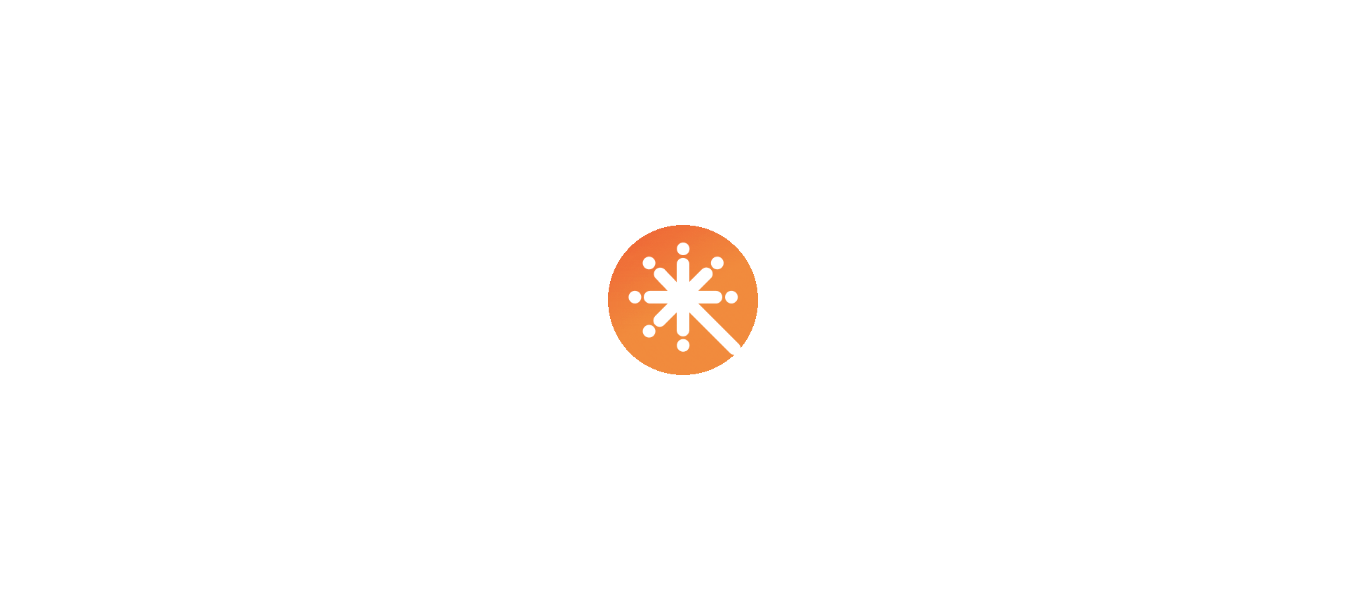 scroll, scrollTop: 0, scrollLeft: 0, axis: both 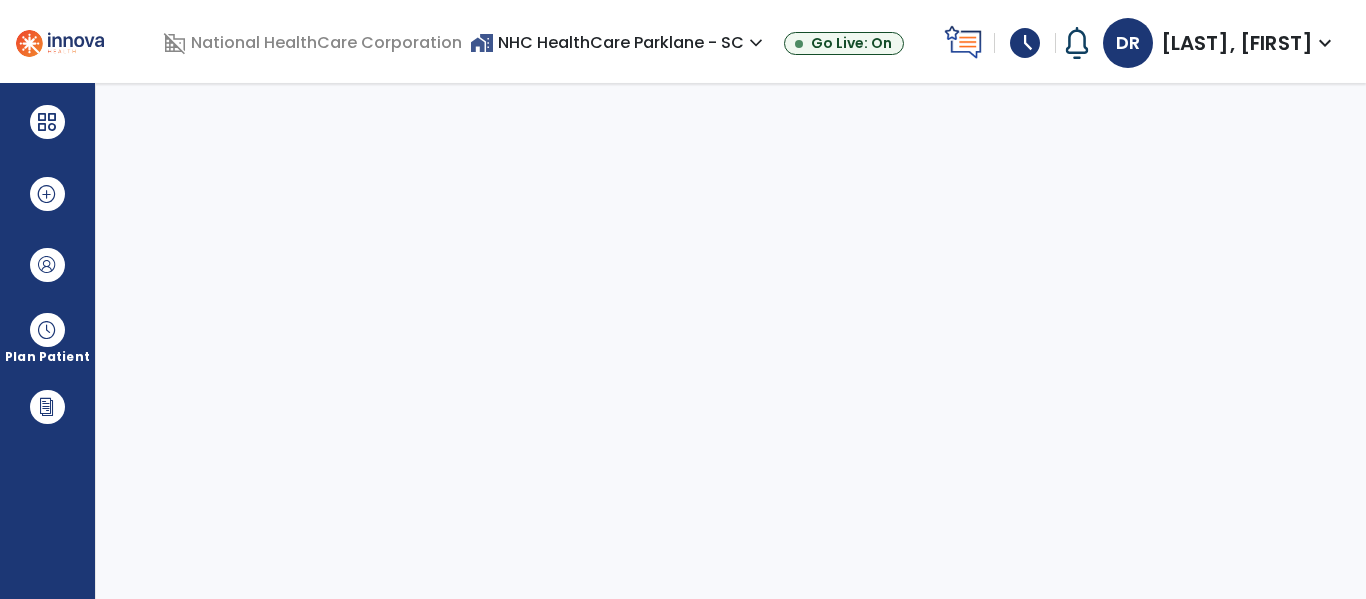 select on "****" 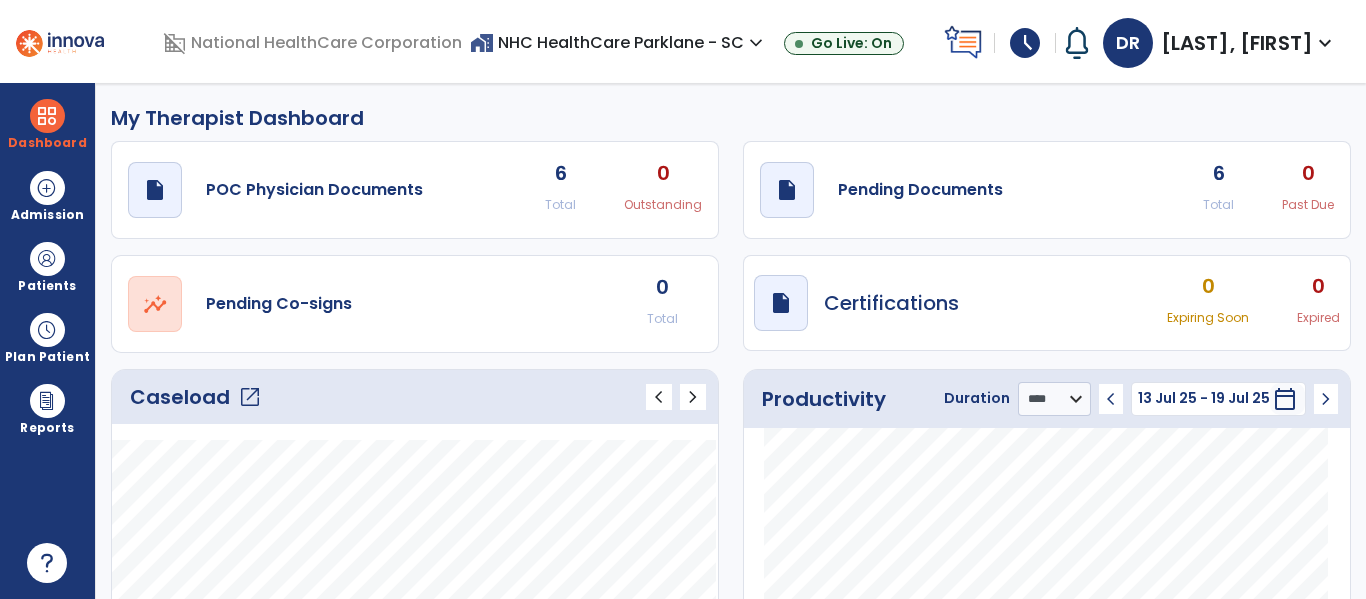 click on "schedule" at bounding box center (1025, 43) 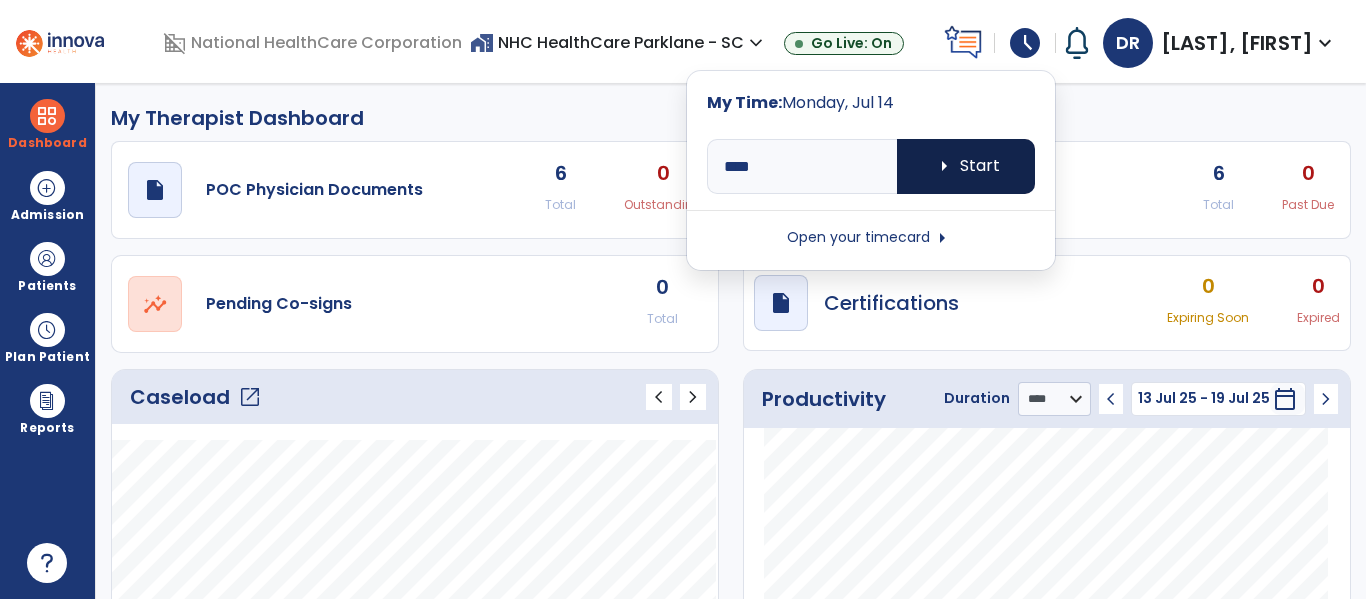 click on "arrow_right  Start" at bounding box center [966, 166] 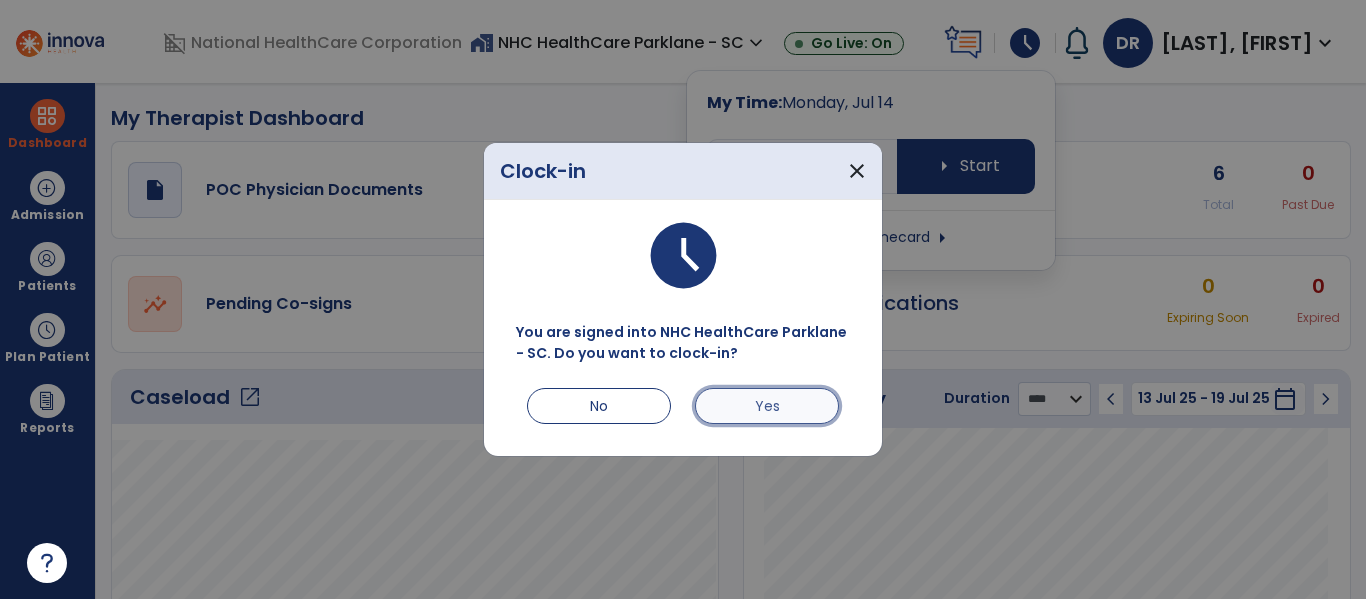 click on "Yes" at bounding box center (767, 406) 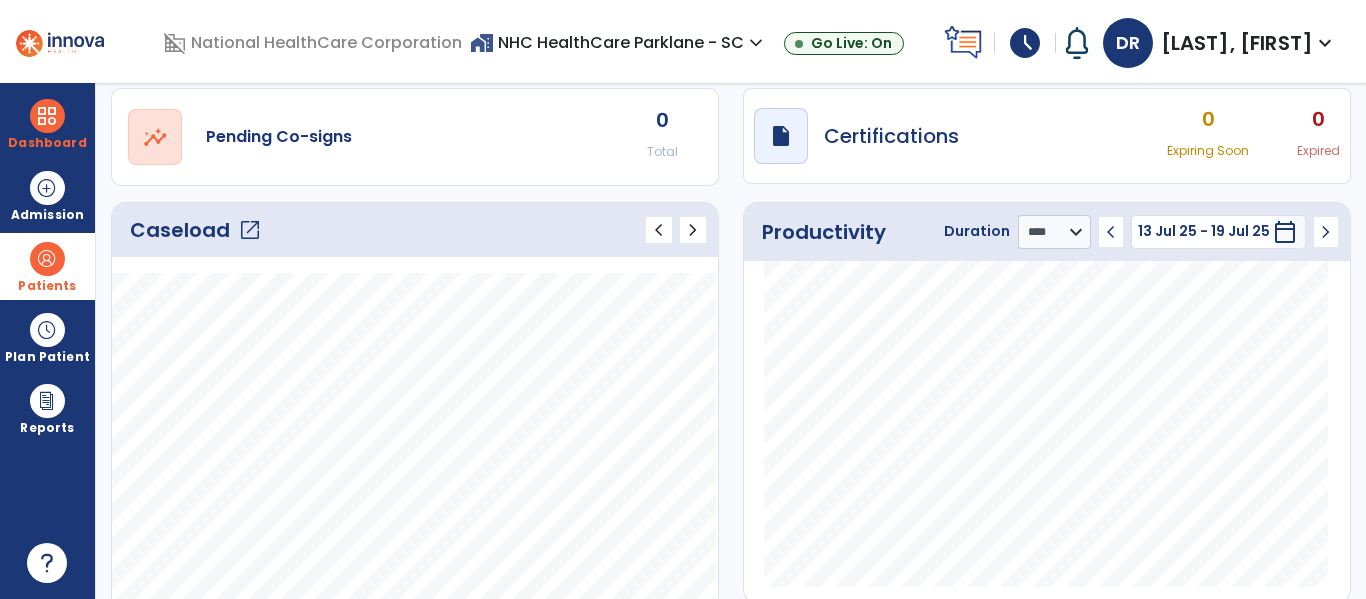 scroll, scrollTop: 200, scrollLeft: 0, axis: vertical 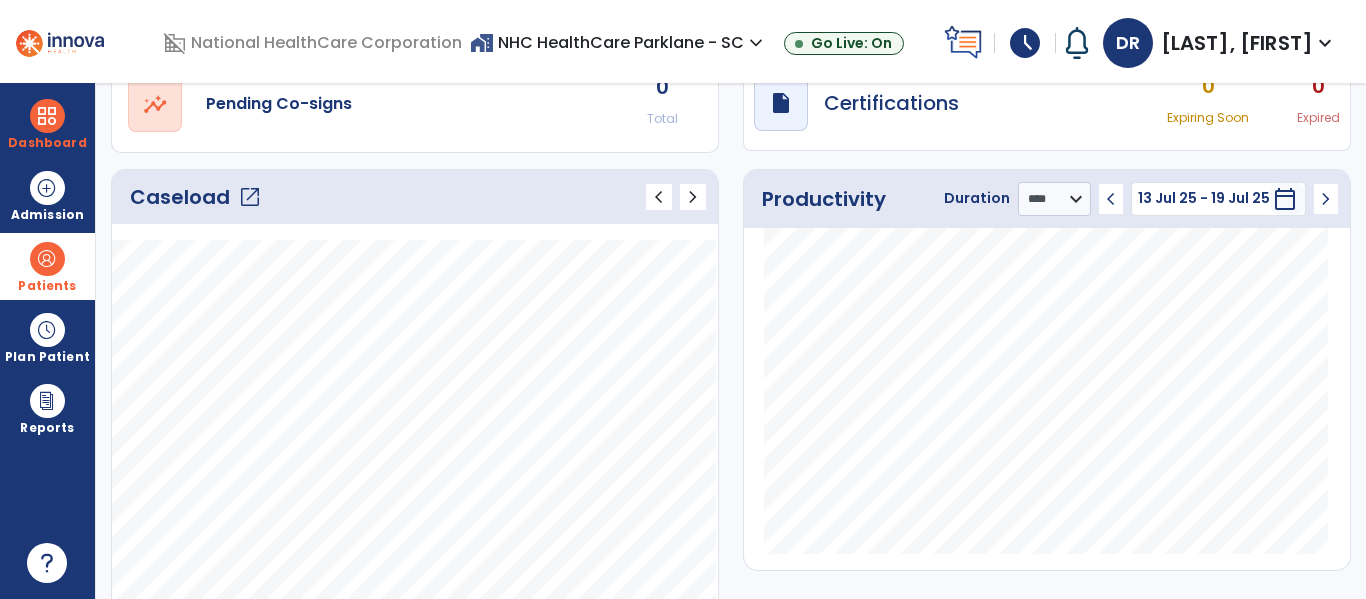 click at bounding box center [47, 259] 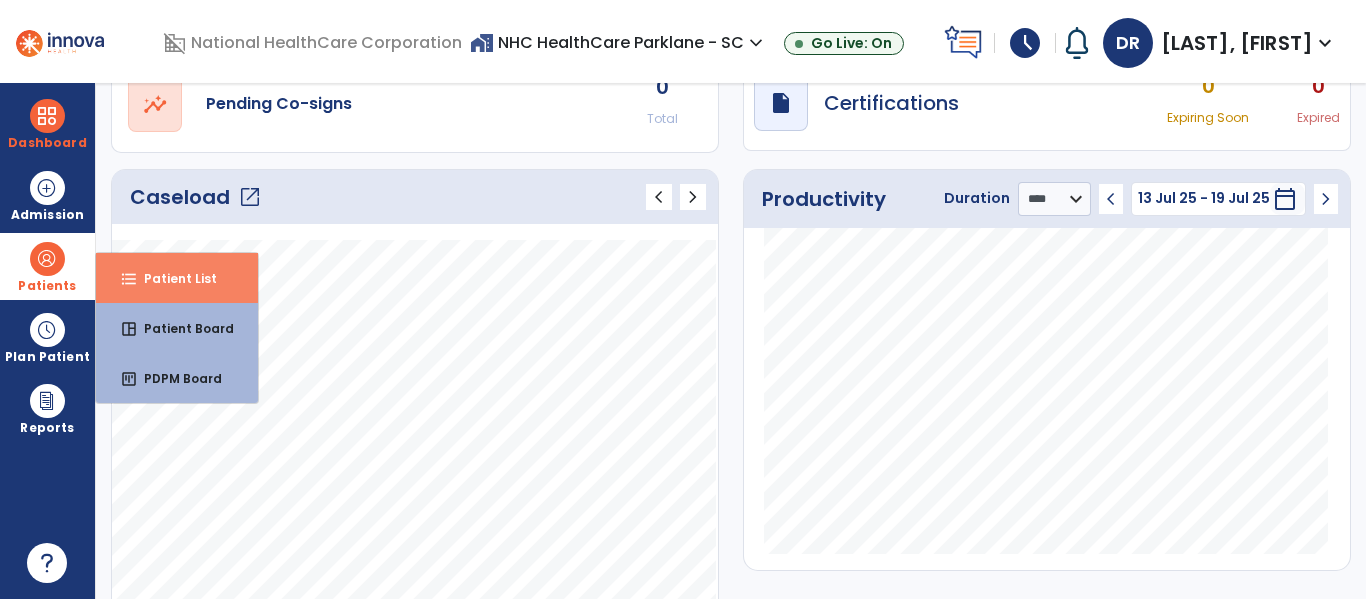 click on "format_list_bulleted  Patient List" at bounding box center [177, 278] 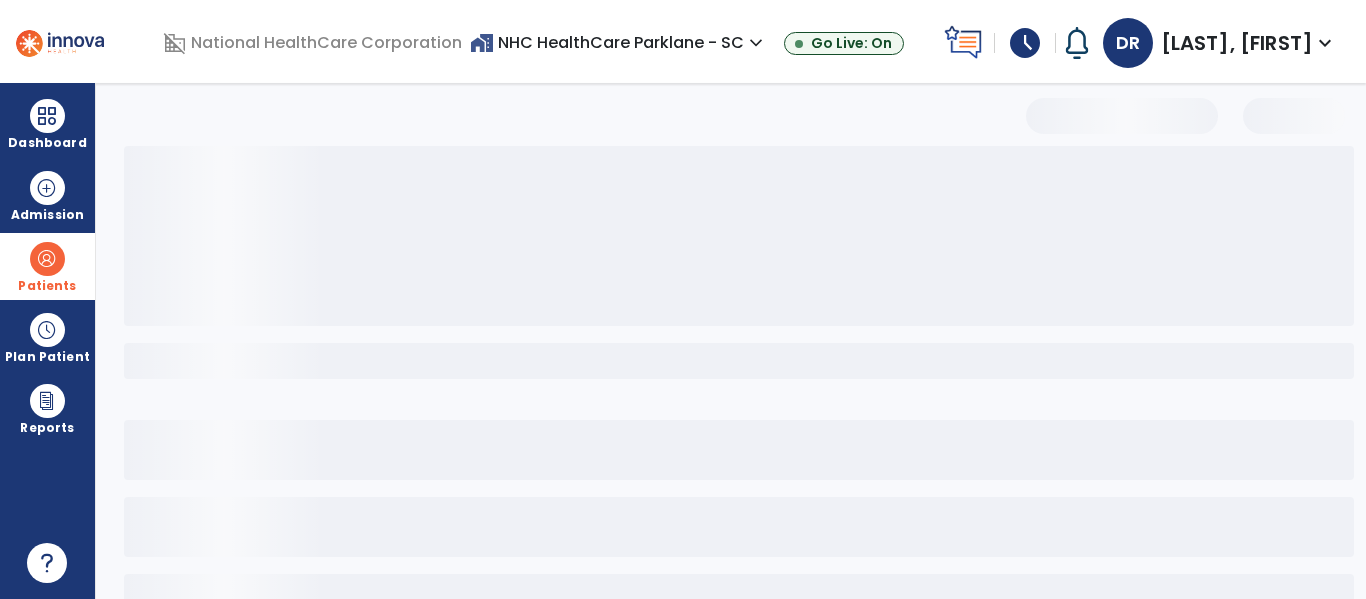 scroll, scrollTop: 144, scrollLeft: 0, axis: vertical 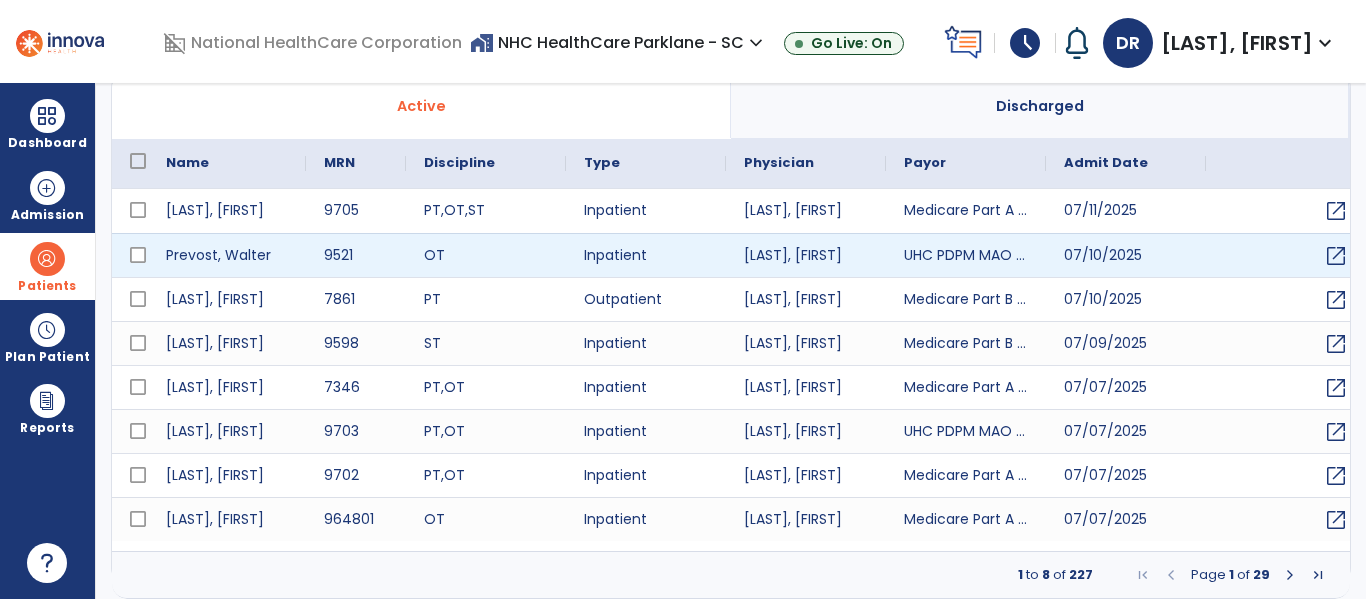 select on "***" 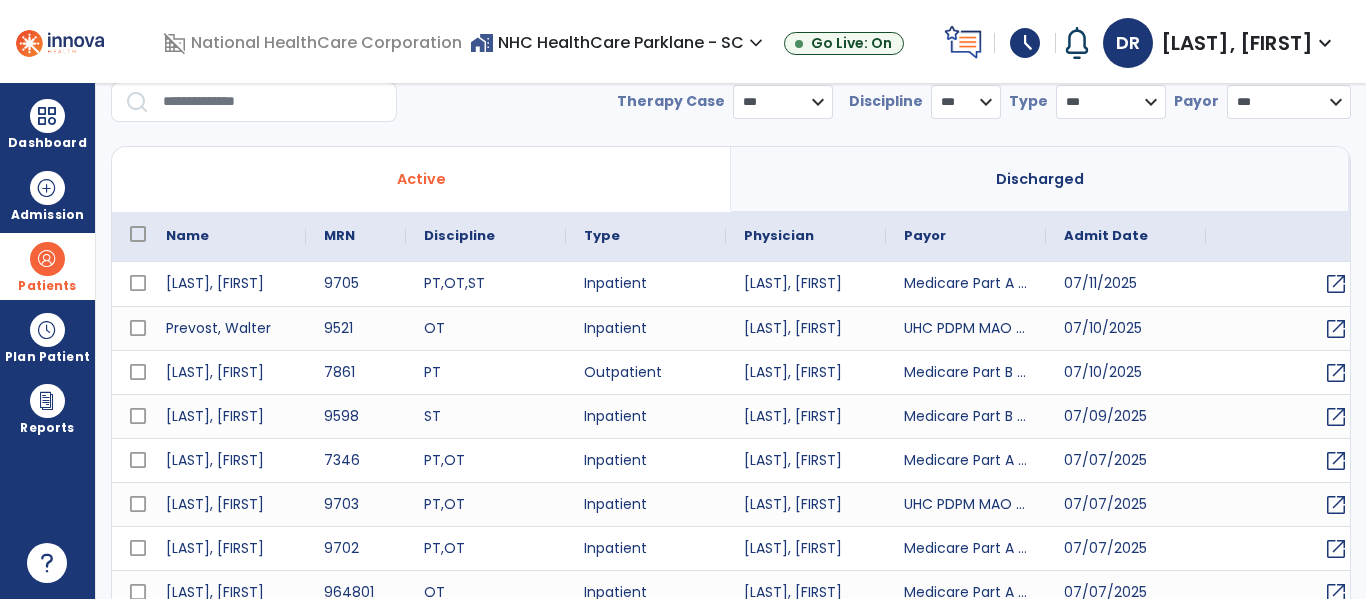 scroll, scrollTop: 0, scrollLeft: 0, axis: both 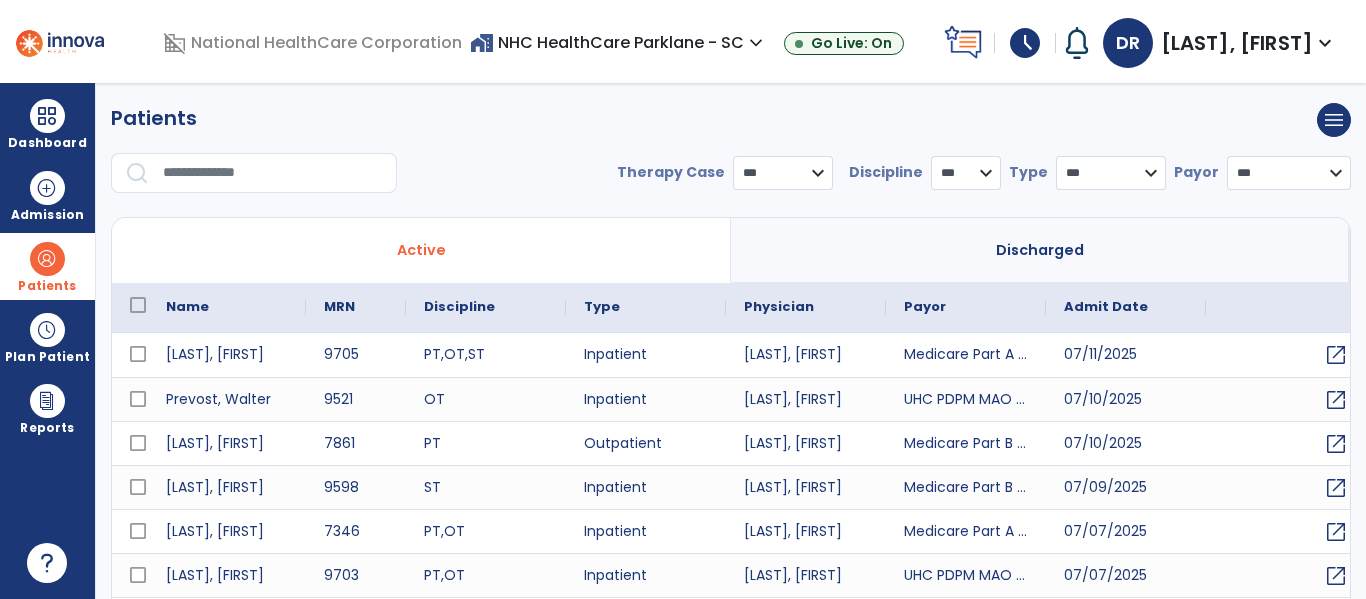 click at bounding box center [273, 173] 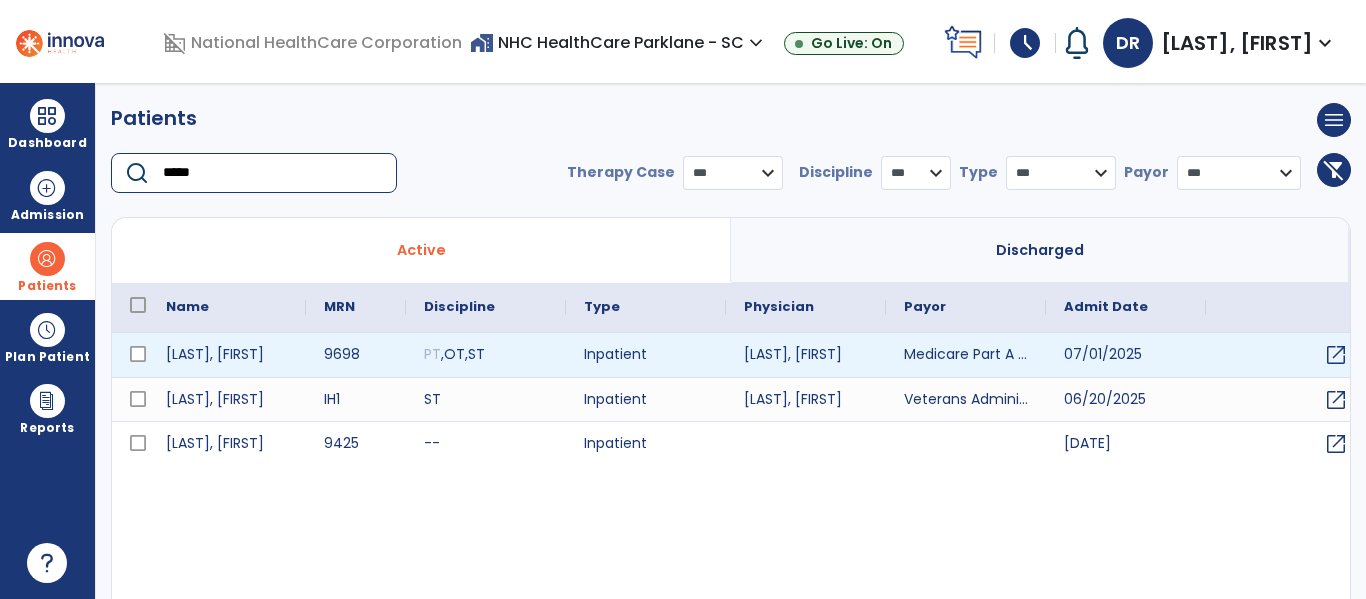 type on "*****" 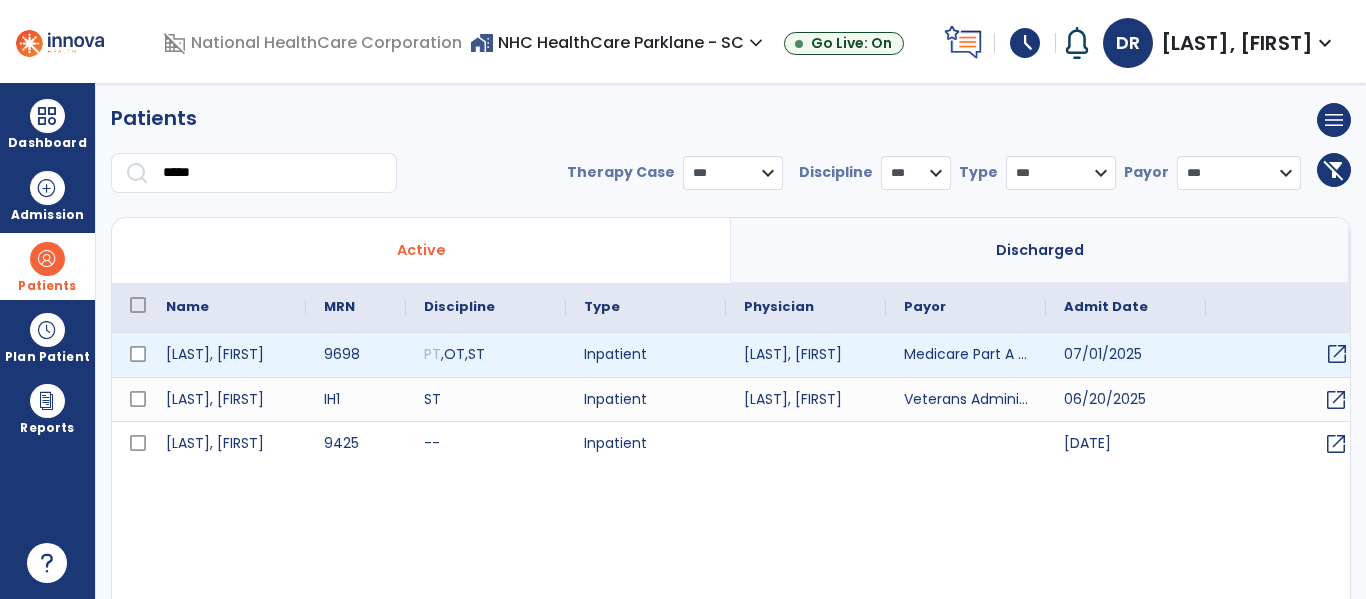 click on "open_in_new" at bounding box center [1337, 354] 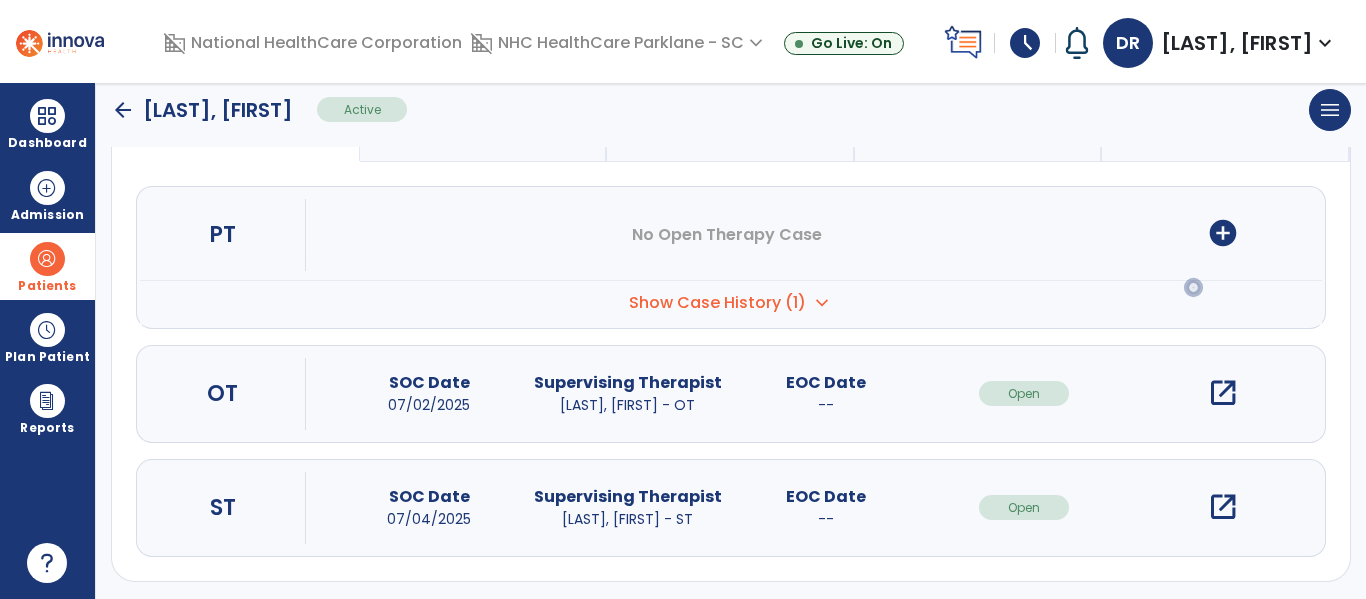 scroll, scrollTop: 207, scrollLeft: 0, axis: vertical 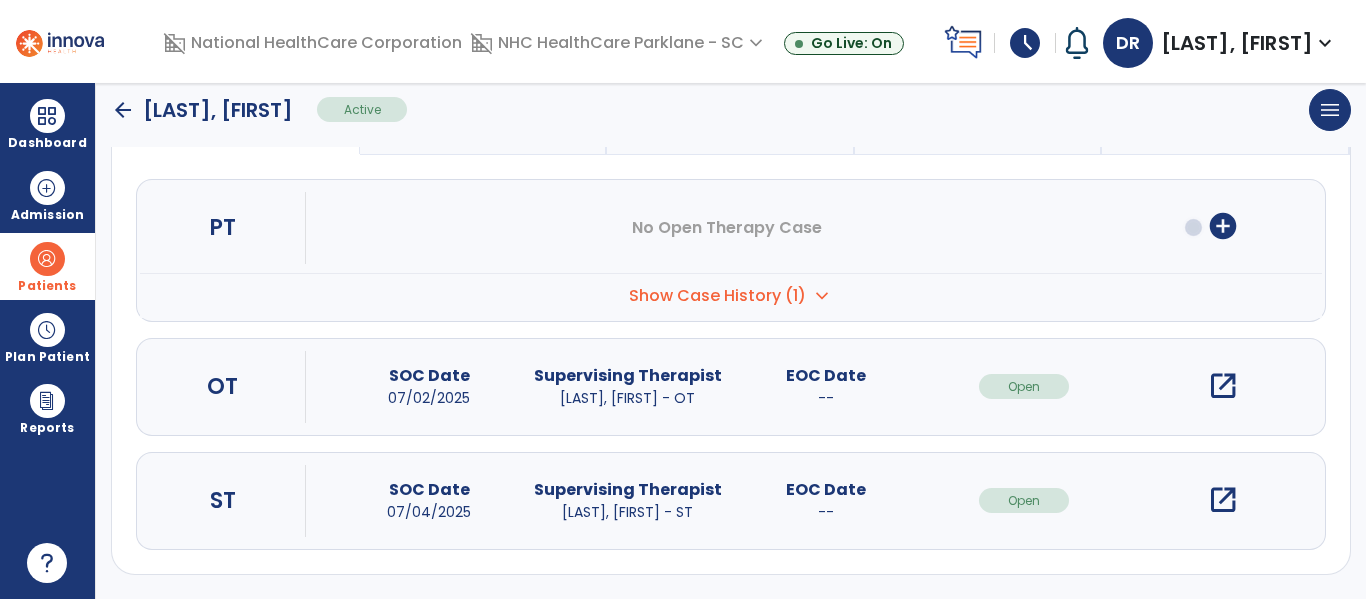 click on "open_in_new" at bounding box center [1223, 500] 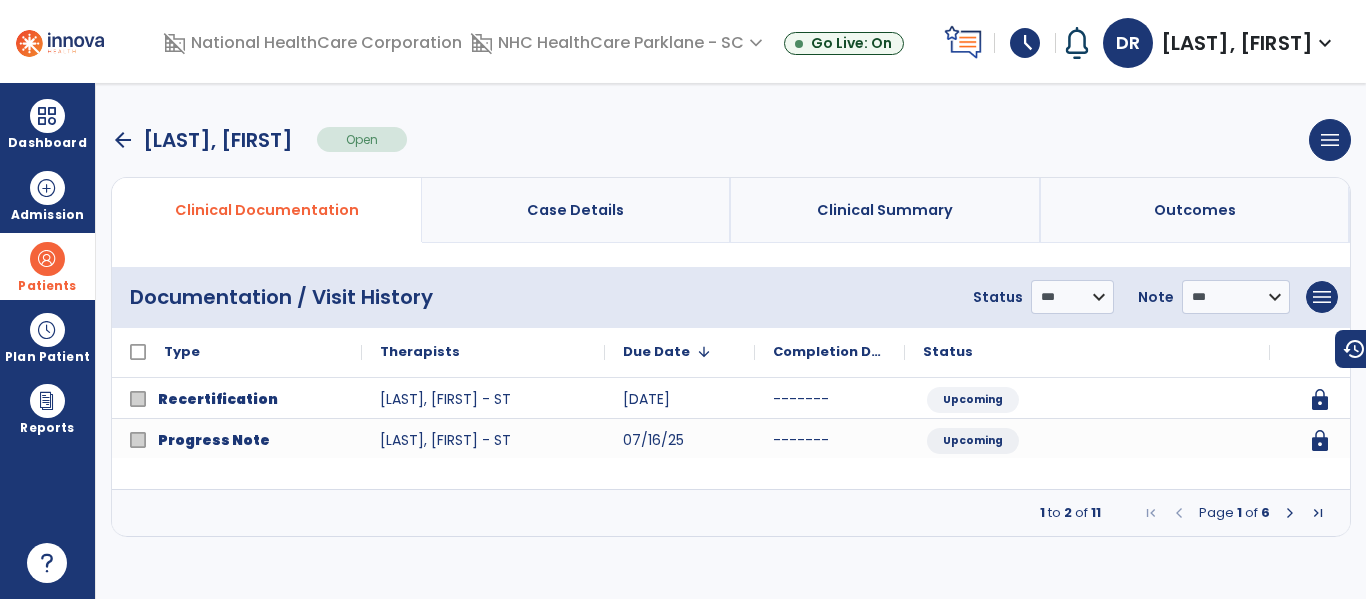 scroll, scrollTop: 0, scrollLeft: 0, axis: both 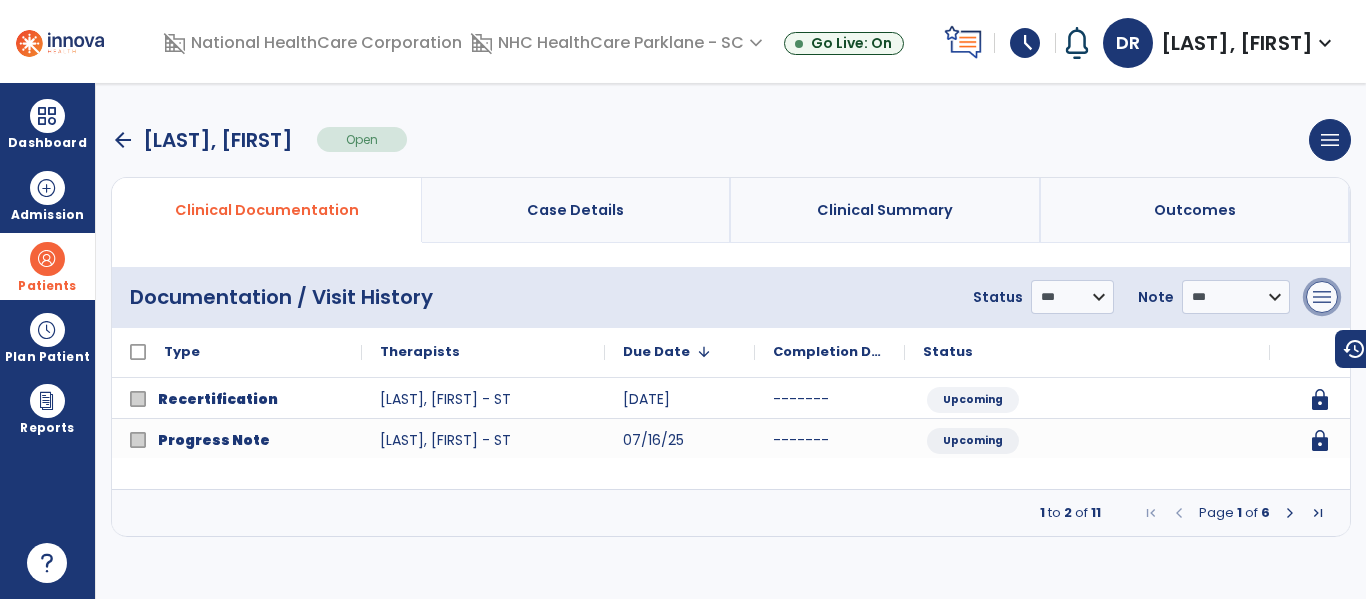 click on "menu" at bounding box center (1322, 297) 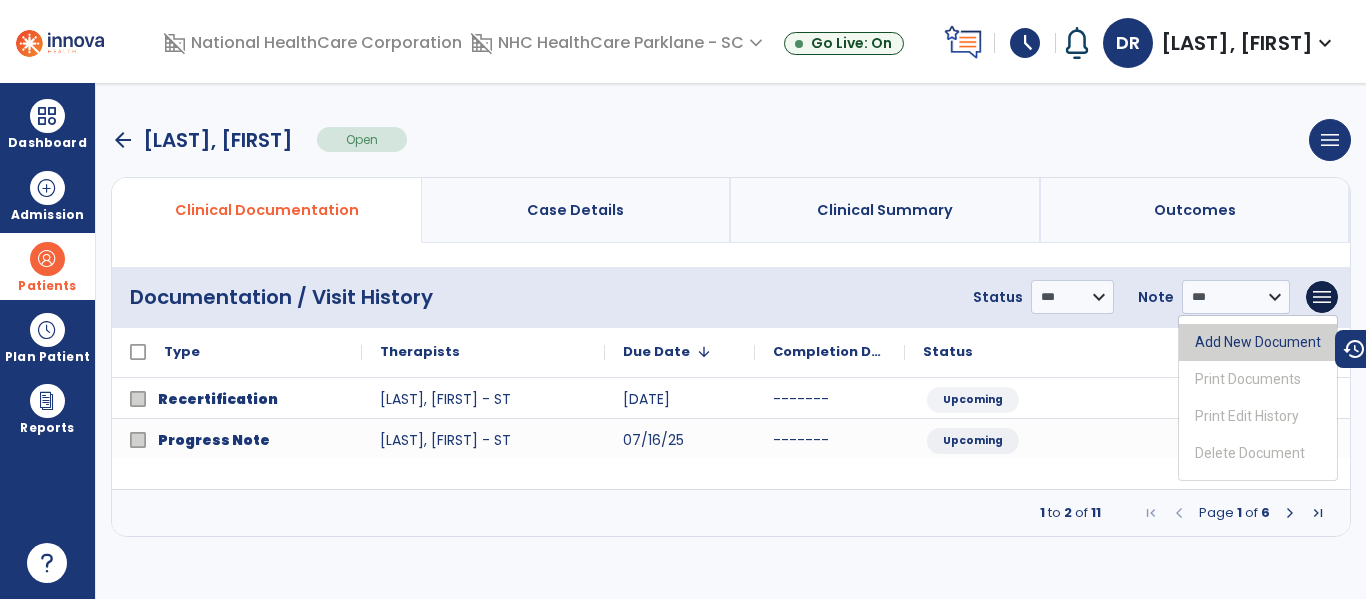 click on "Add New Document" at bounding box center (1258, 342) 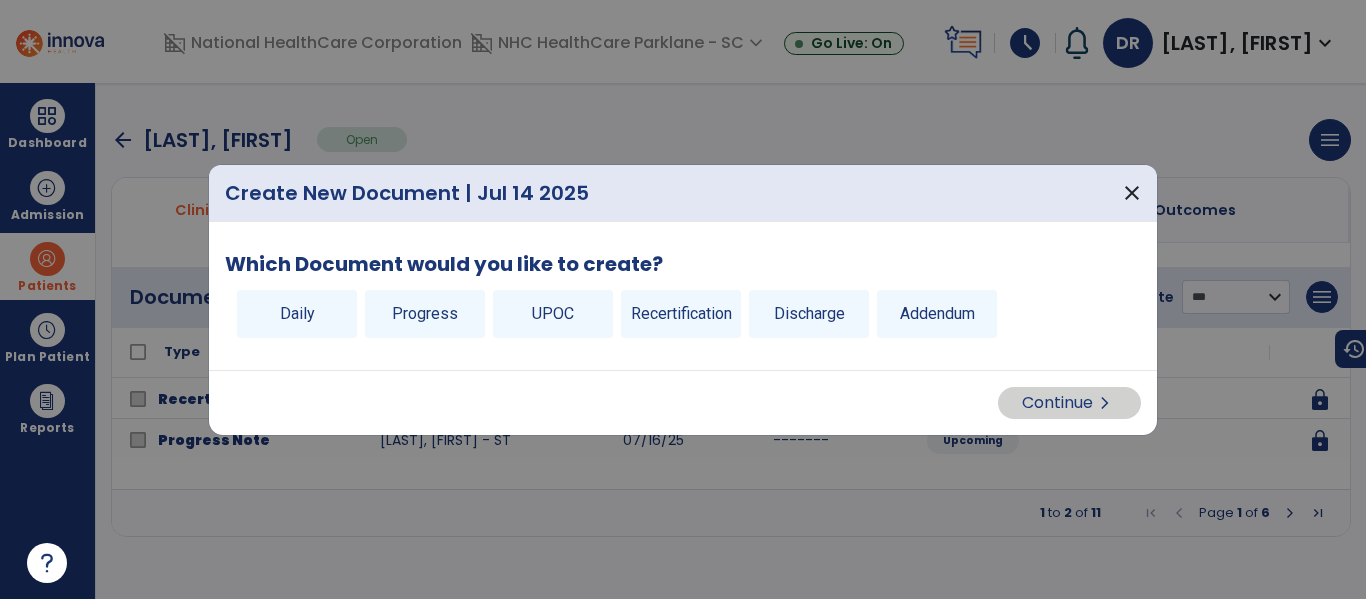 drag, startPoint x: 828, startPoint y: 318, endPoint x: 882, endPoint y: 329, distance: 55.108982 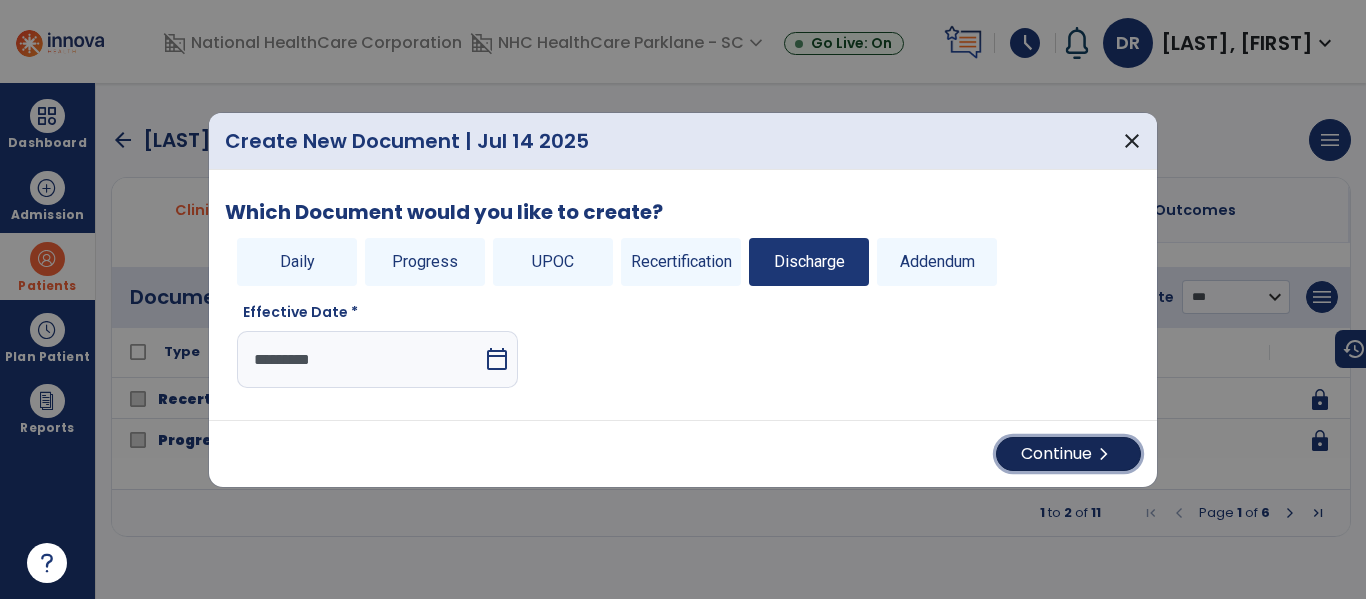 click on "Continue   chevron_right" at bounding box center [1068, 454] 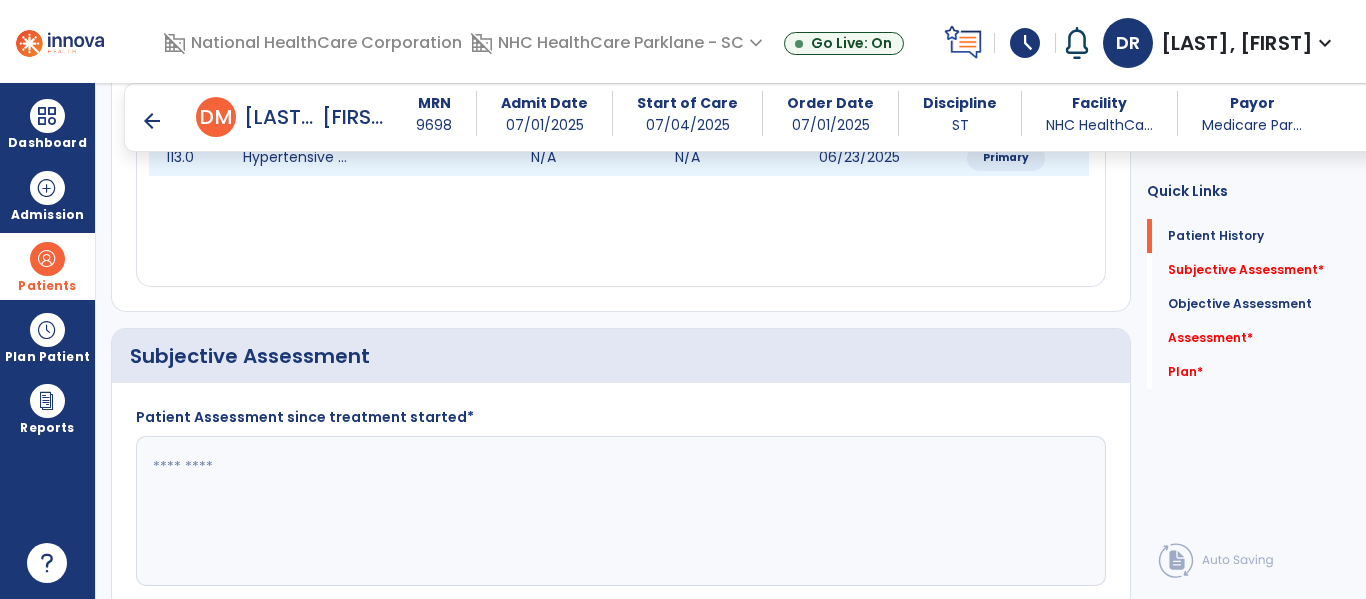 scroll, scrollTop: 400, scrollLeft: 0, axis: vertical 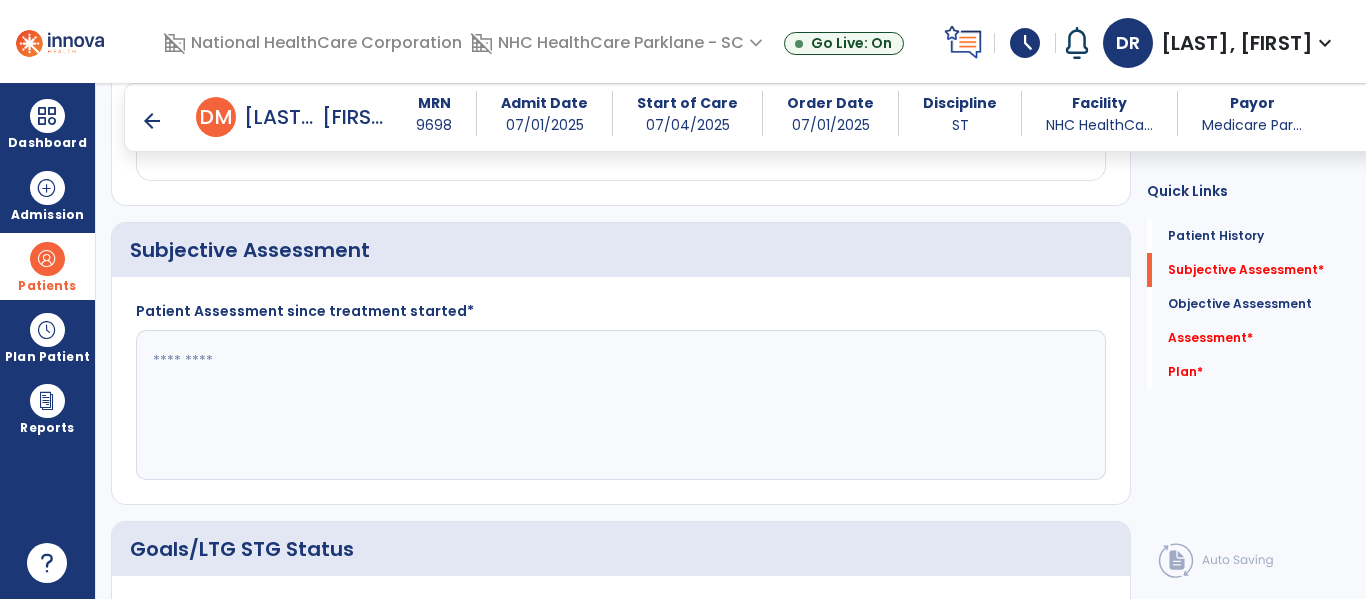 click 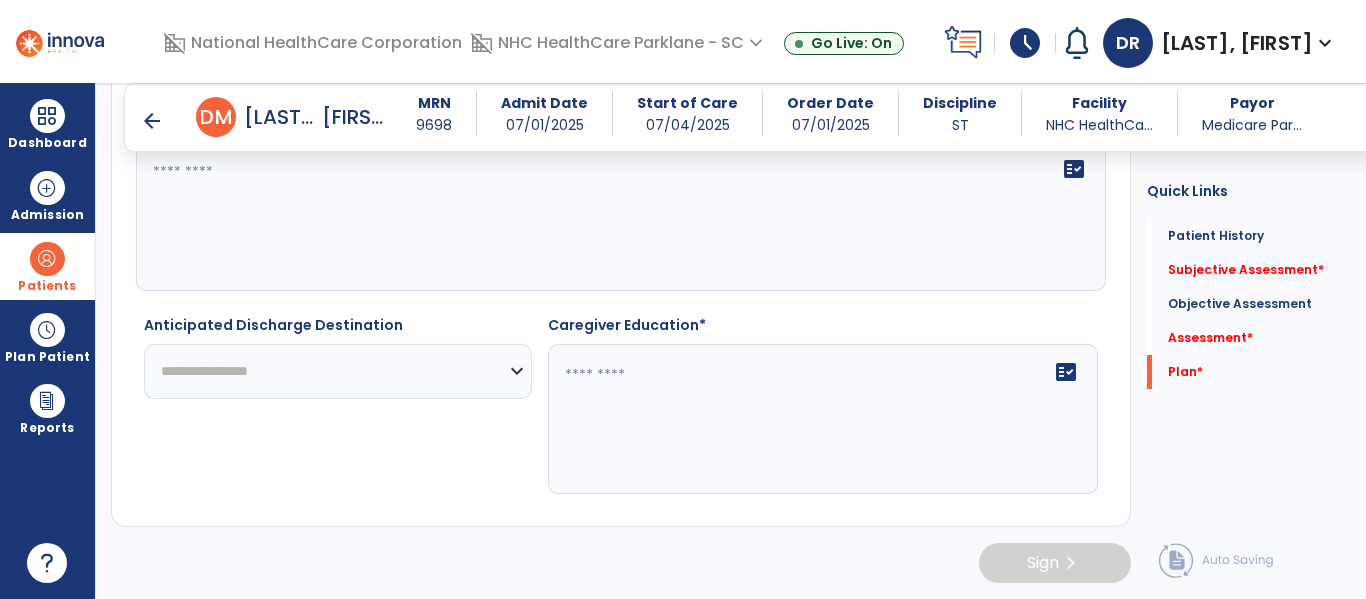 scroll, scrollTop: 2057, scrollLeft: 0, axis: vertical 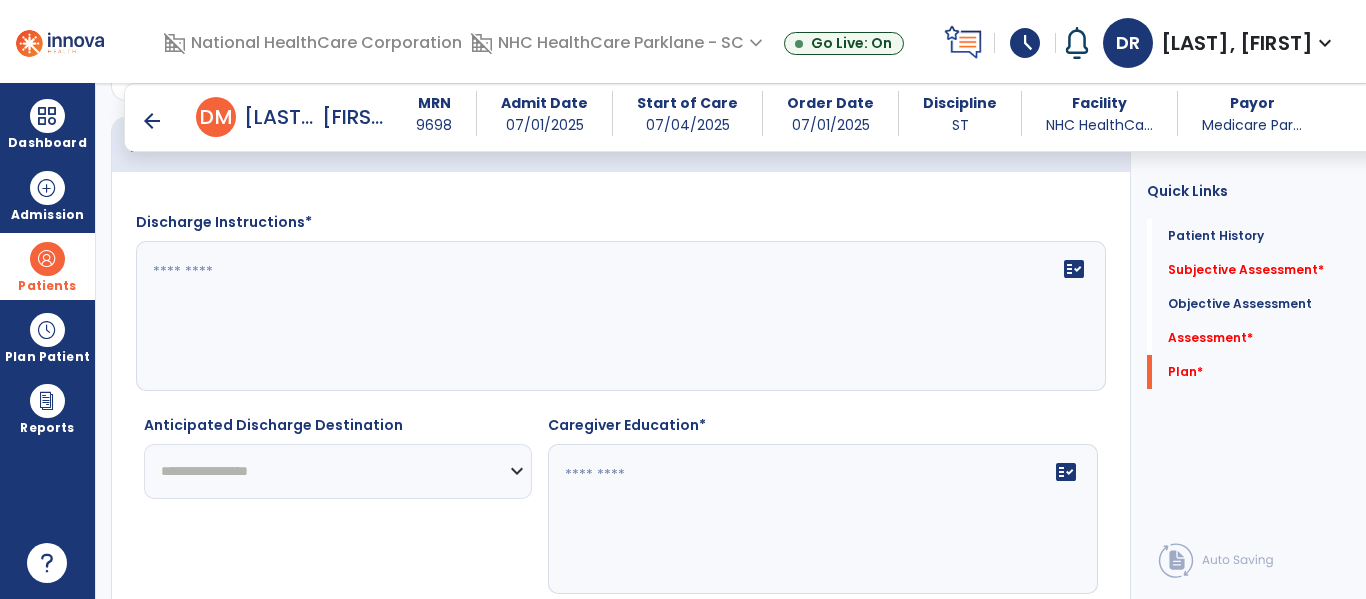 click on "**********" 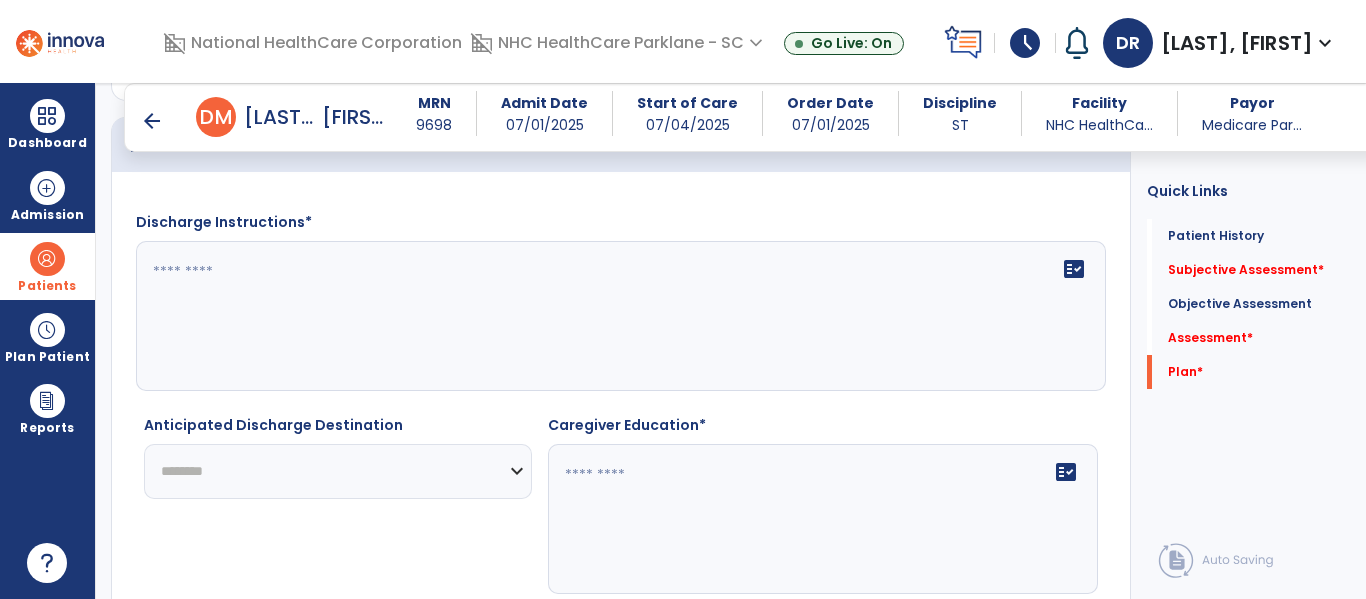 click on "**********" 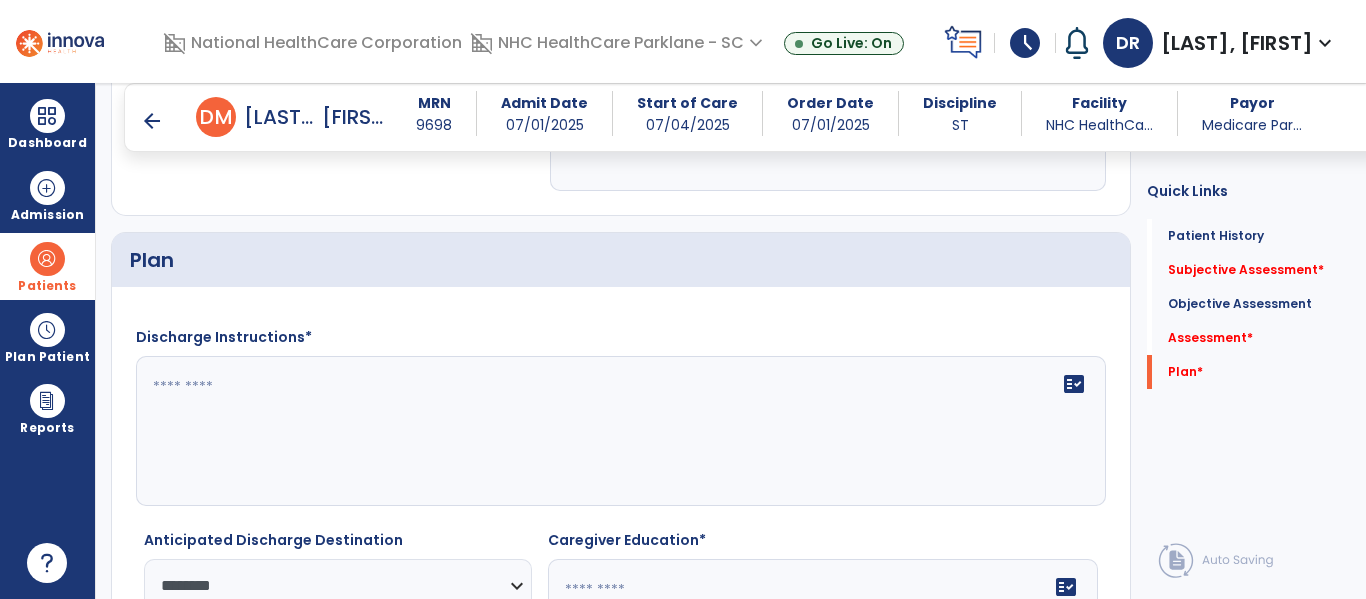 scroll, scrollTop: 1957, scrollLeft: 0, axis: vertical 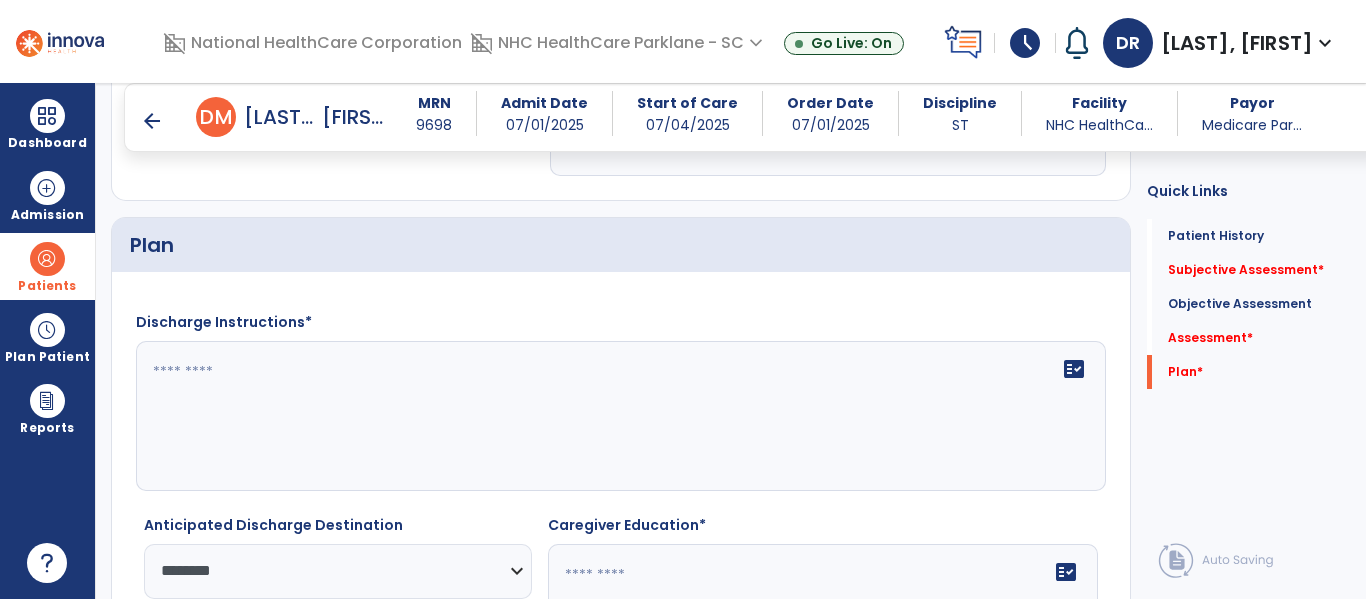 click on "fact_check" 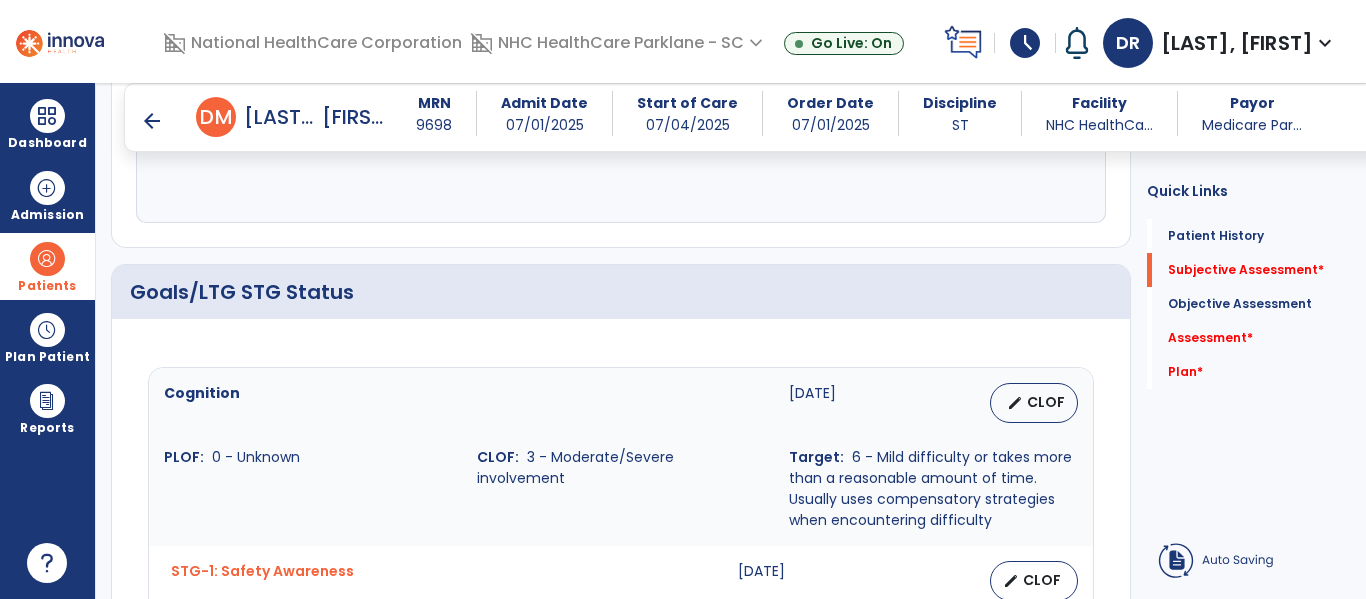 scroll, scrollTop: 357, scrollLeft: 0, axis: vertical 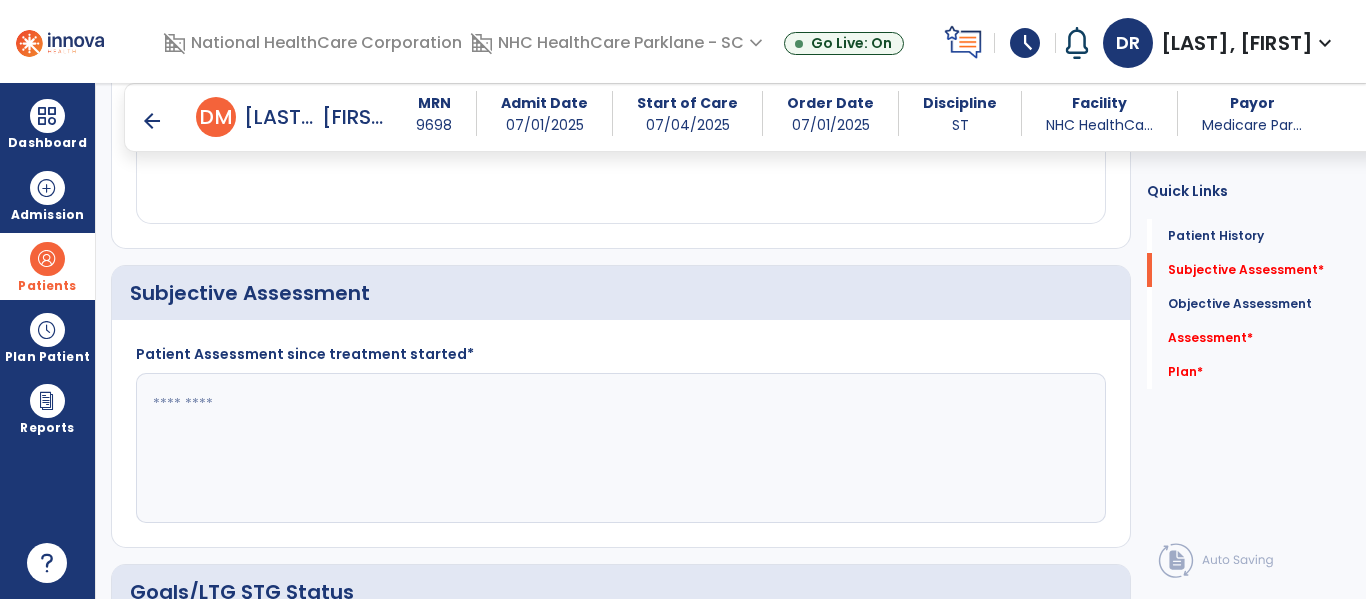 type on "**********" 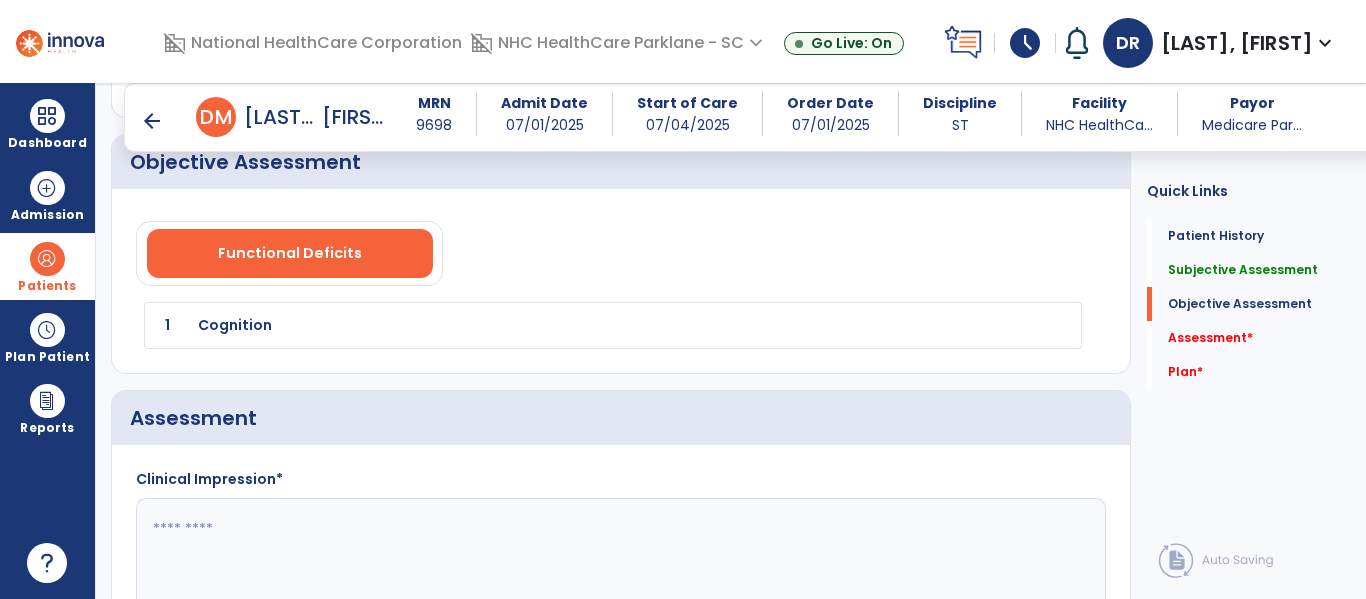 scroll, scrollTop: 1457, scrollLeft: 0, axis: vertical 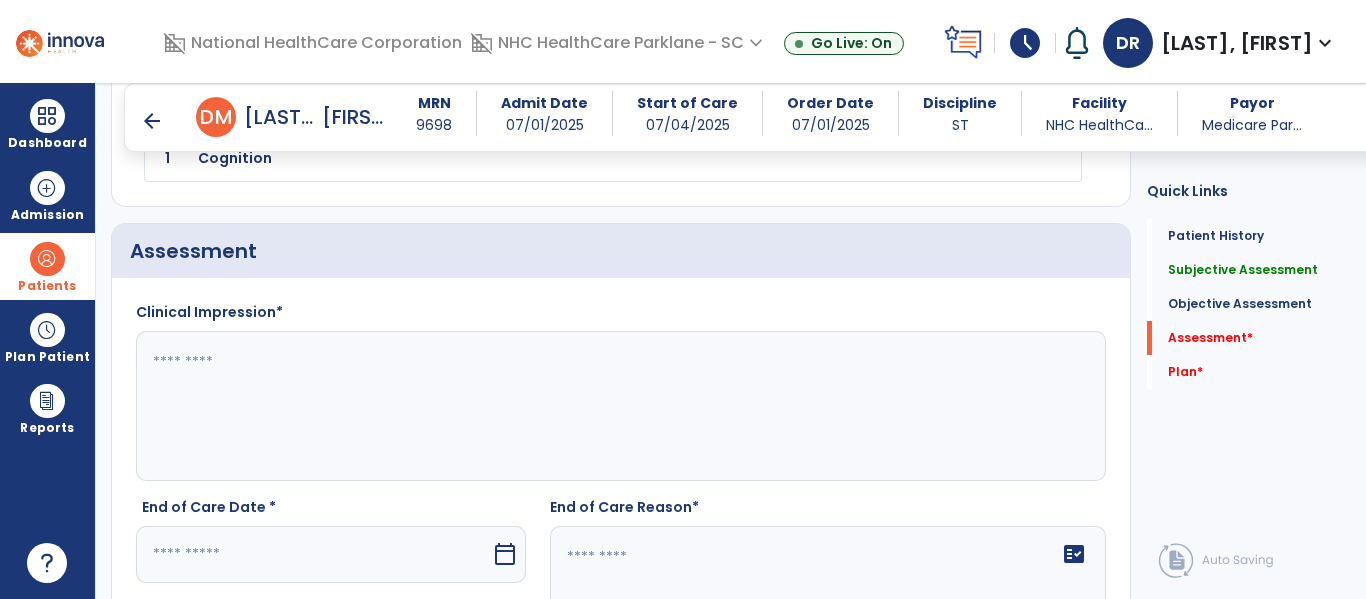 type on "**********" 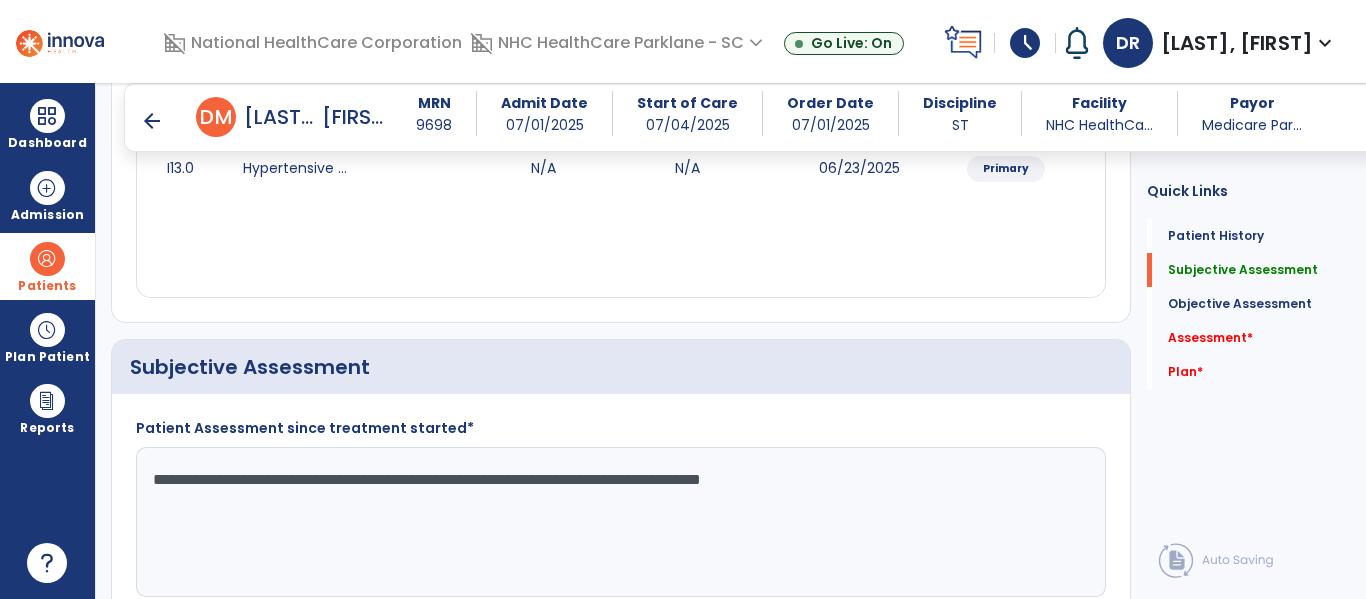 scroll, scrollTop: 457, scrollLeft: 0, axis: vertical 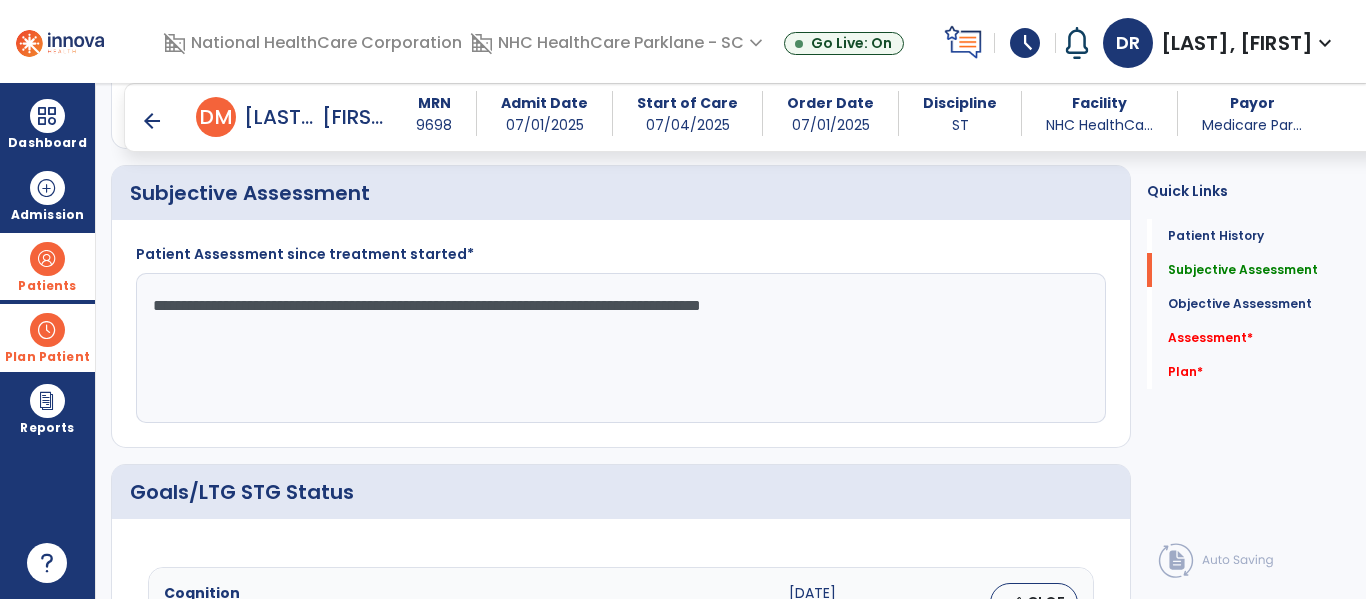drag, startPoint x: 772, startPoint y: 322, endPoint x: 90, endPoint y: 369, distance: 683.61755 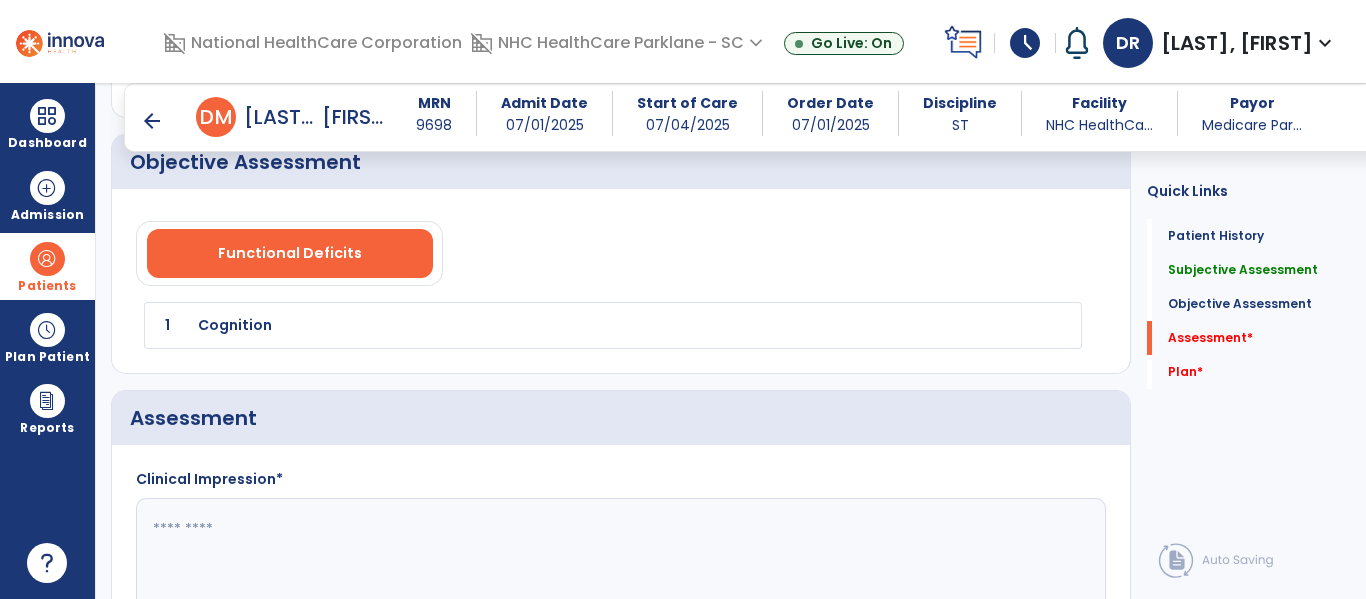 scroll, scrollTop: 1557, scrollLeft: 0, axis: vertical 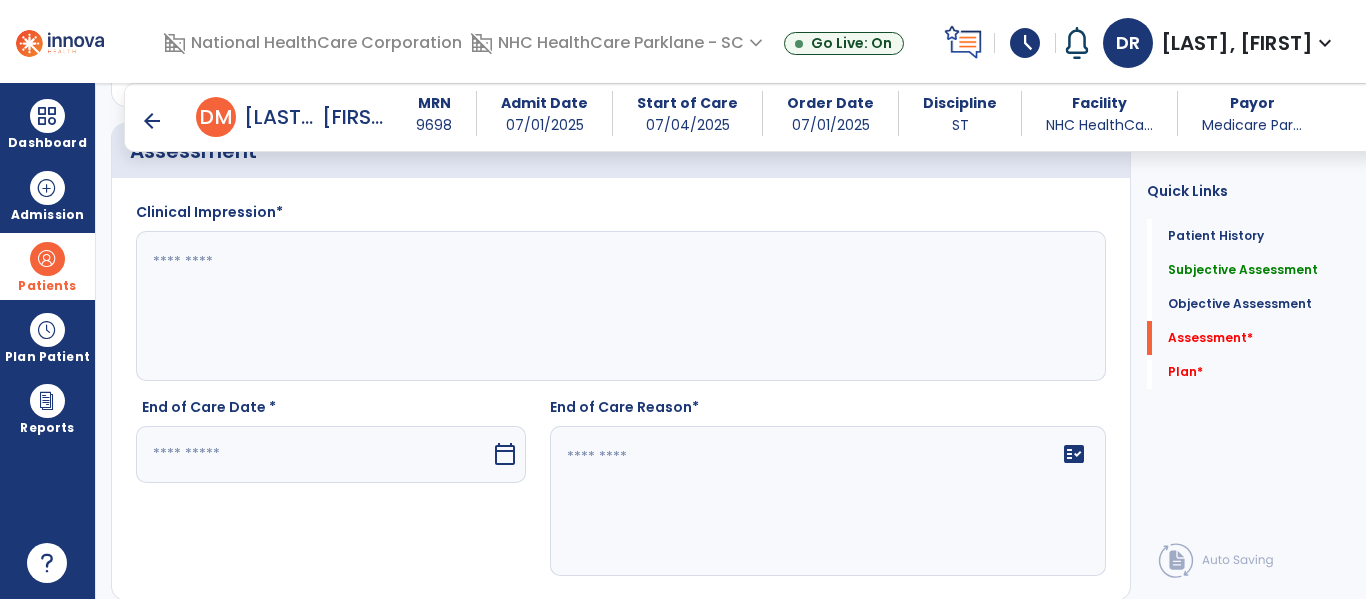 click 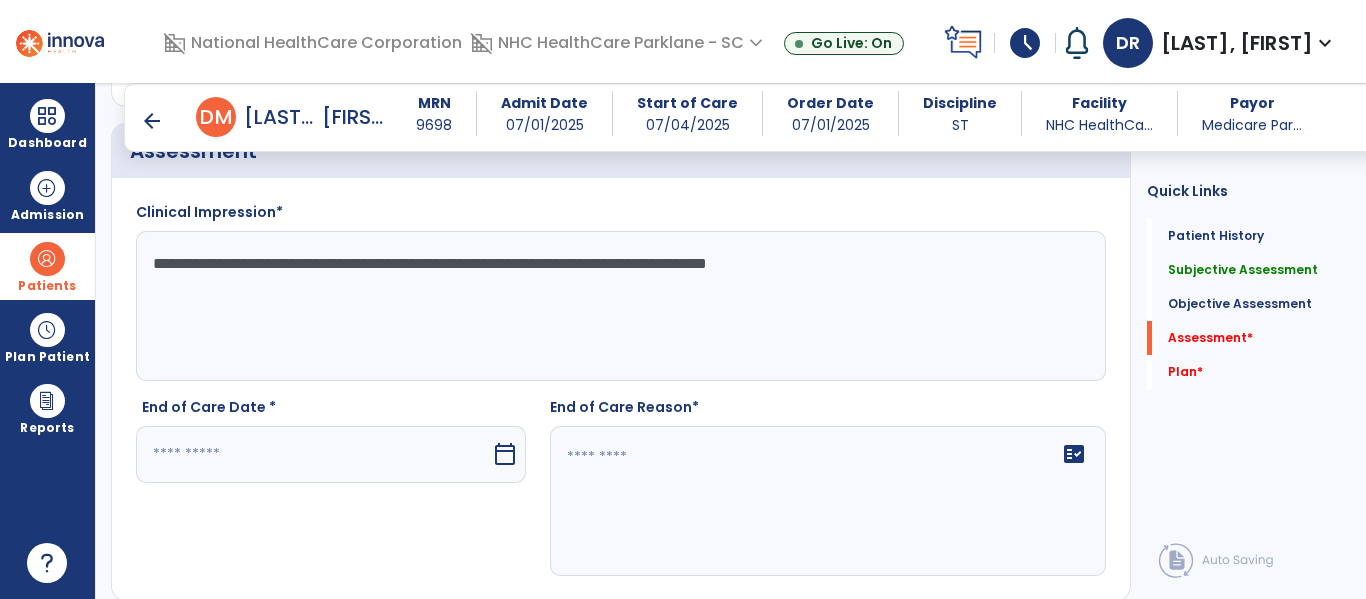type on "**********" 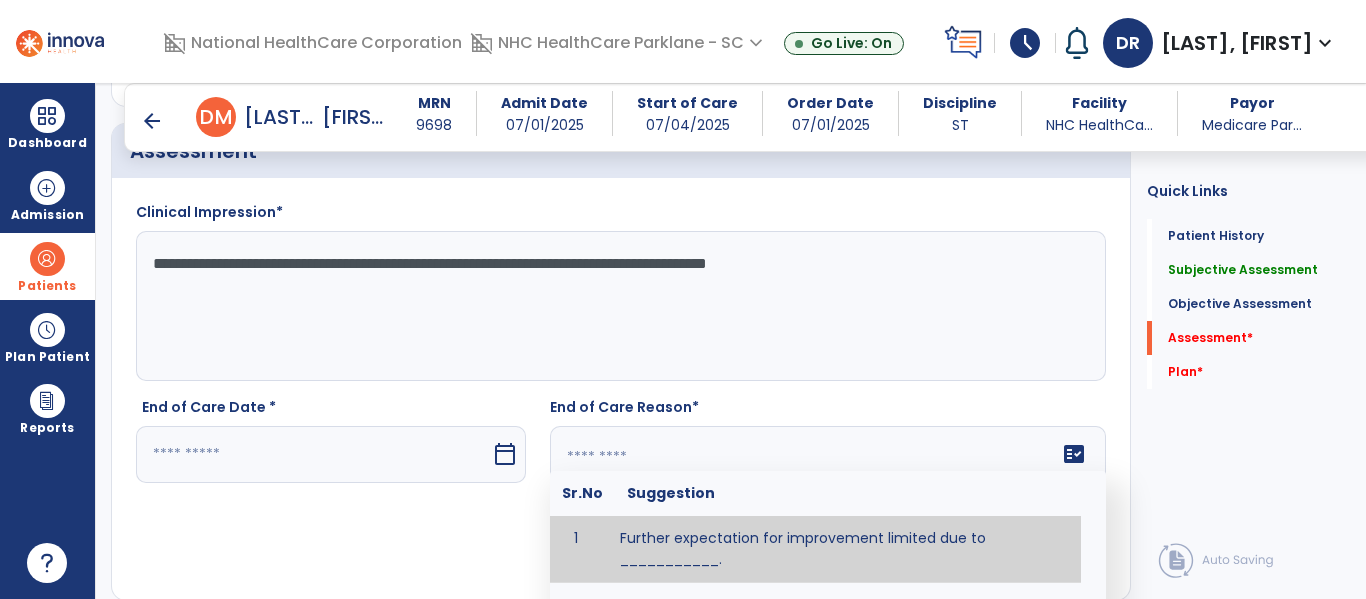 click 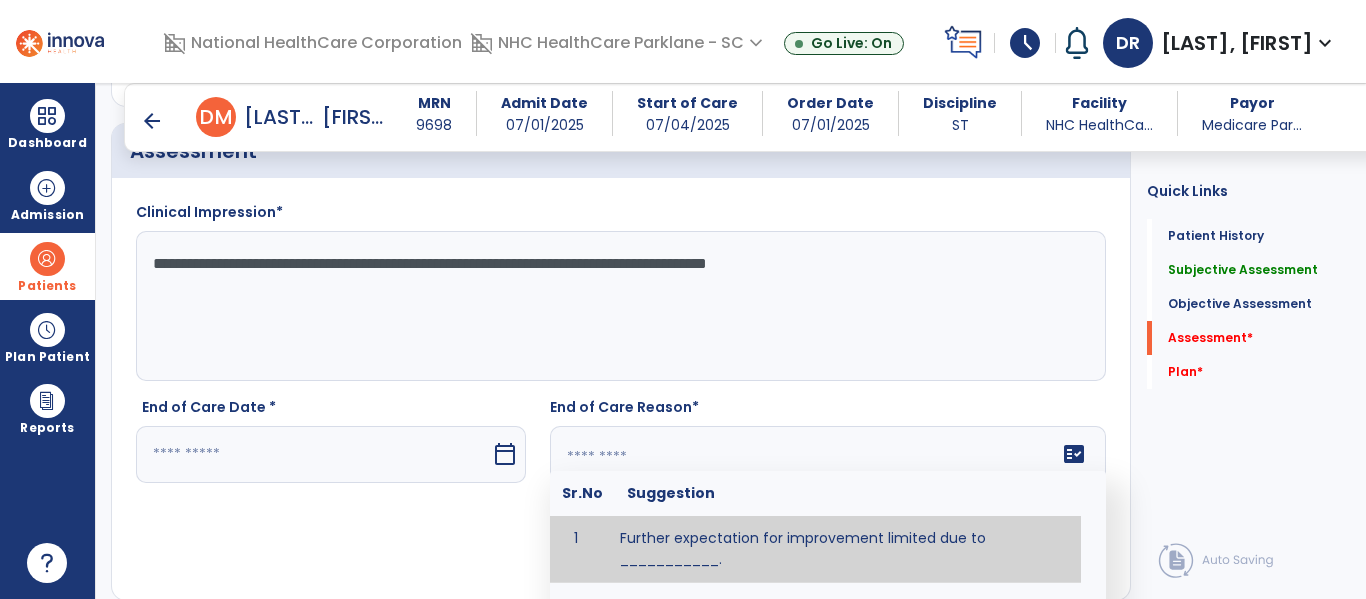 click at bounding box center [313, 454] 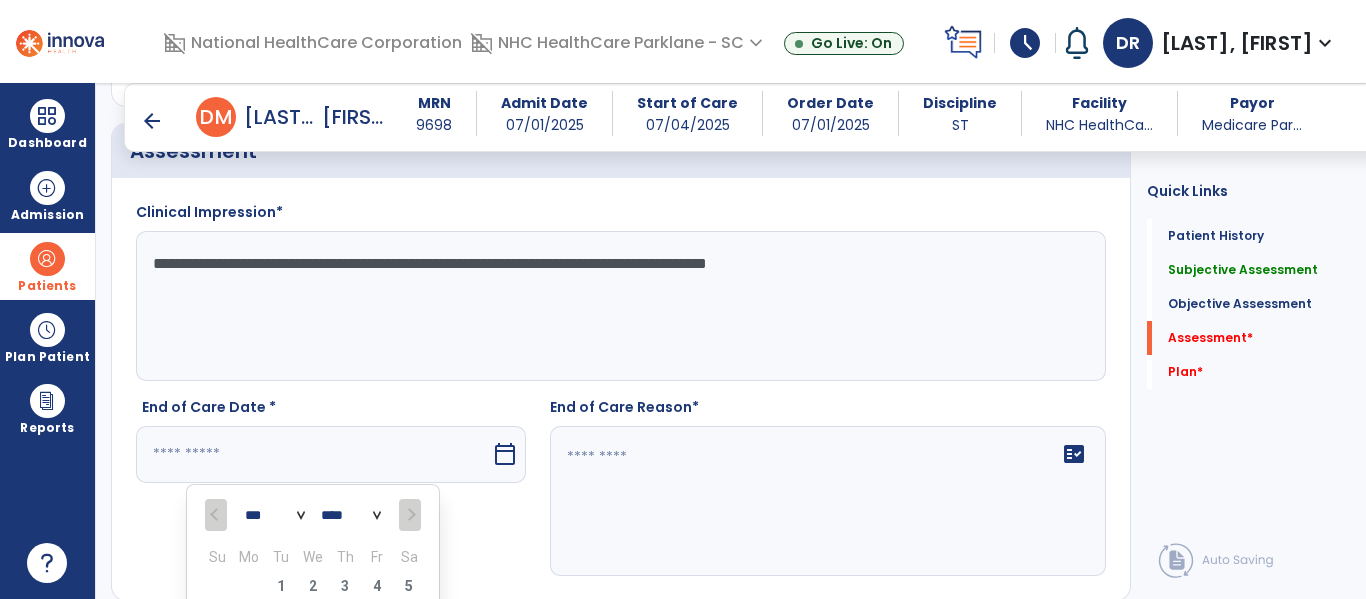 scroll, scrollTop: 1869, scrollLeft: 0, axis: vertical 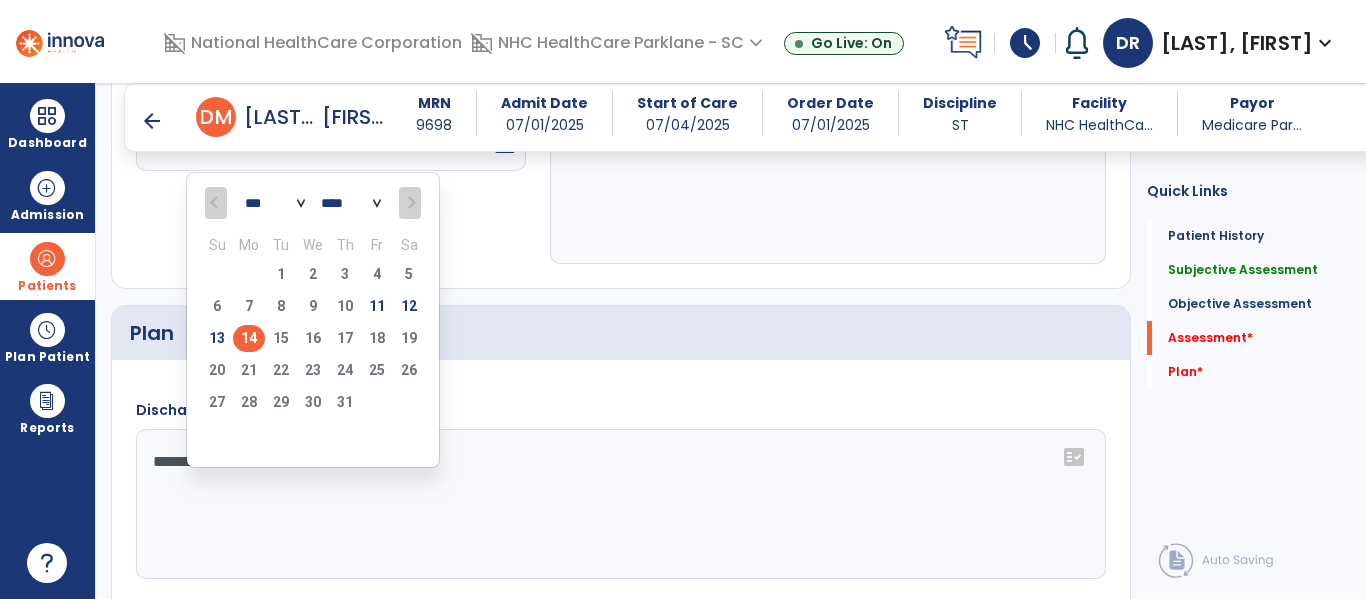 click on "14" at bounding box center (249, 338) 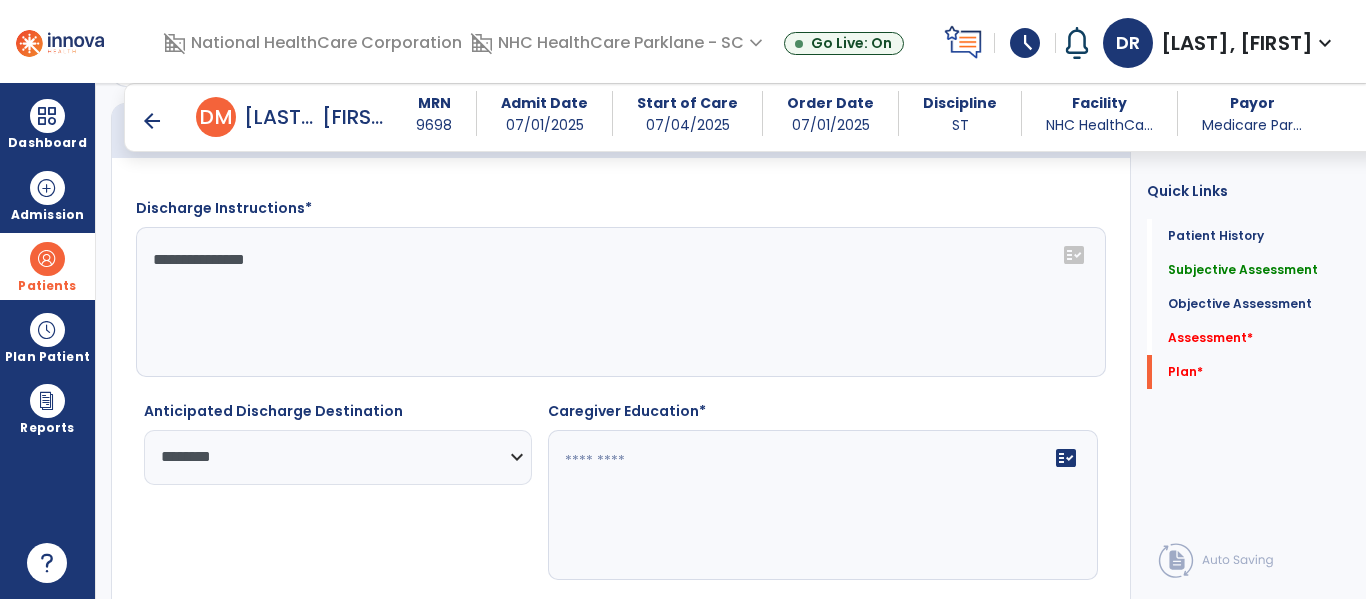 scroll, scrollTop: 2157, scrollLeft: 0, axis: vertical 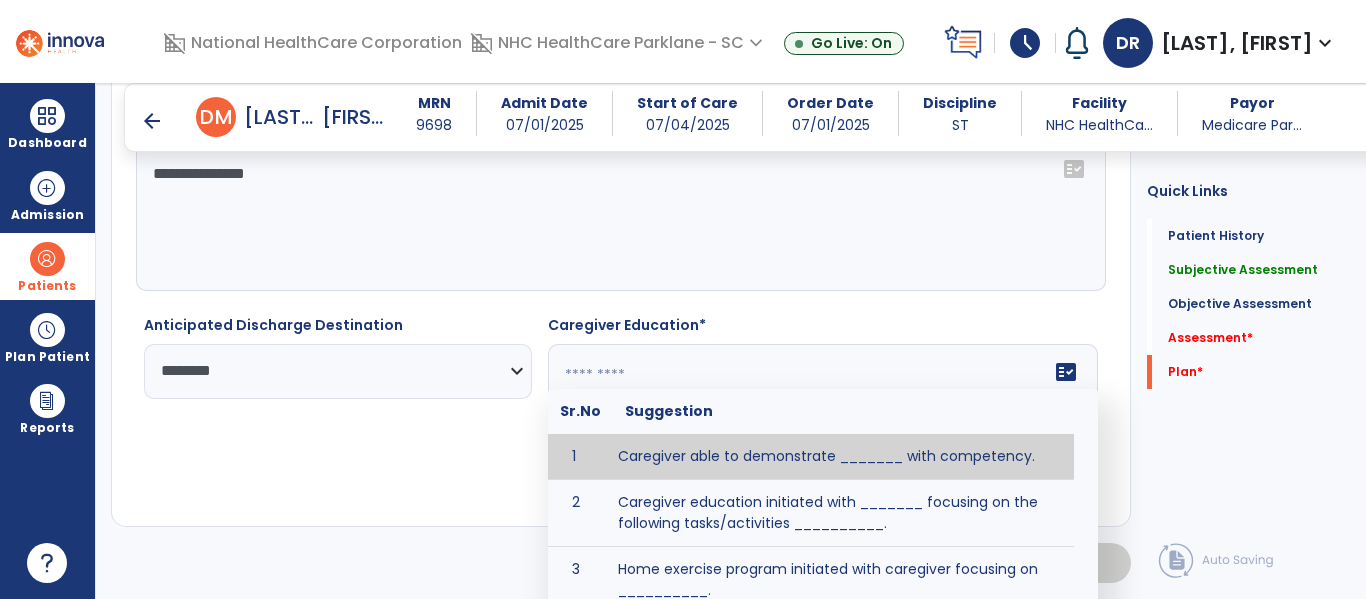 click 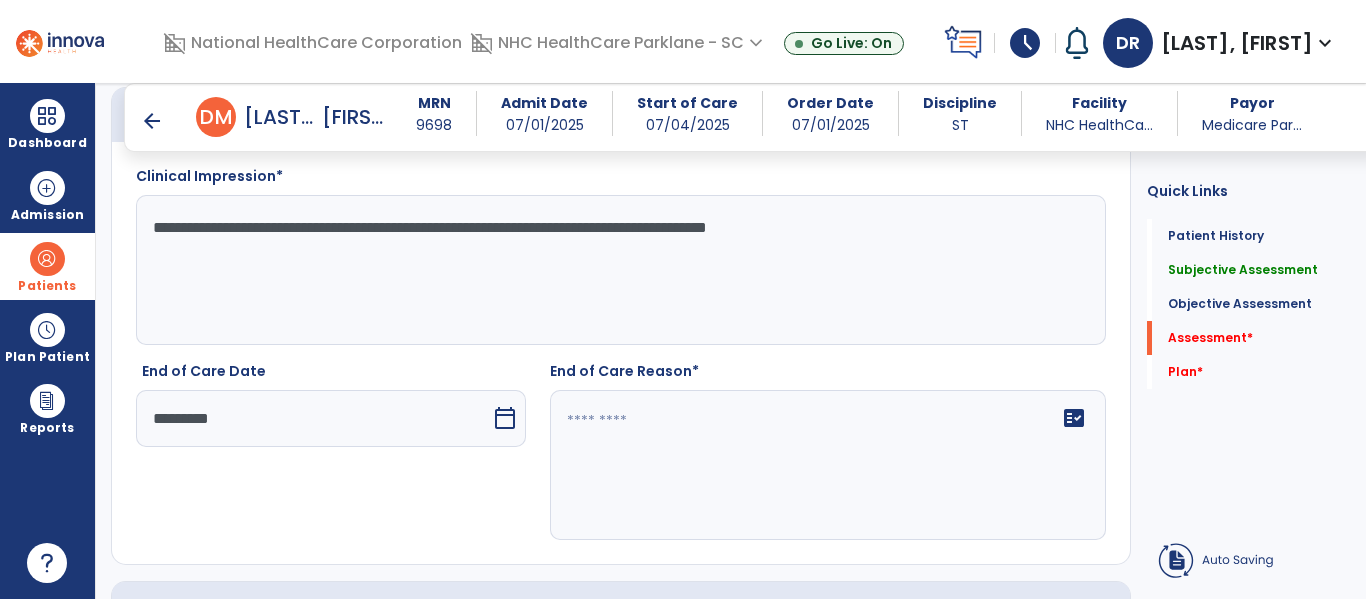 scroll, scrollTop: 1557, scrollLeft: 0, axis: vertical 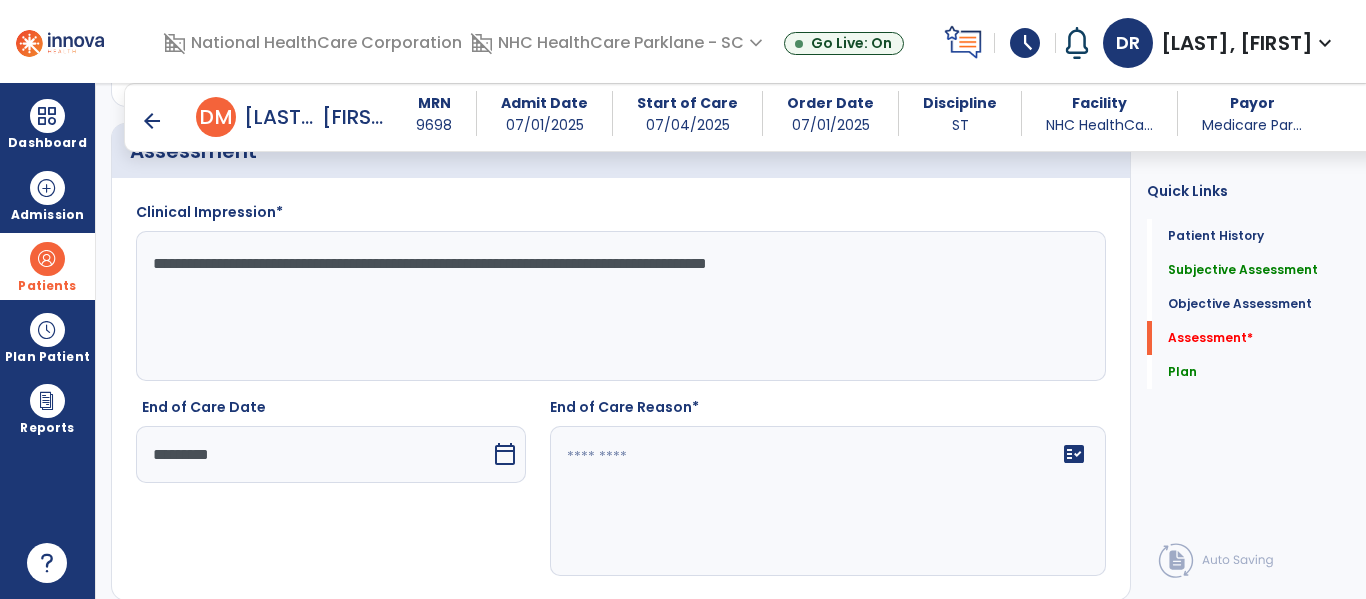 type on "**********" 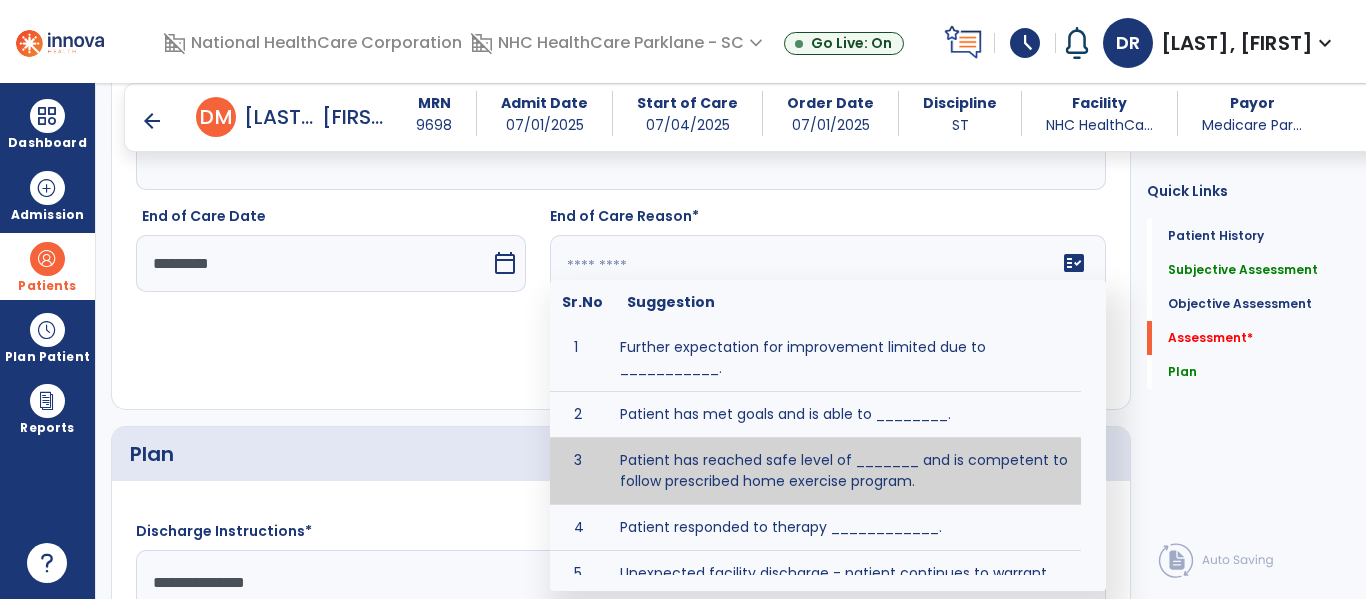 scroll, scrollTop: 1757, scrollLeft: 0, axis: vertical 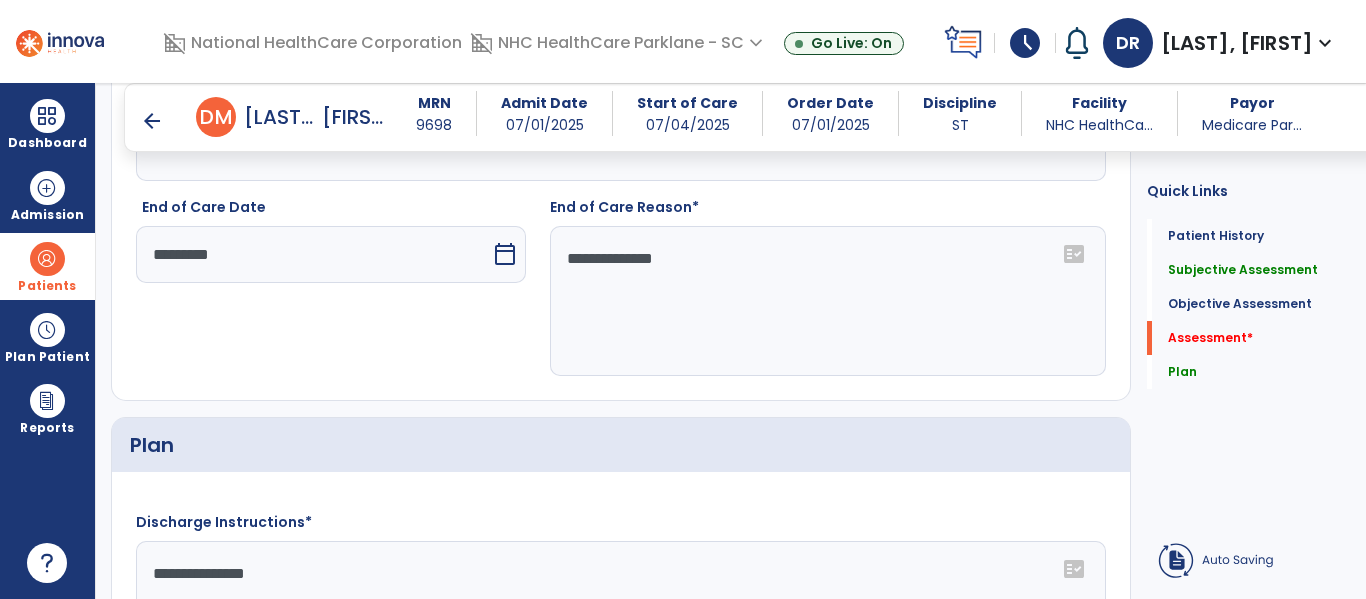 type on "**********" 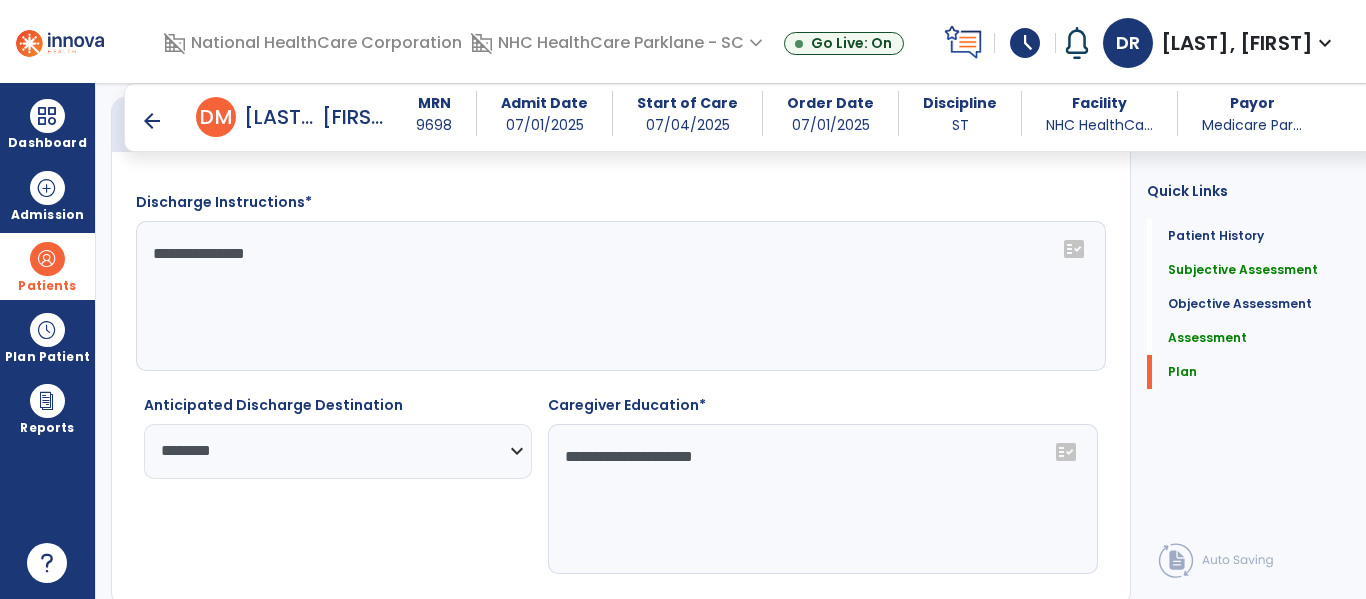 scroll, scrollTop: 2159, scrollLeft: 0, axis: vertical 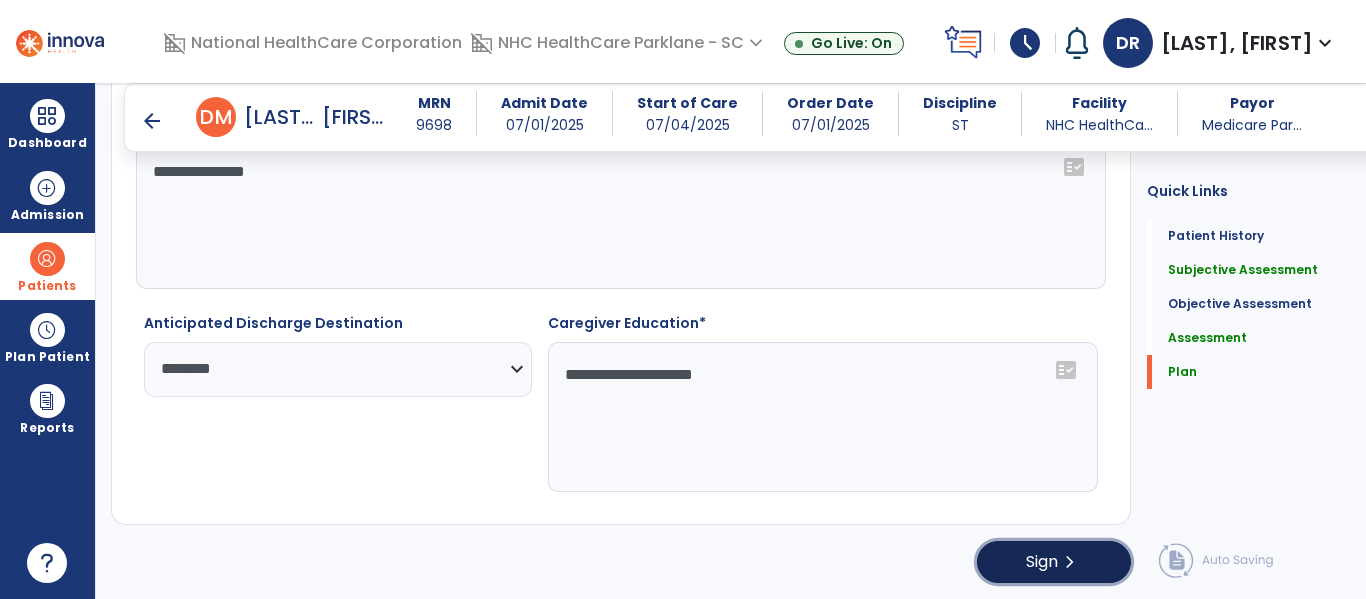 click on "Sign" 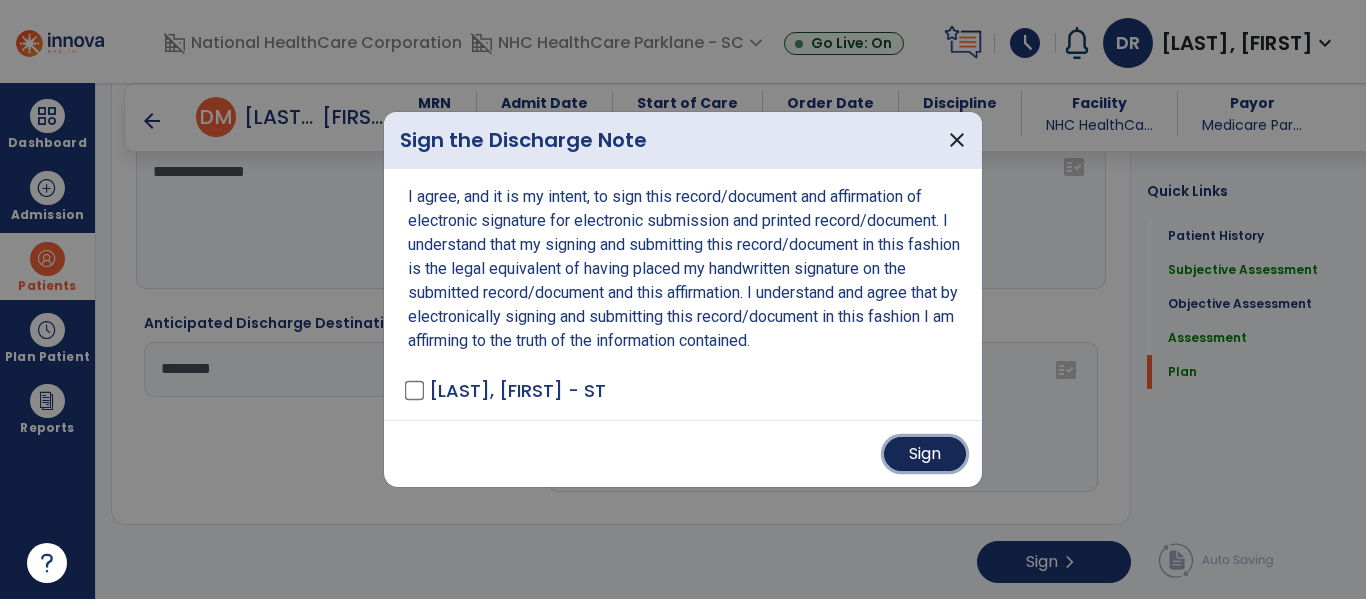 click on "Sign" at bounding box center (925, 454) 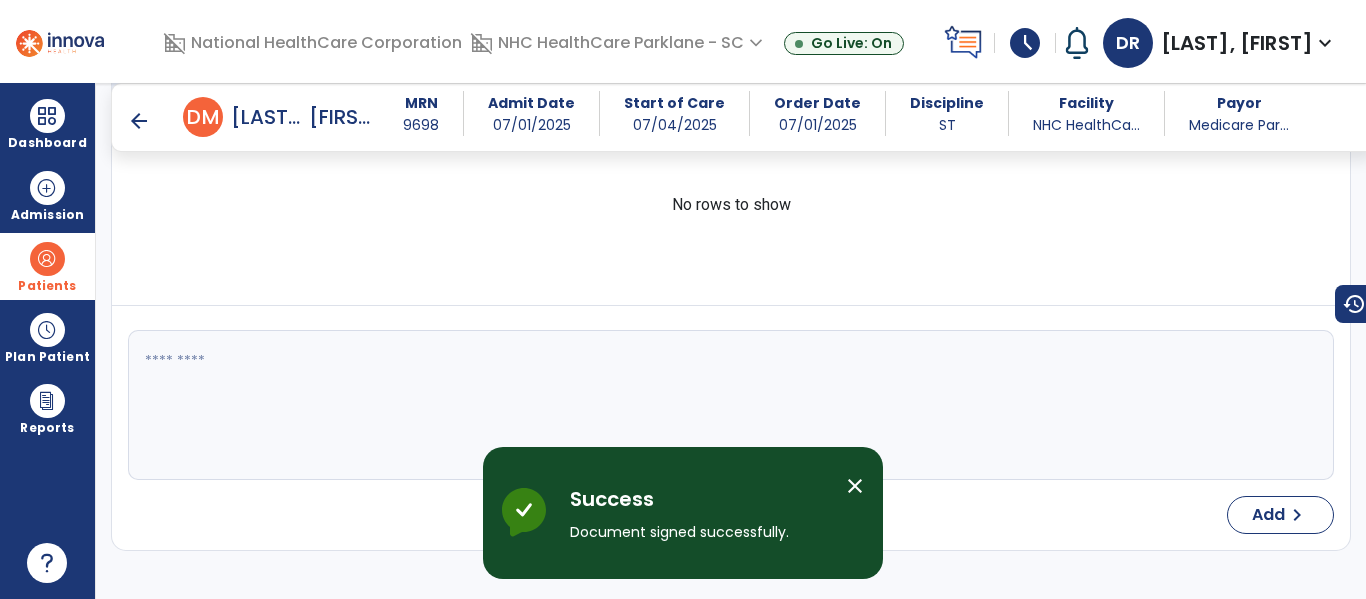 scroll, scrollTop: 0, scrollLeft: 0, axis: both 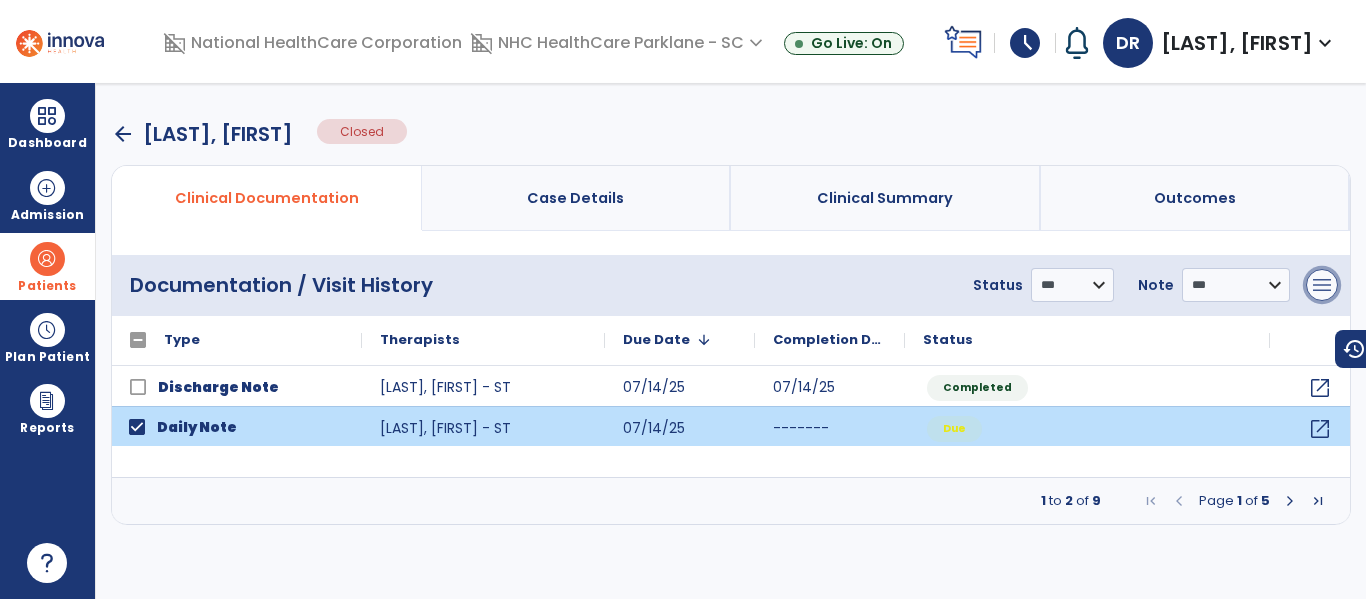 click on "menu" at bounding box center (1322, 285) 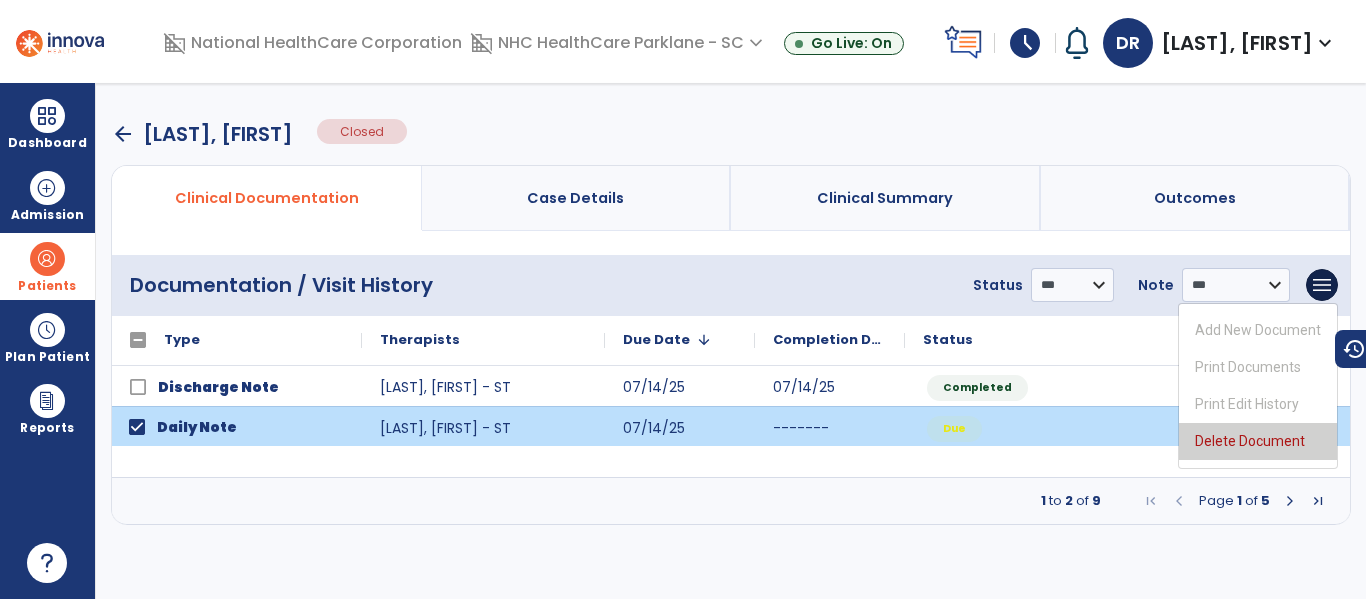 click on "Delete Document" at bounding box center (1258, 441) 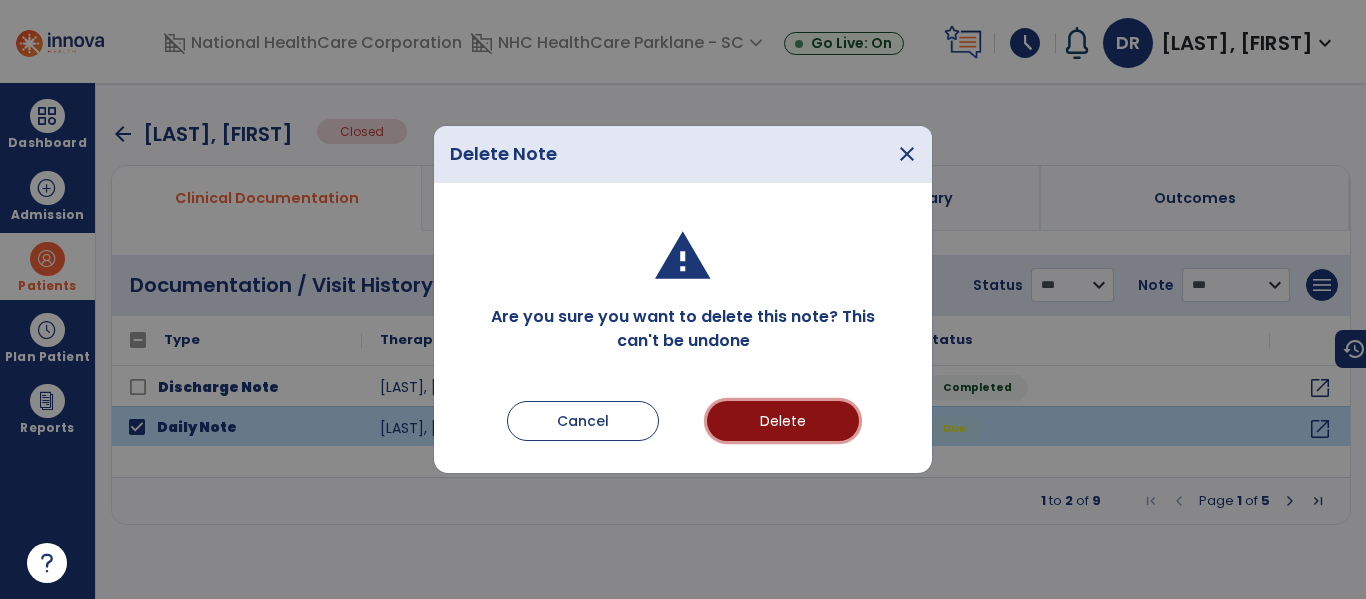 click on "Delete" at bounding box center [783, 421] 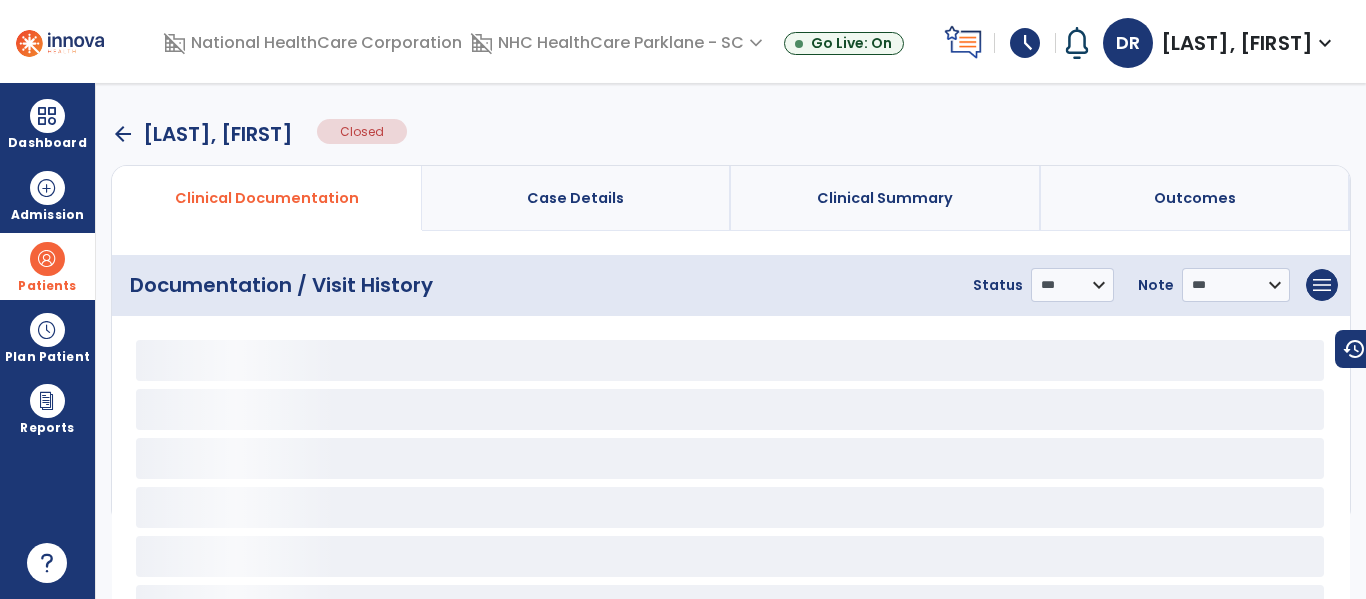click at bounding box center (60, 41) 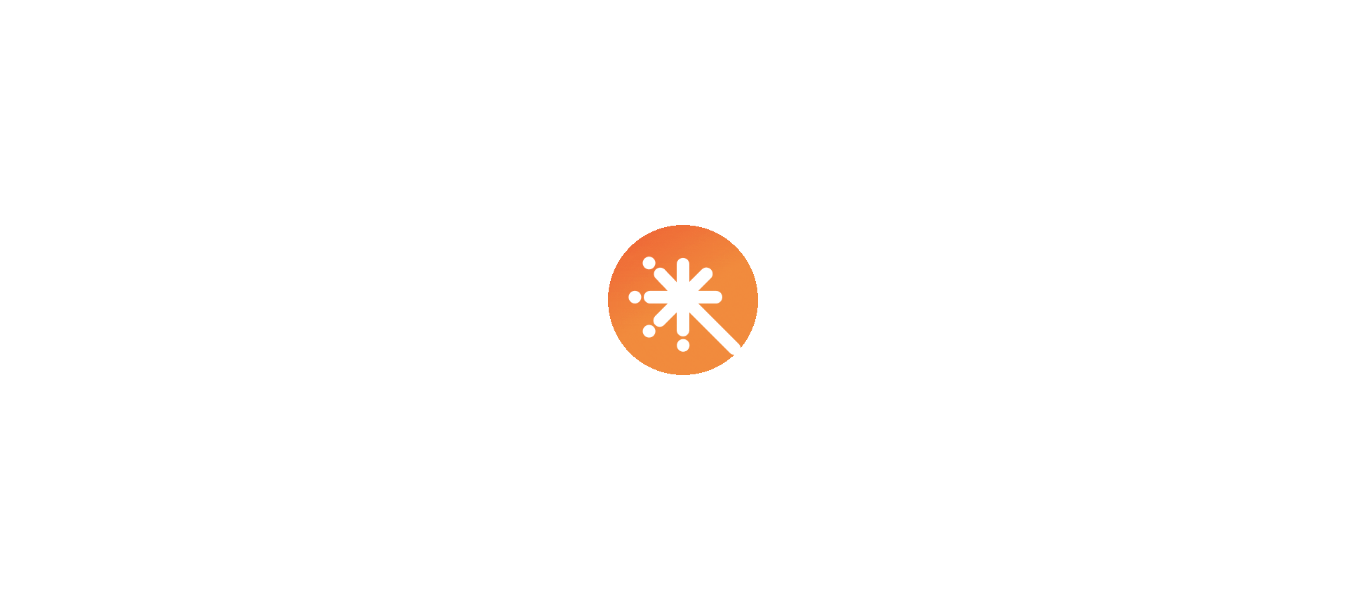scroll, scrollTop: 0, scrollLeft: 0, axis: both 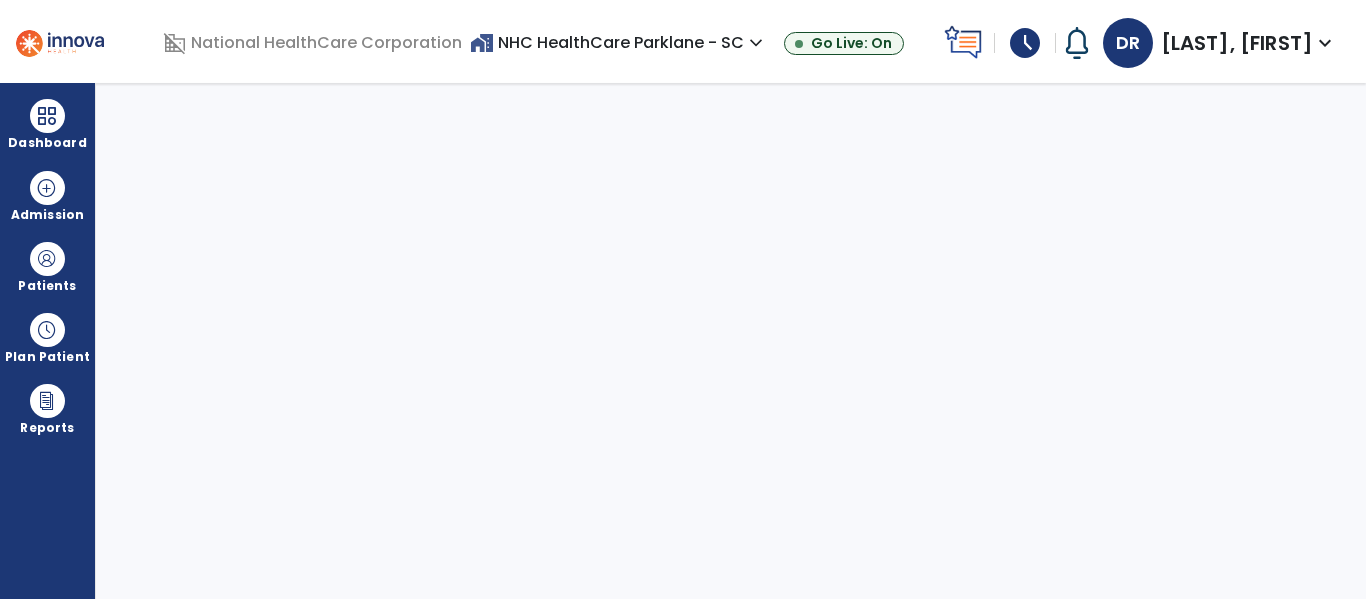 select on "****" 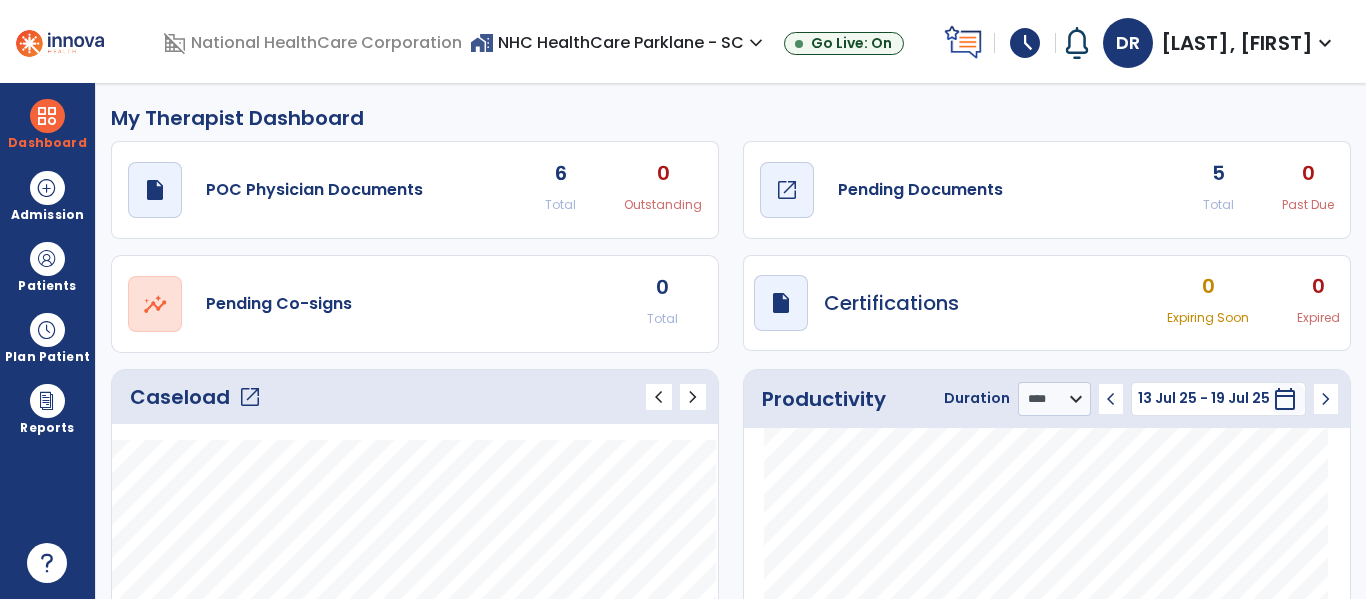 click on "Pending Documents" 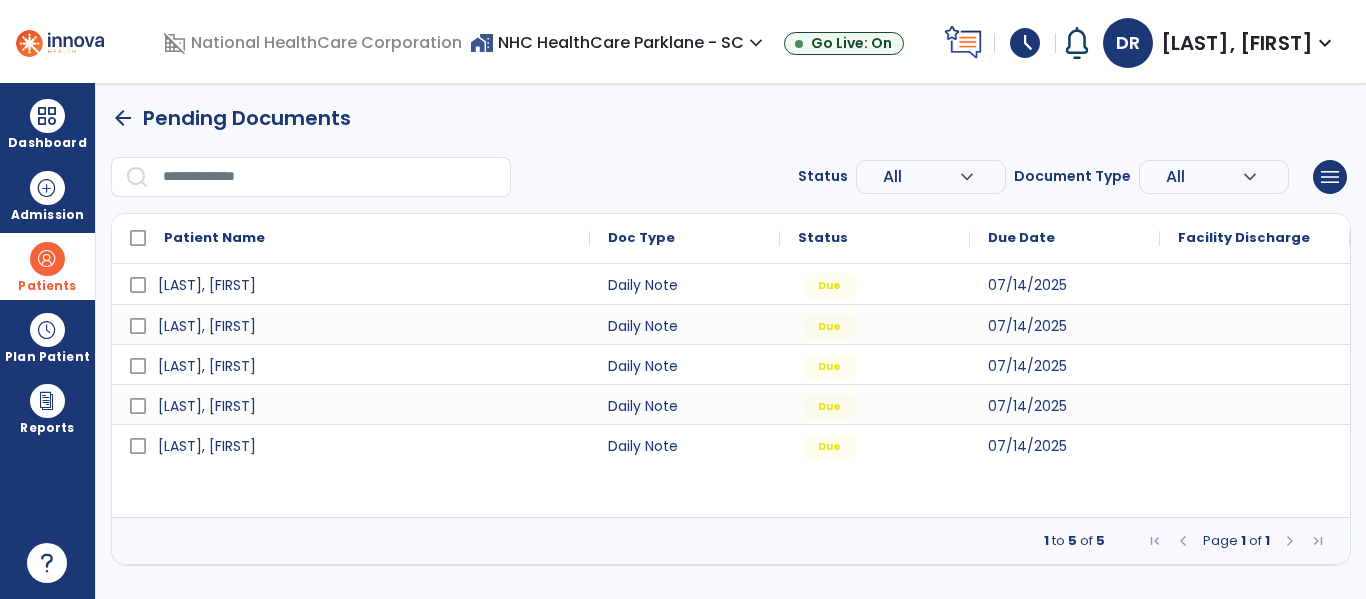 click on "Patients" at bounding box center (47, 266) 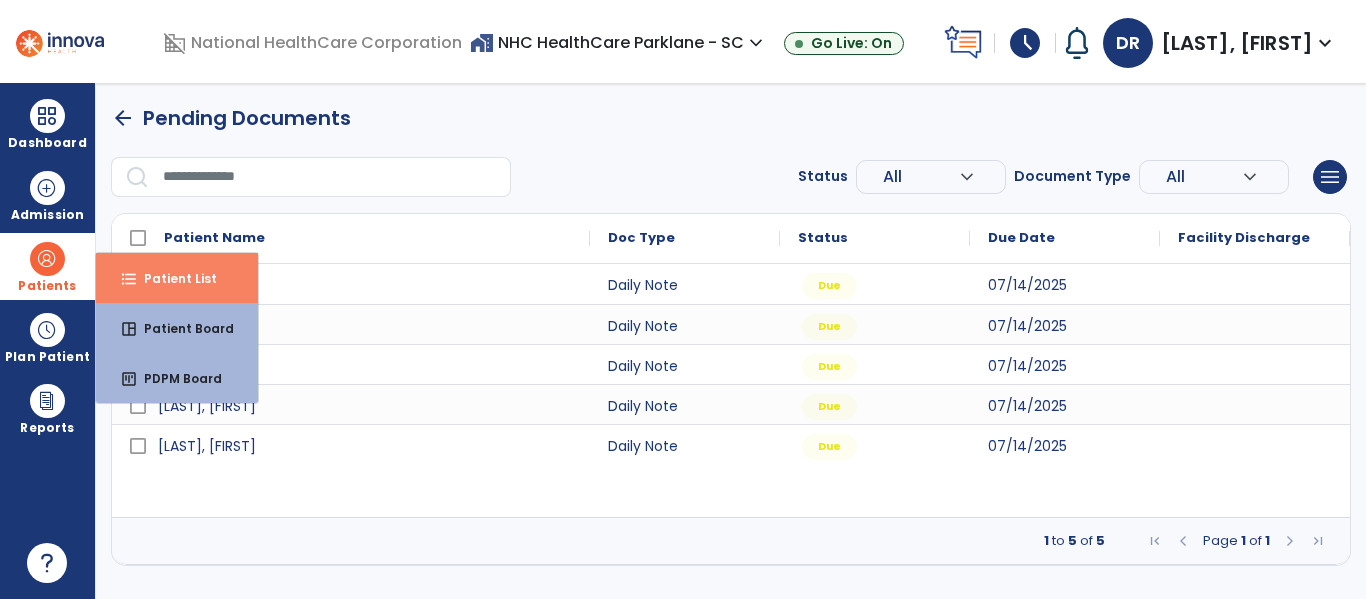 click on "format_list_bulleted  Patient List" at bounding box center (177, 278) 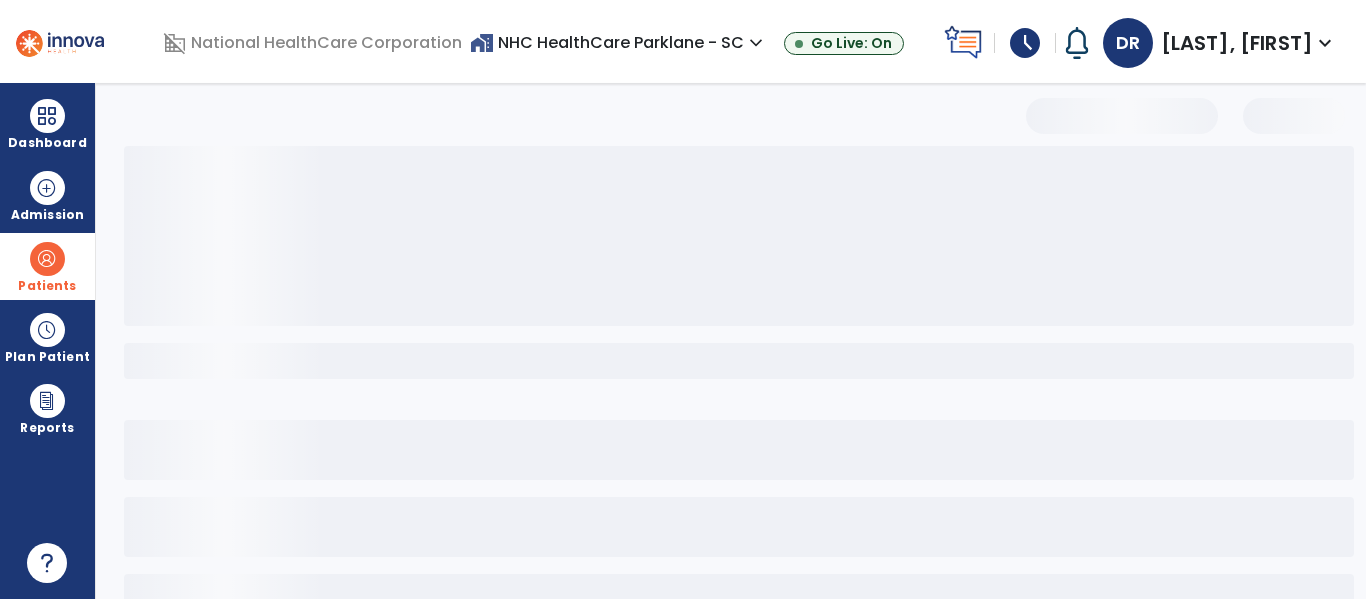 select on "***" 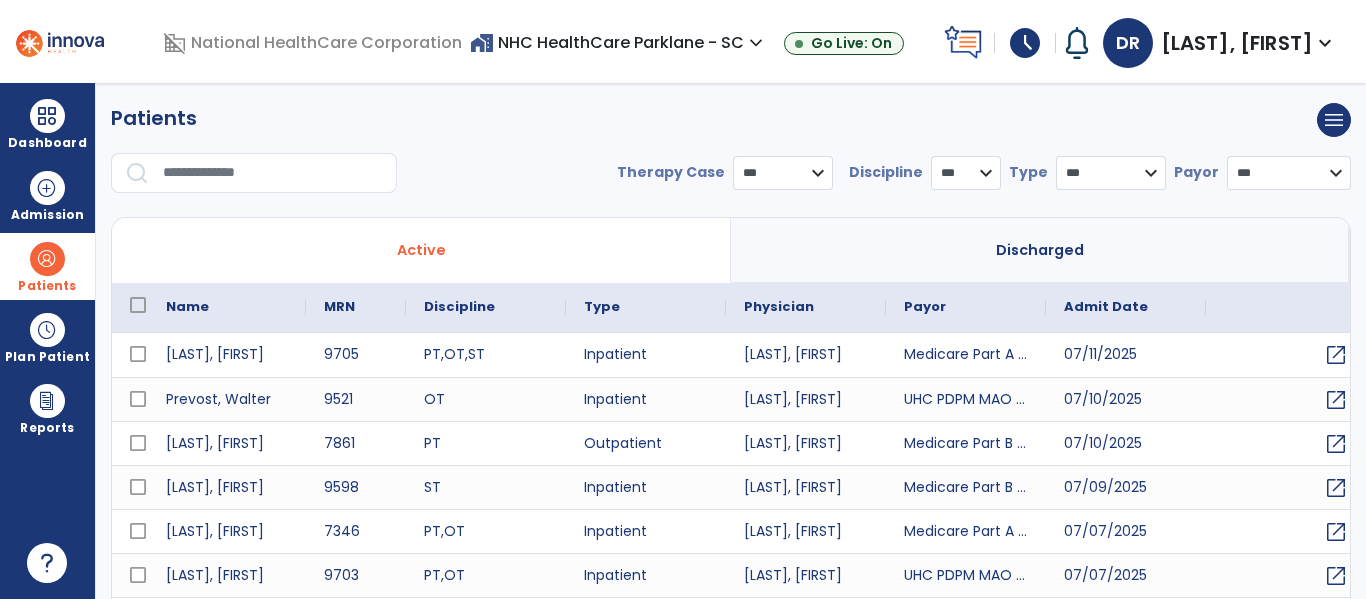click at bounding box center [273, 173] 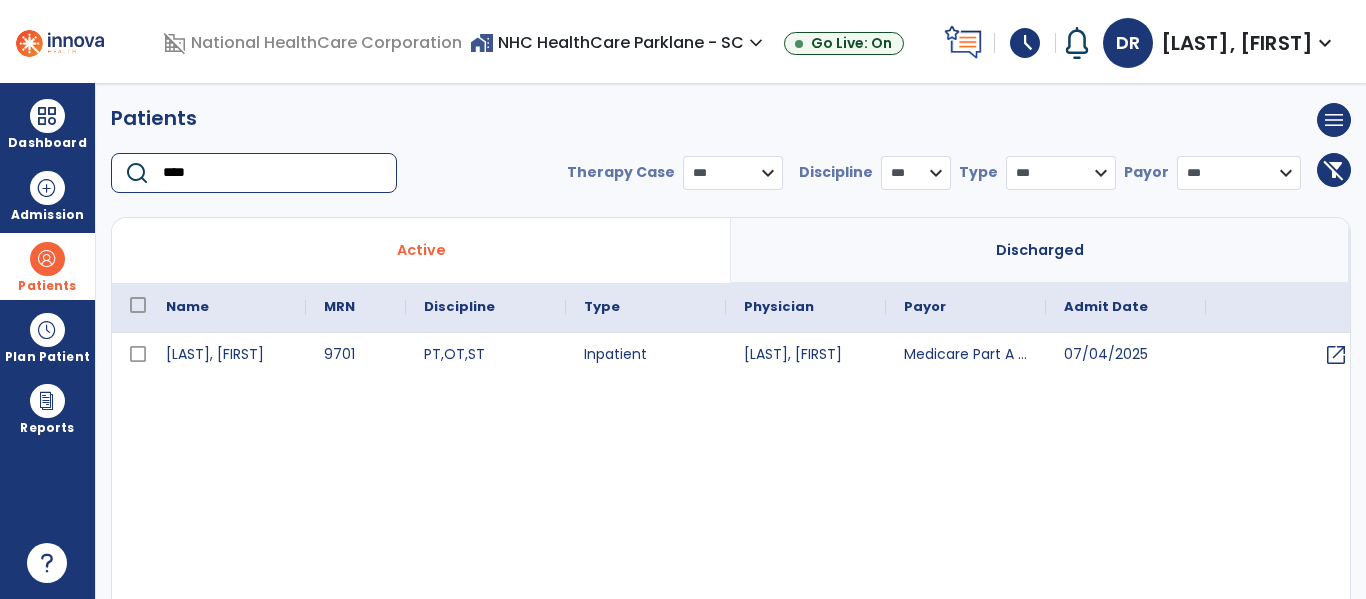 type on "****" 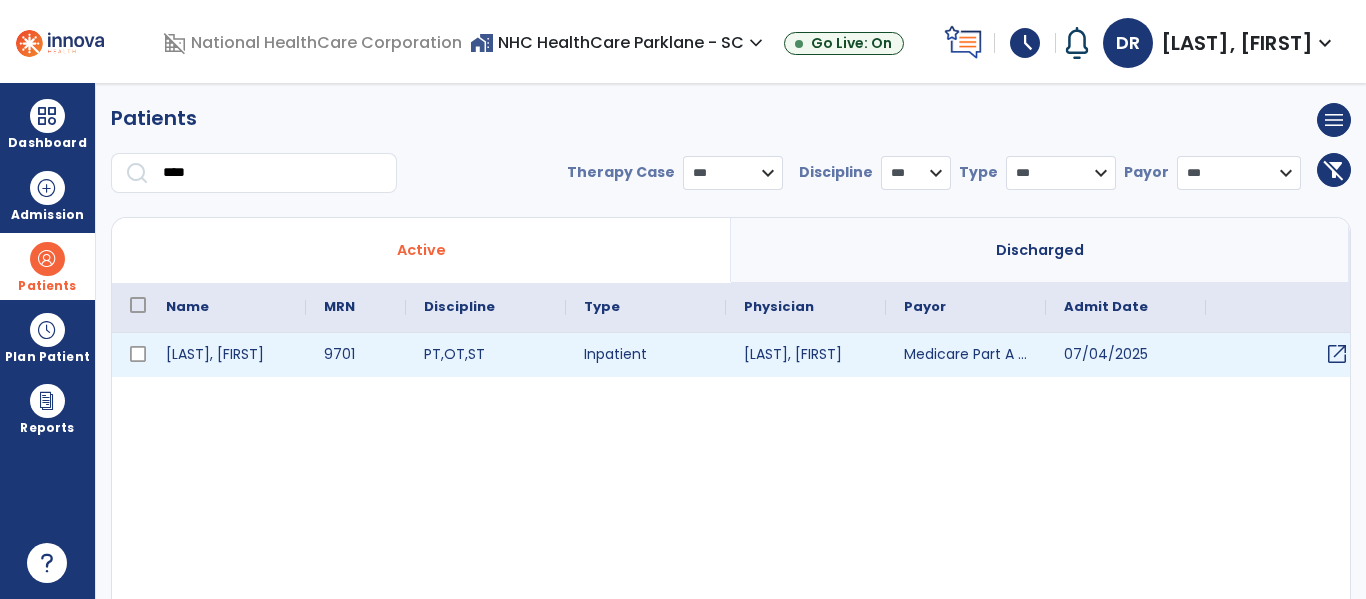 click on "open_in_new" at bounding box center (1337, 354) 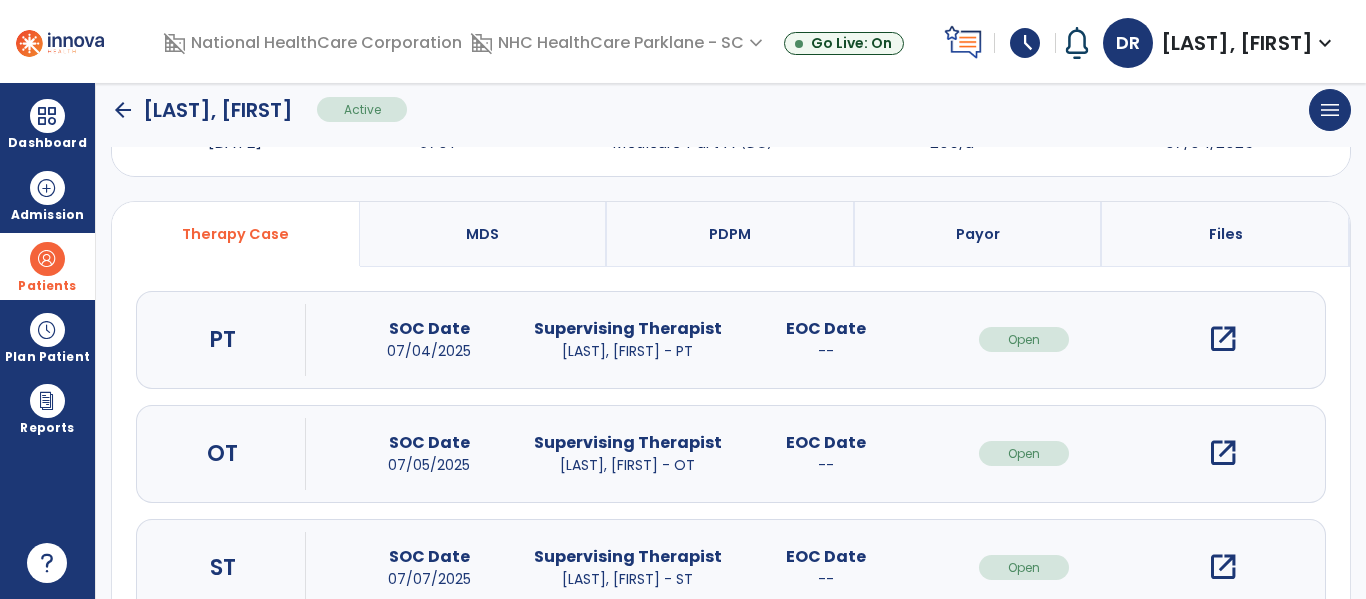 scroll, scrollTop: 162, scrollLeft: 0, axis: vertical 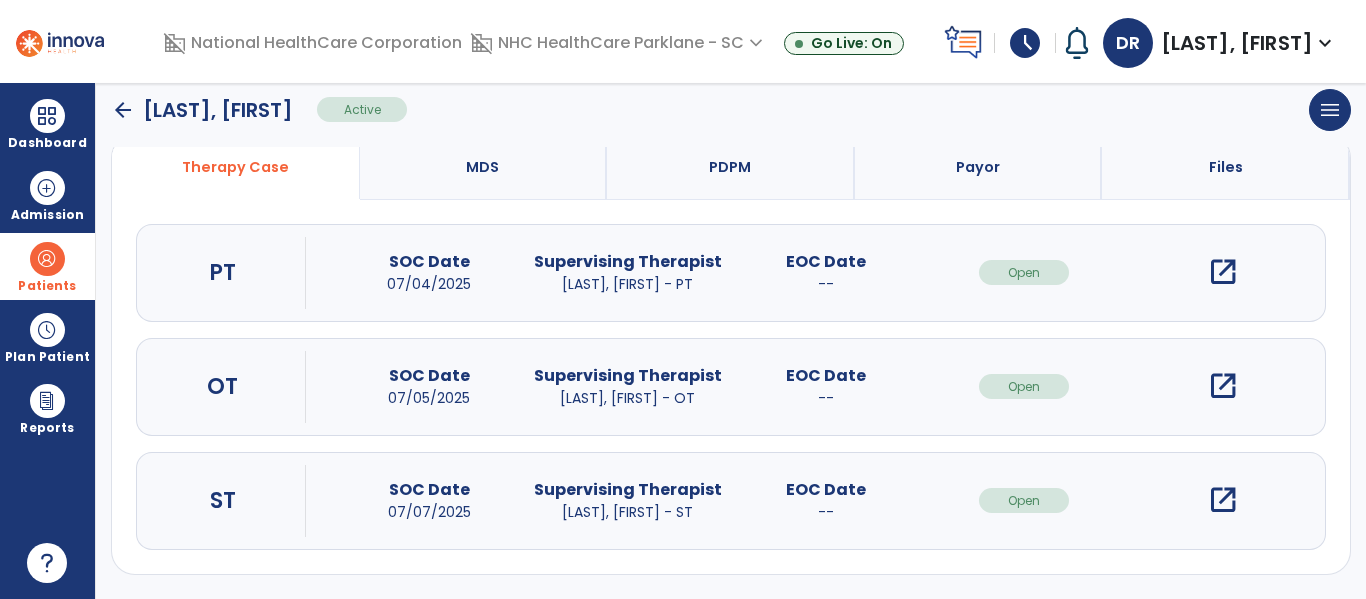 click on "open_in_new" at bounding box center (1223, 500) 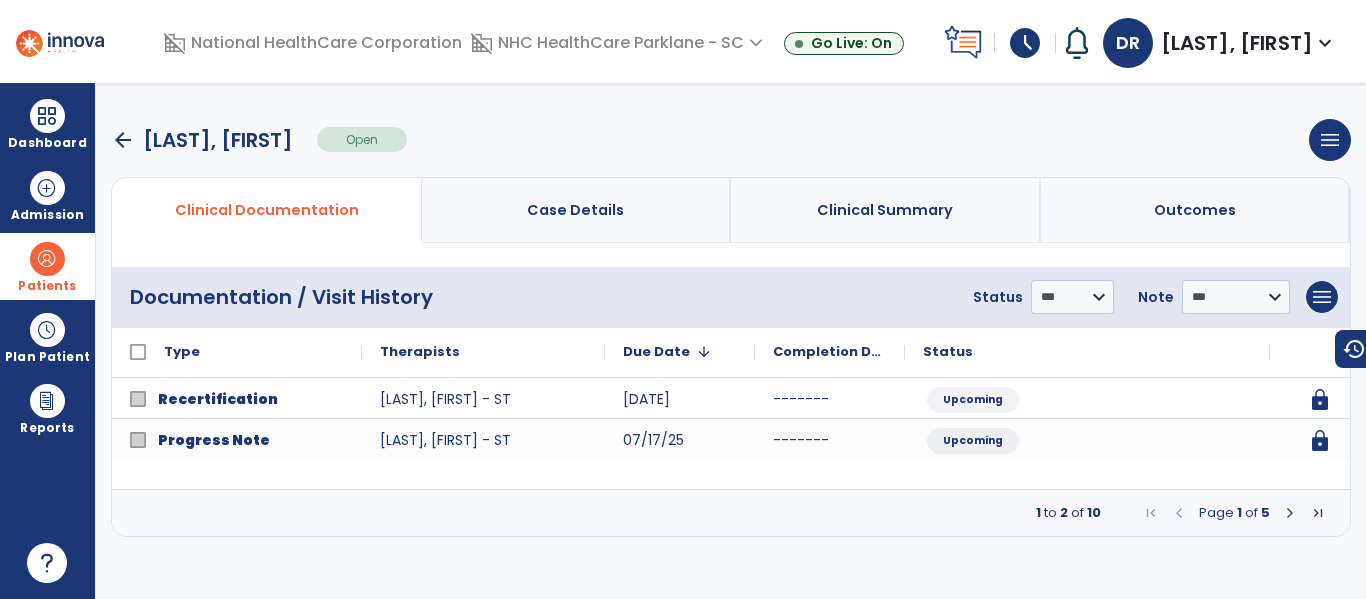 scroll, scrollTop: 0, scrollLeft: 0, axis: both 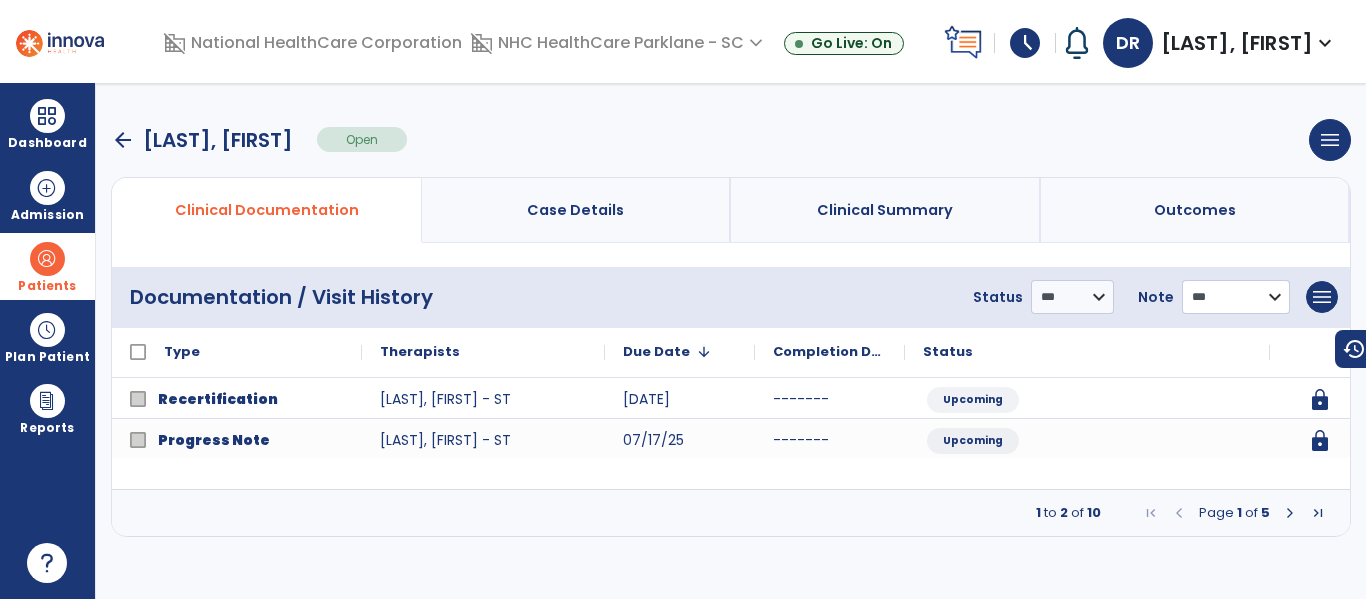click on "**********" at bounding box center [1072, 297] 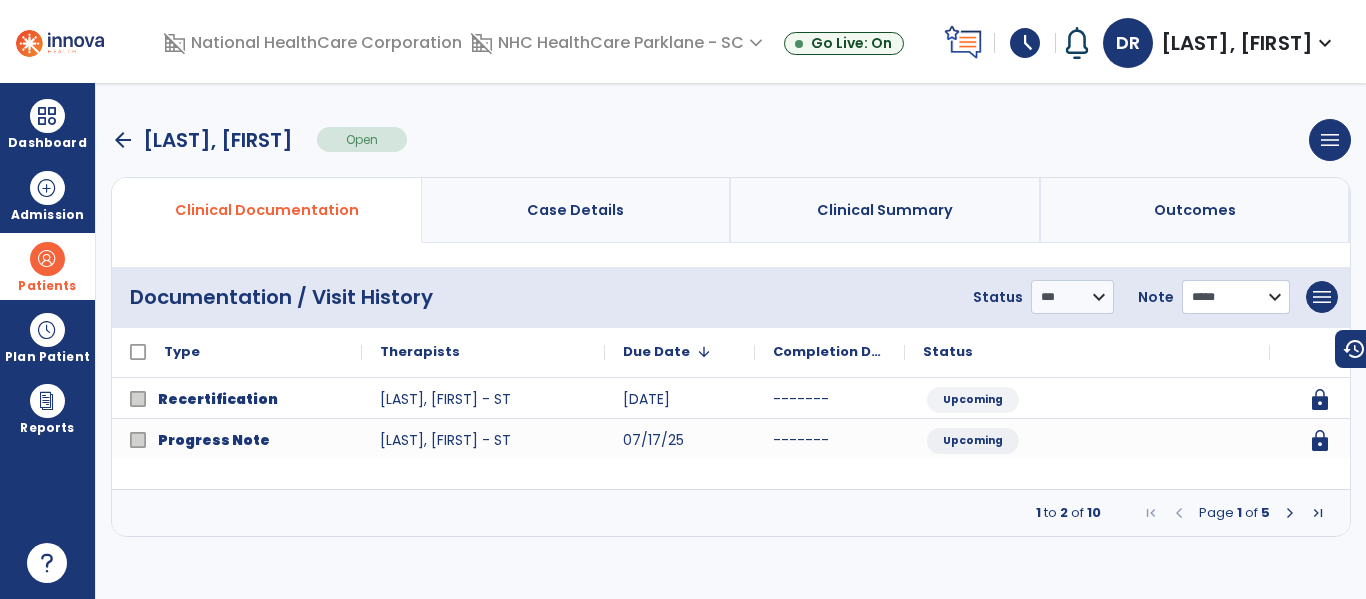 click on "**********" at bounding box center (1072, 297) 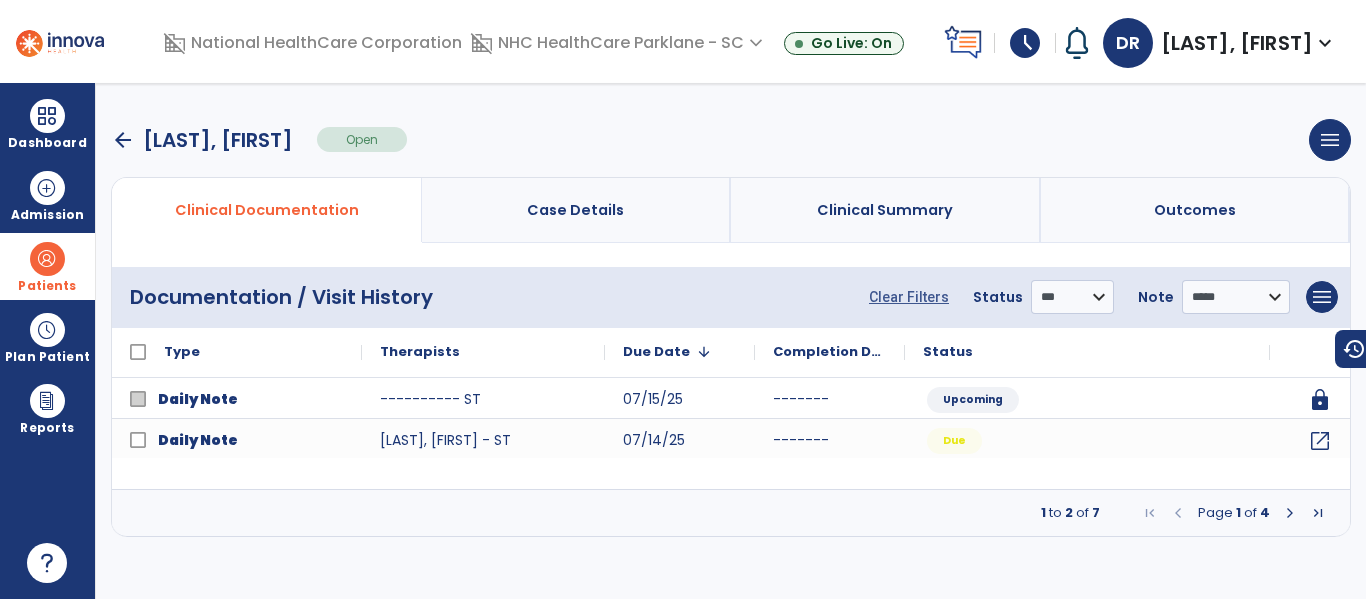 click at bounding box center [1290, 513] 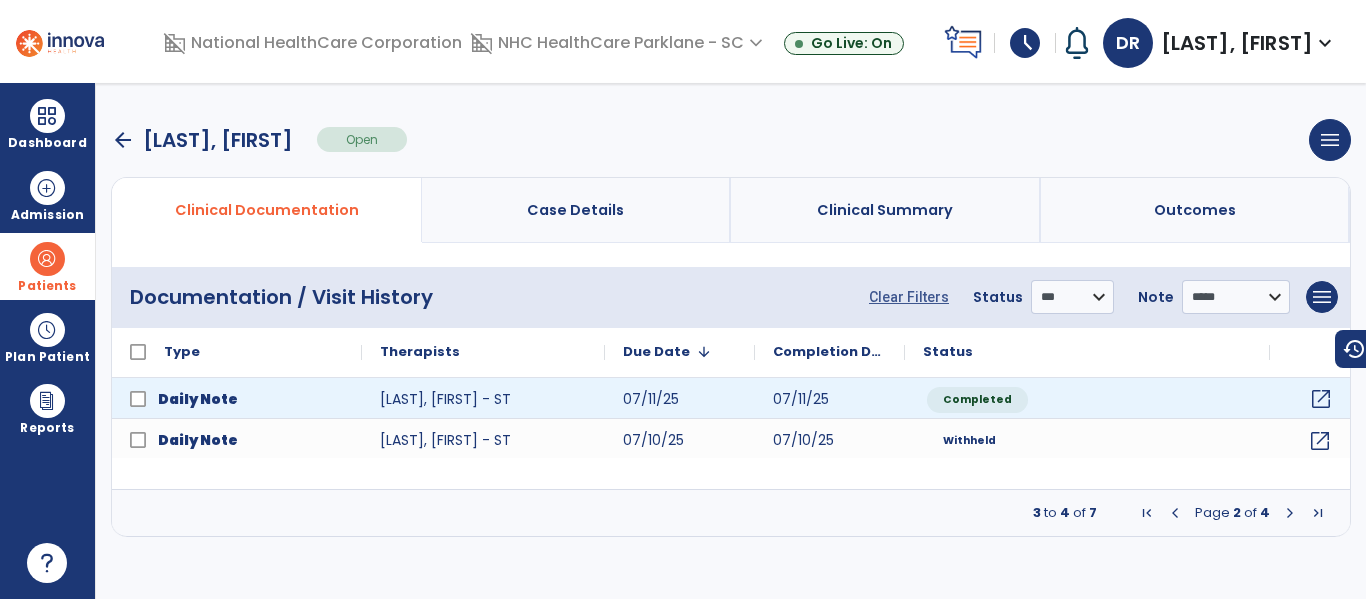 click on "open_in_new" 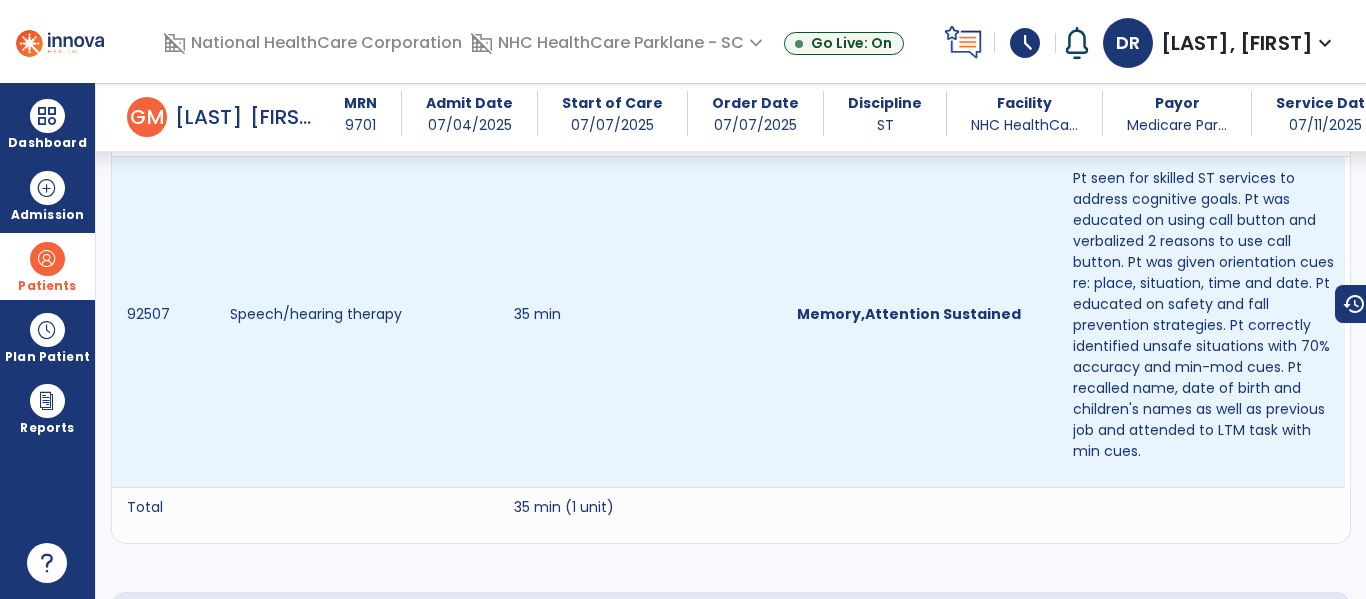 scroll, scrollTop: 1200, scrollLeft: 0, axis: vertical 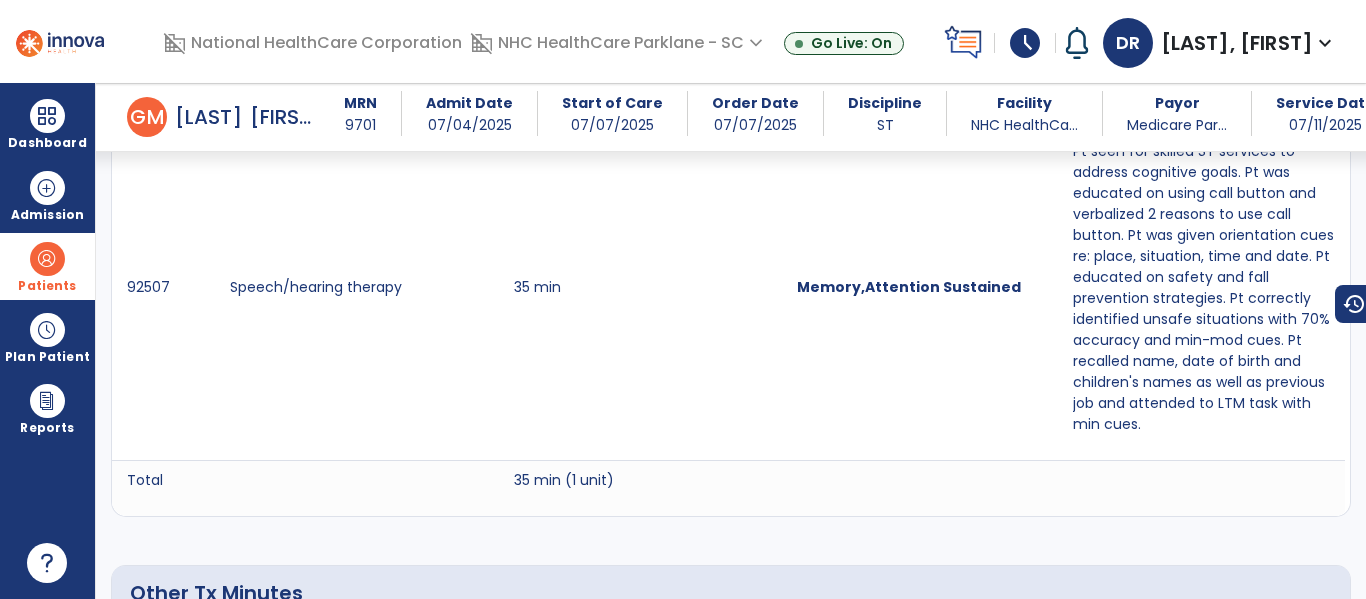 click on "Patients" at bounding box center (47, 266) 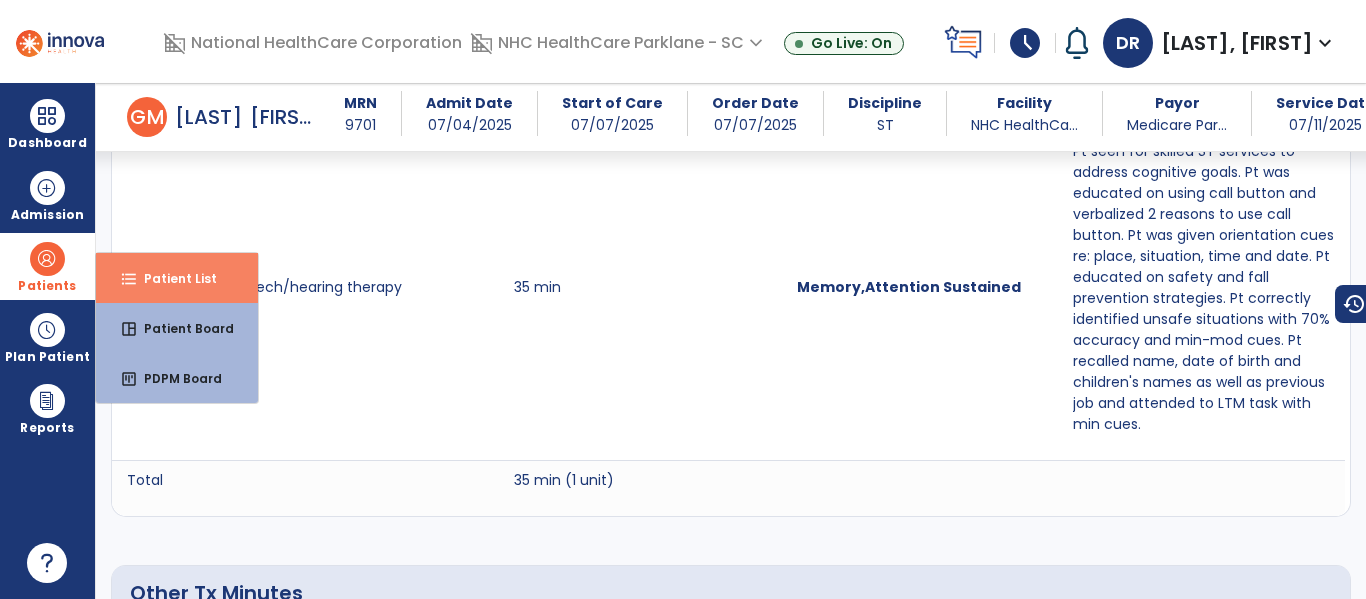 click on "format_list_bulleted  Patient List" at bounding box center (177, 278) 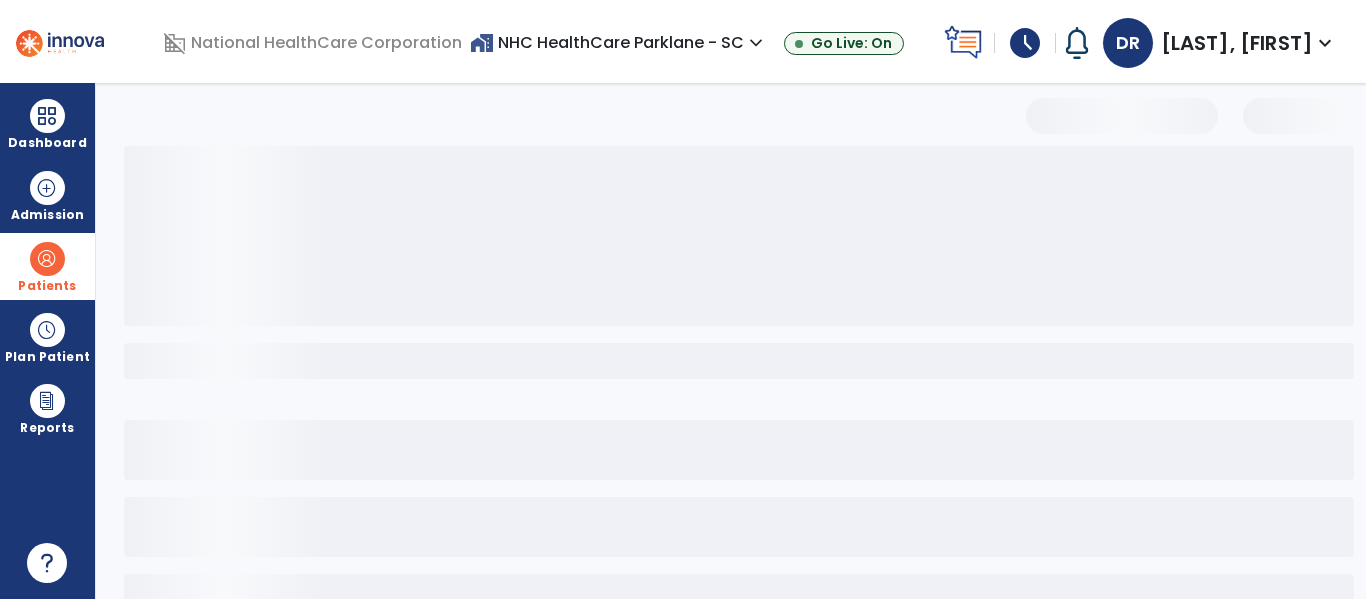 select on "***" 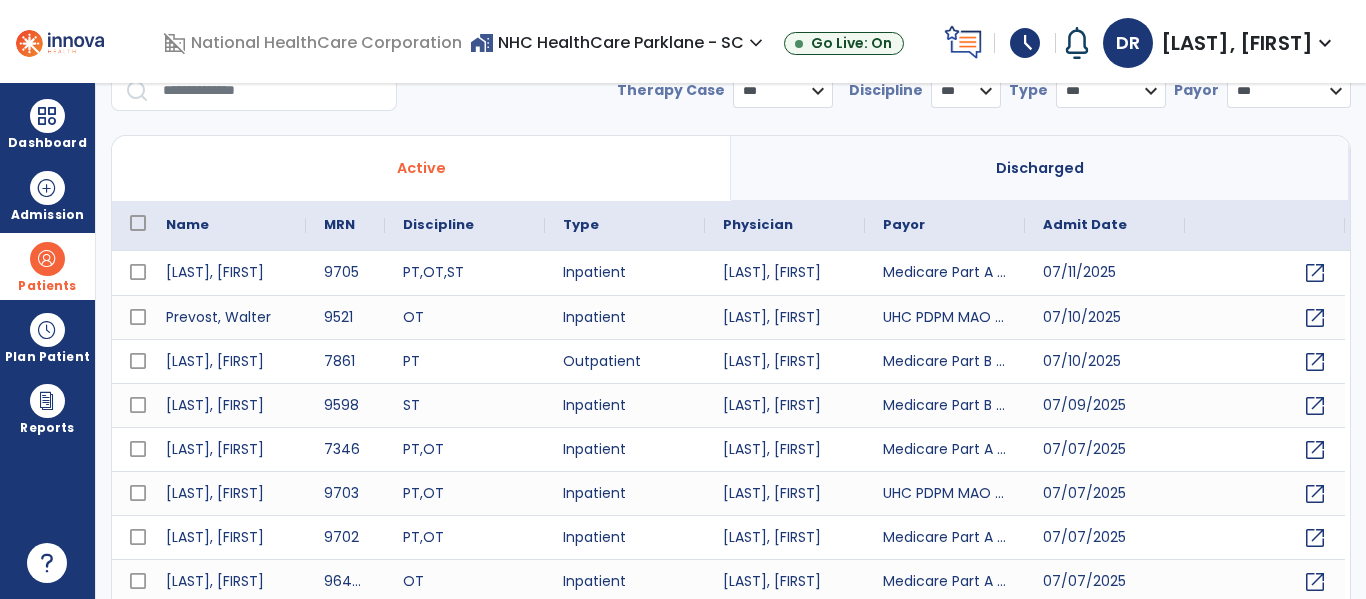 scroll, scrollTop: 0, scrollLeft: 0, axis: both 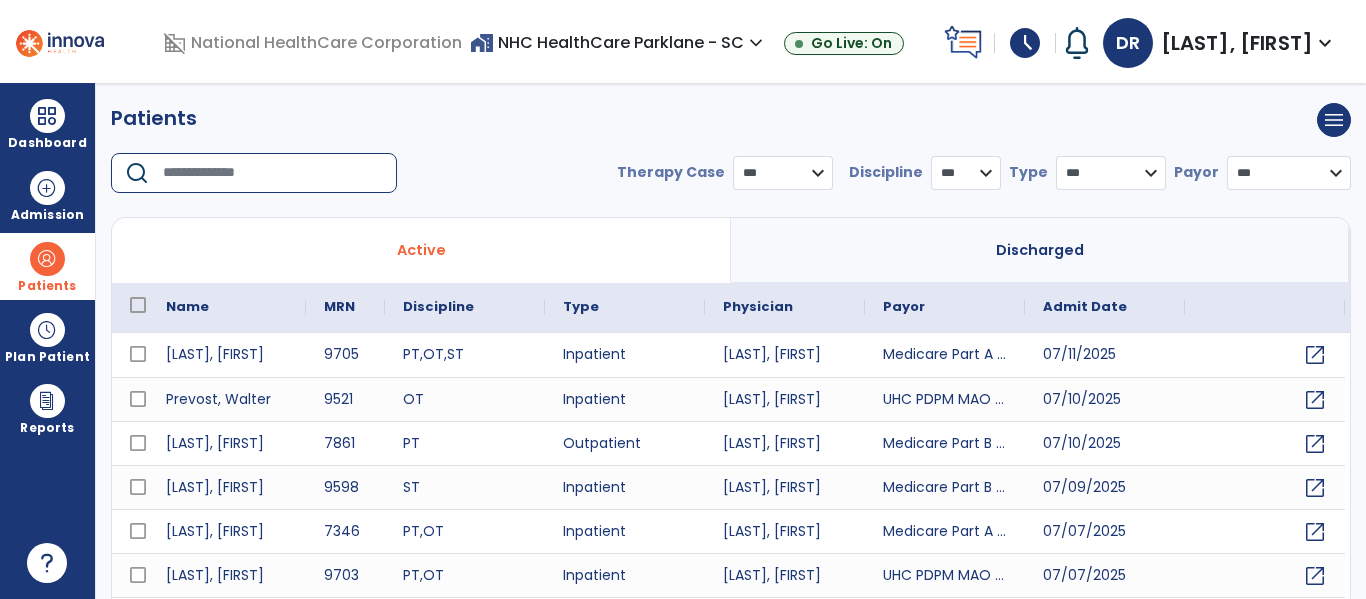 click at bounding box center [273, 173] 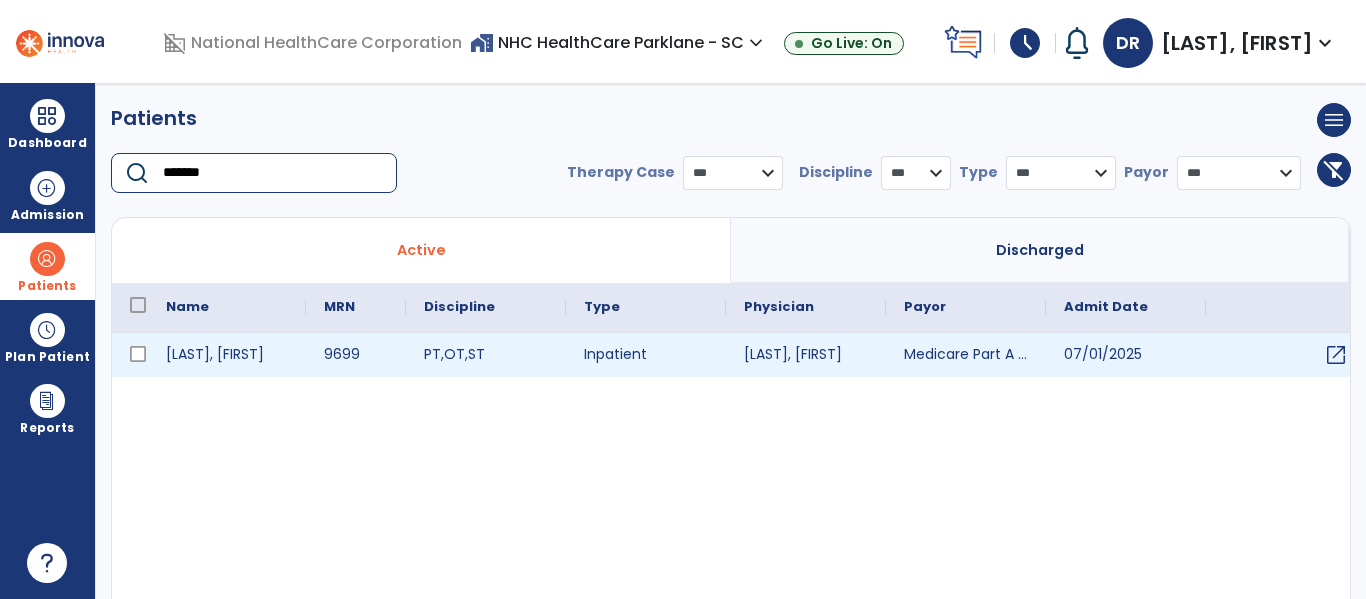 type on "*******" 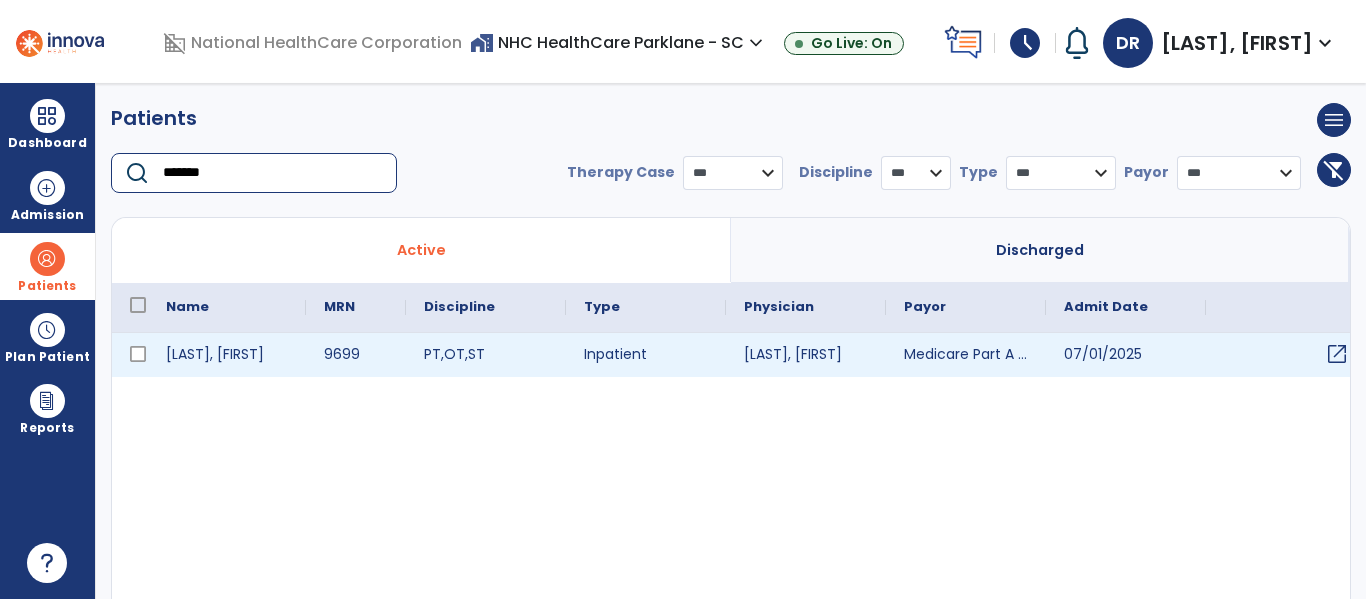 click on "open_in_new" at bounding box center (1337, 354) 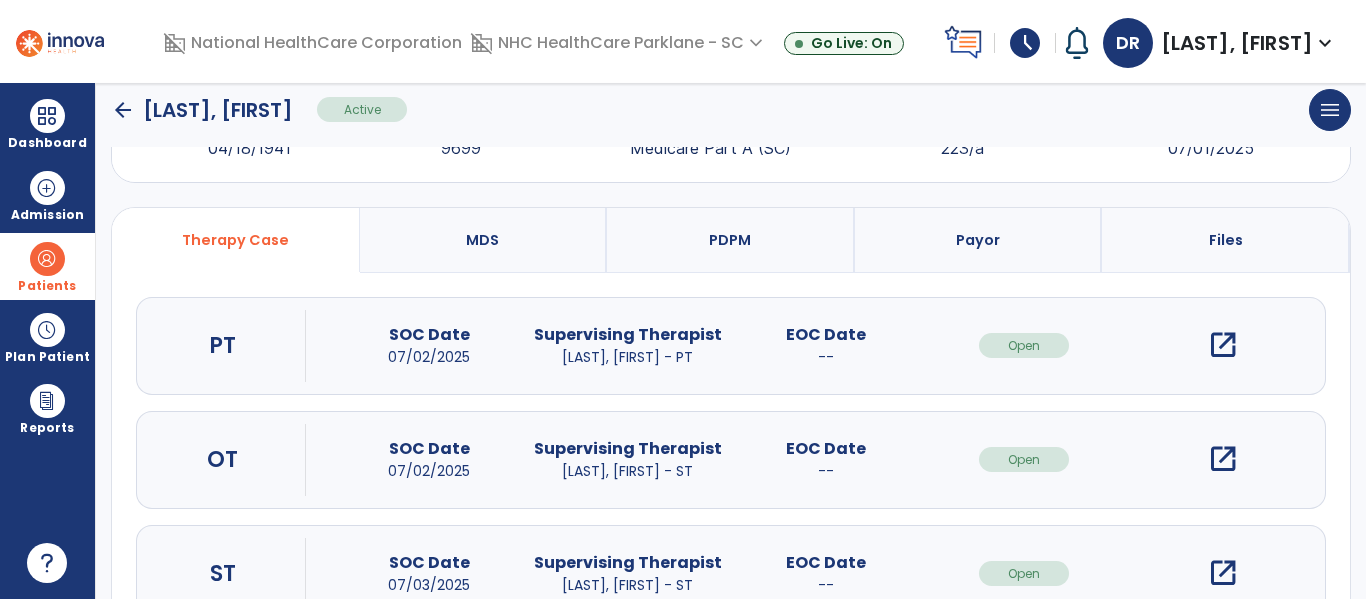 scroll, scrollTop: 162, scrollLeft: 0, axis: vertical 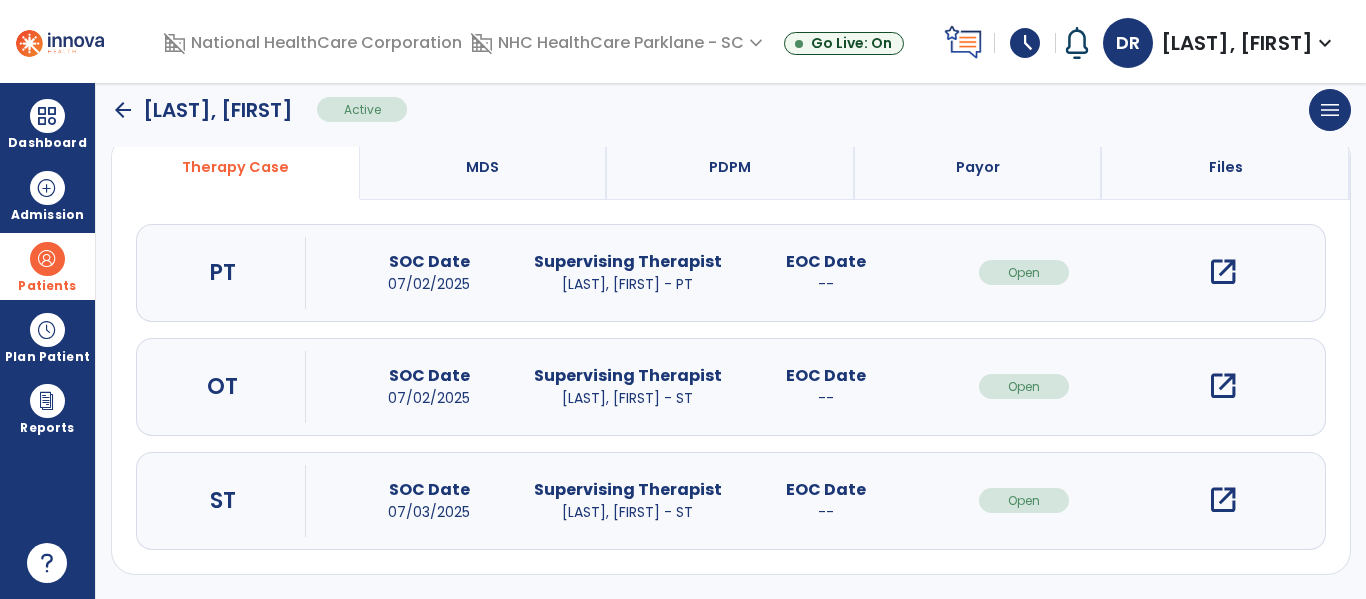 click on "open_in_new" at bounding box center [1223, 500] 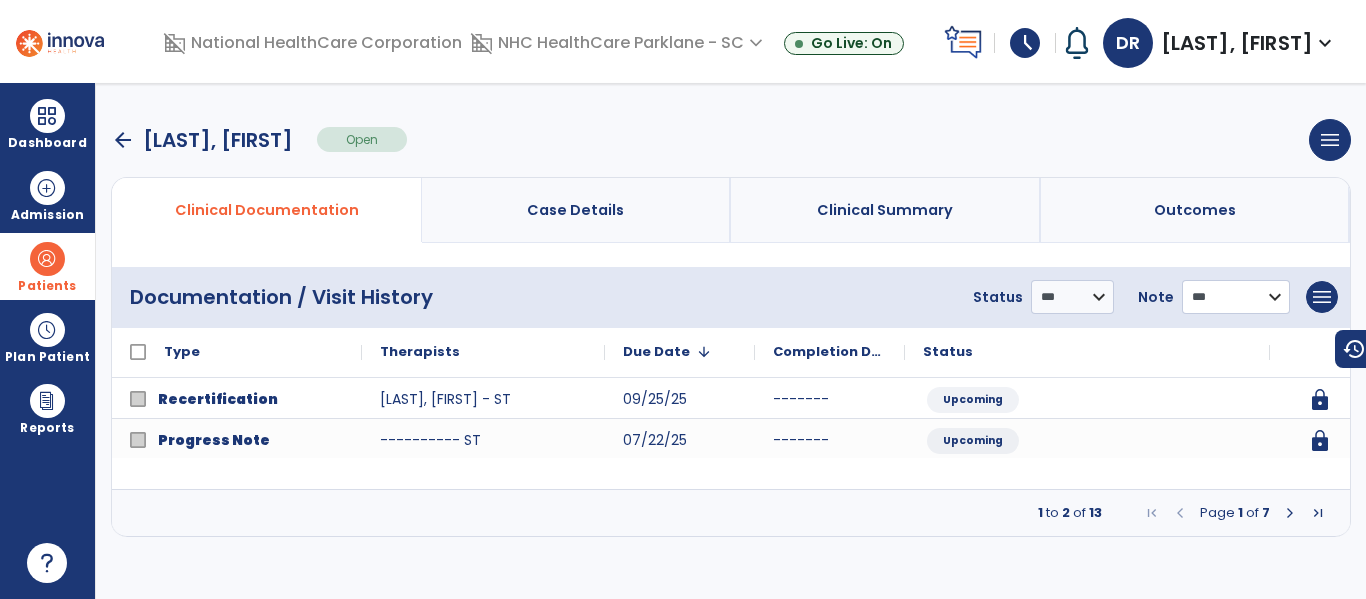 click on "**********" at bounding box center [1072, 297] 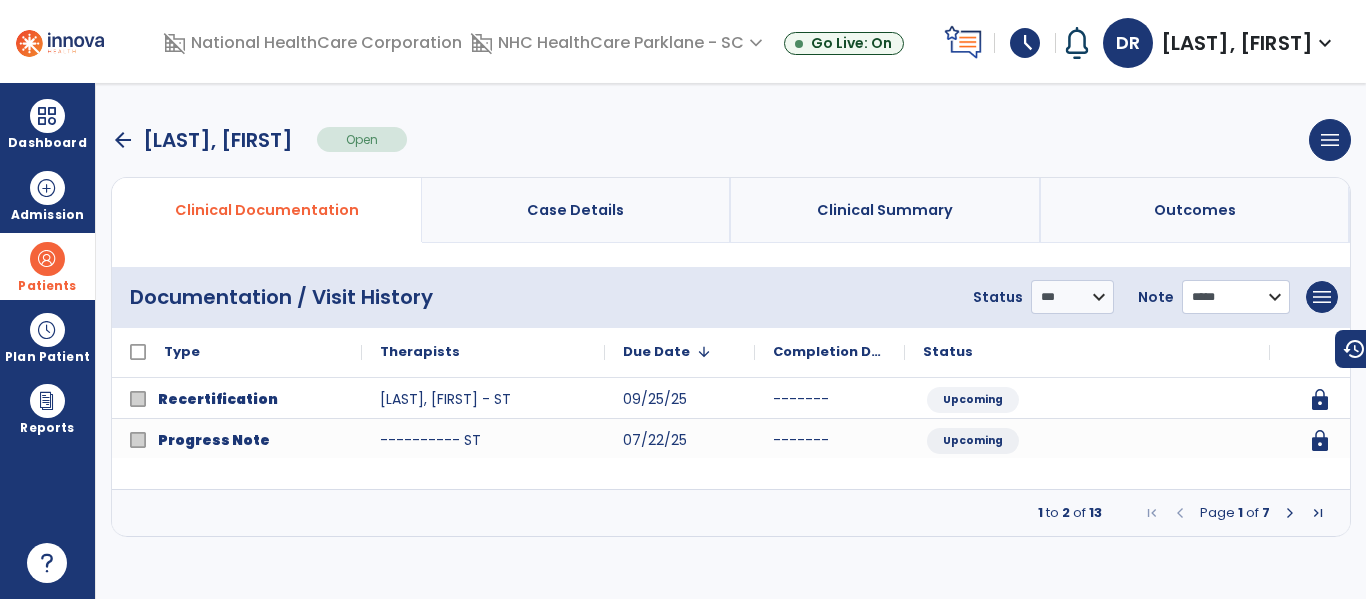 click on "**********" at bounding box center [1072, 297] 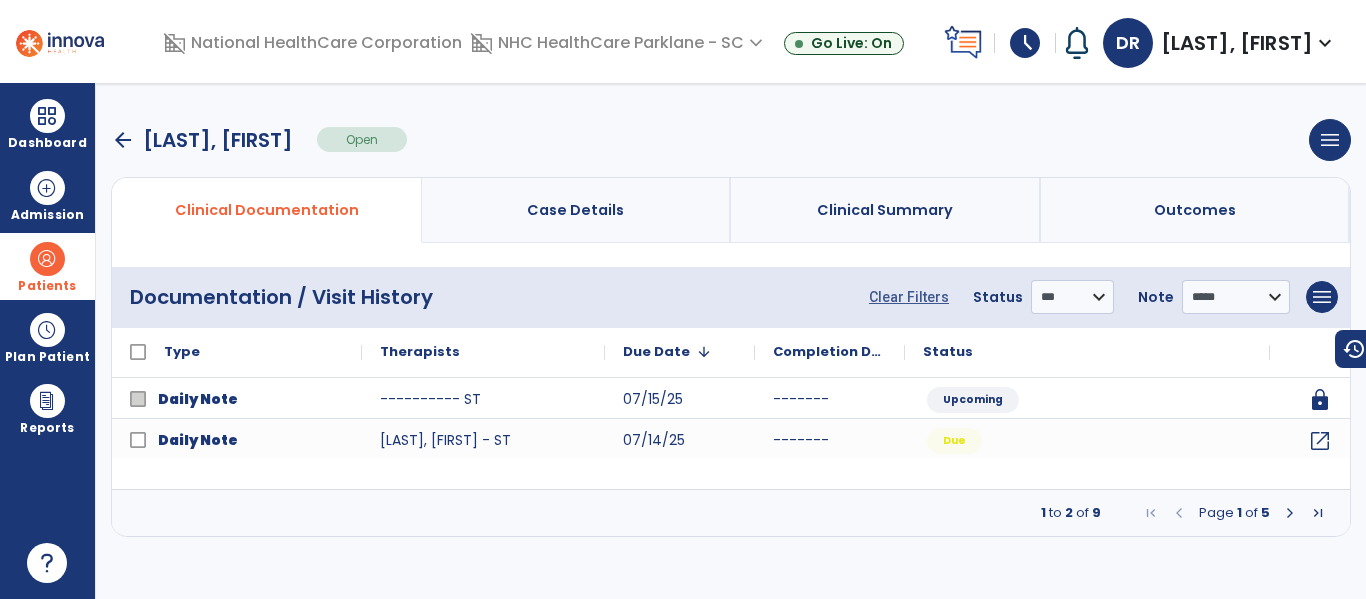 click at bounding box center [1290, 513] 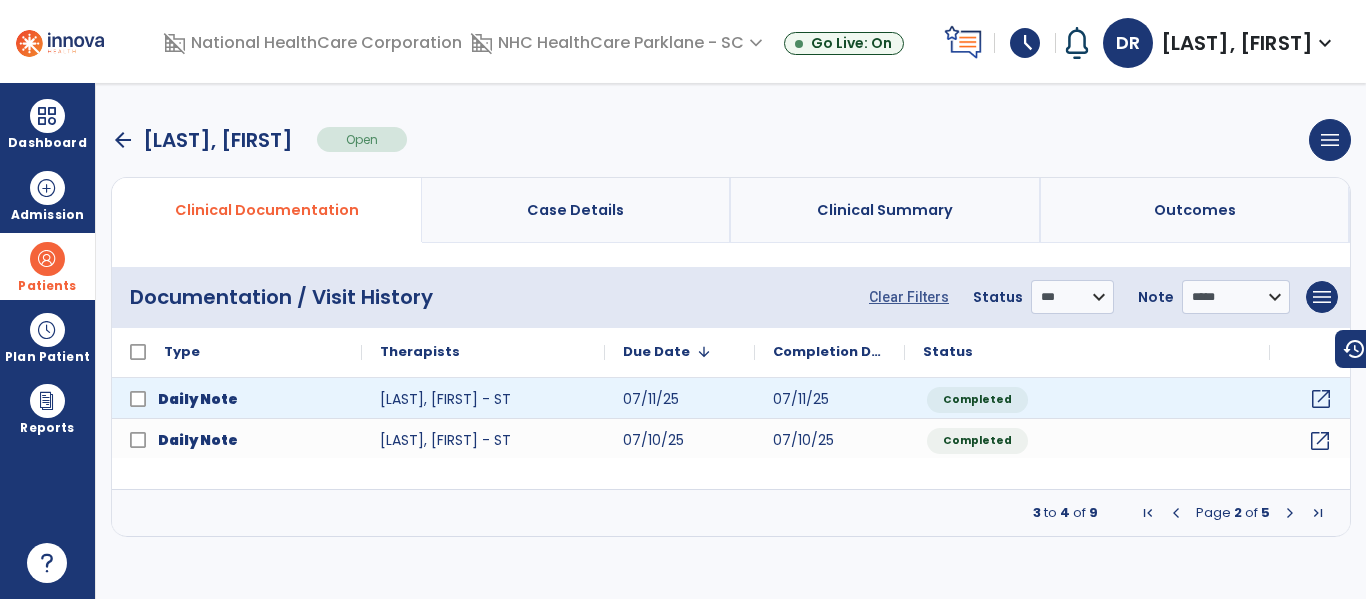 click on "open_in_new" 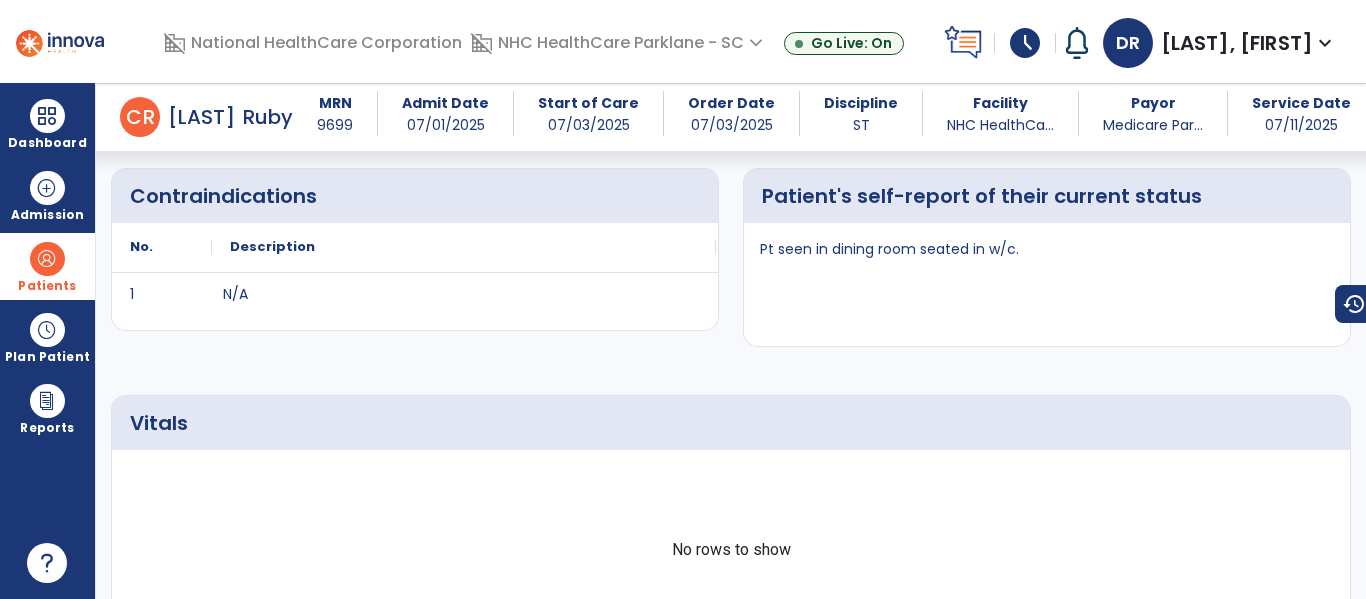 scroll, scrollTop: 700, scrollLeft: 0, axis: vertical 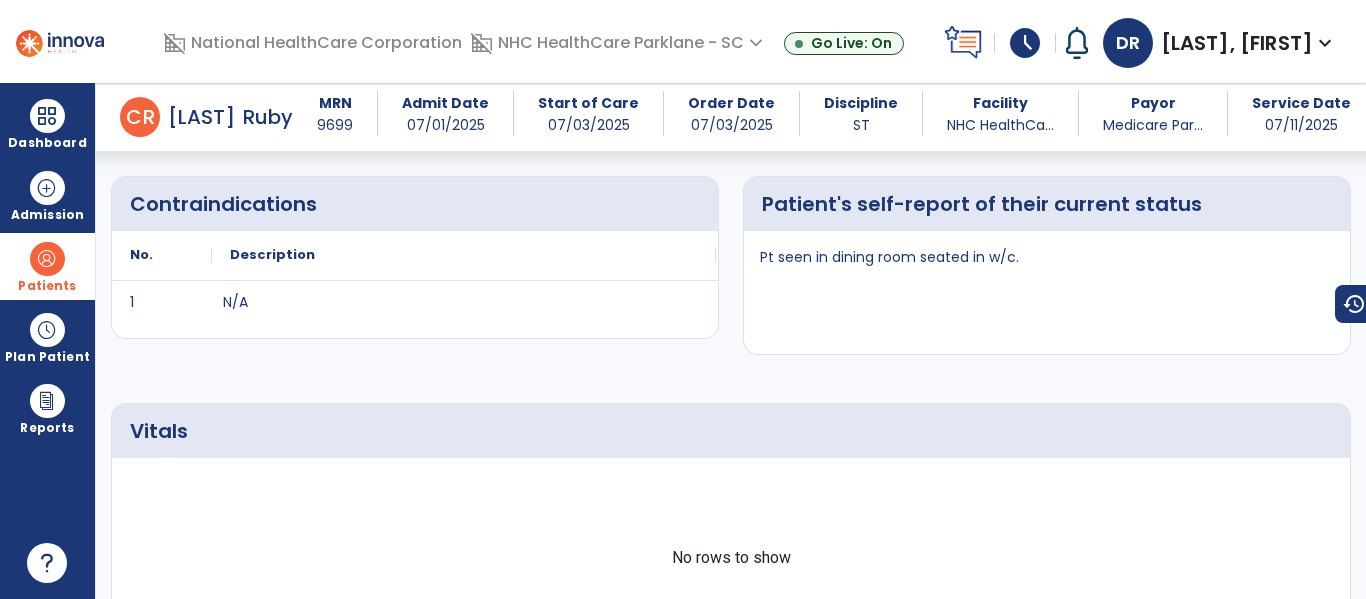 click at bounding box center (60, 41) 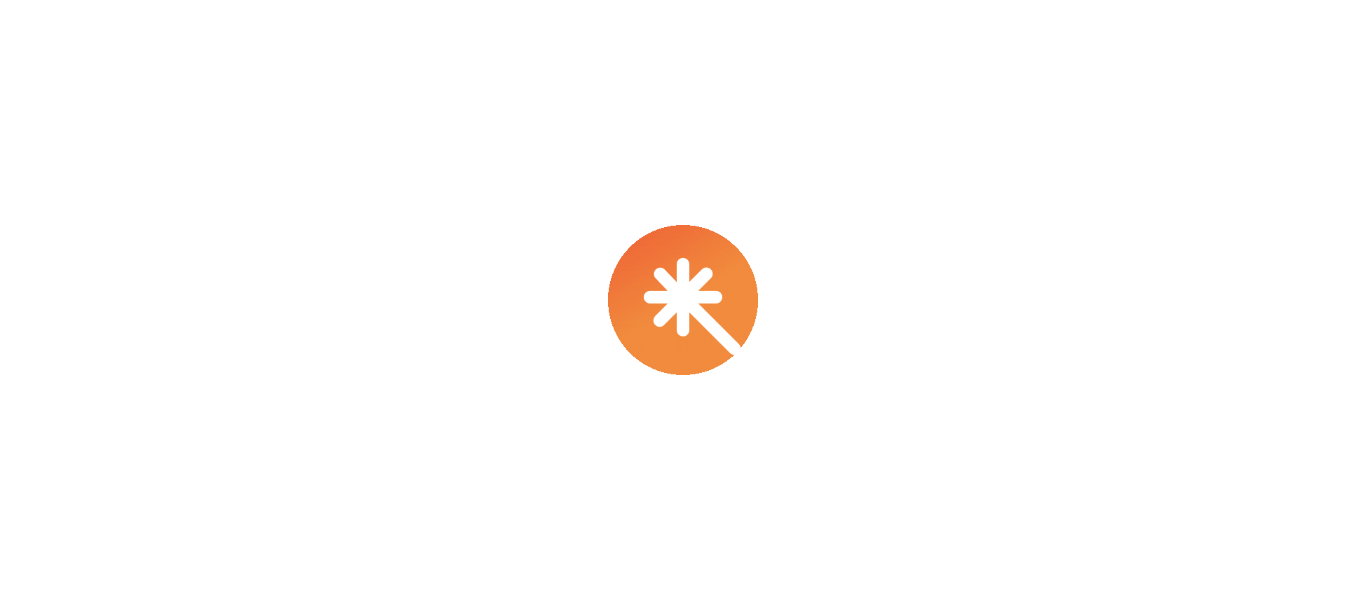 scroll, scrollTop: 0, scrollLeft: 0, axis: both 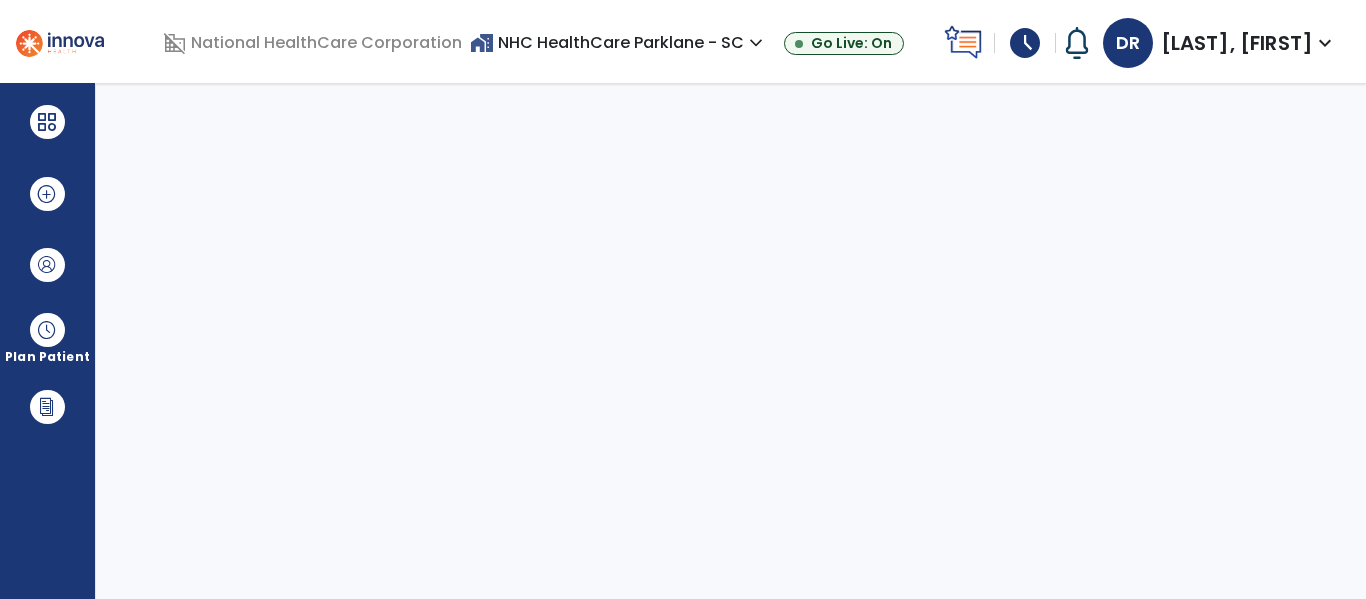select on "****" 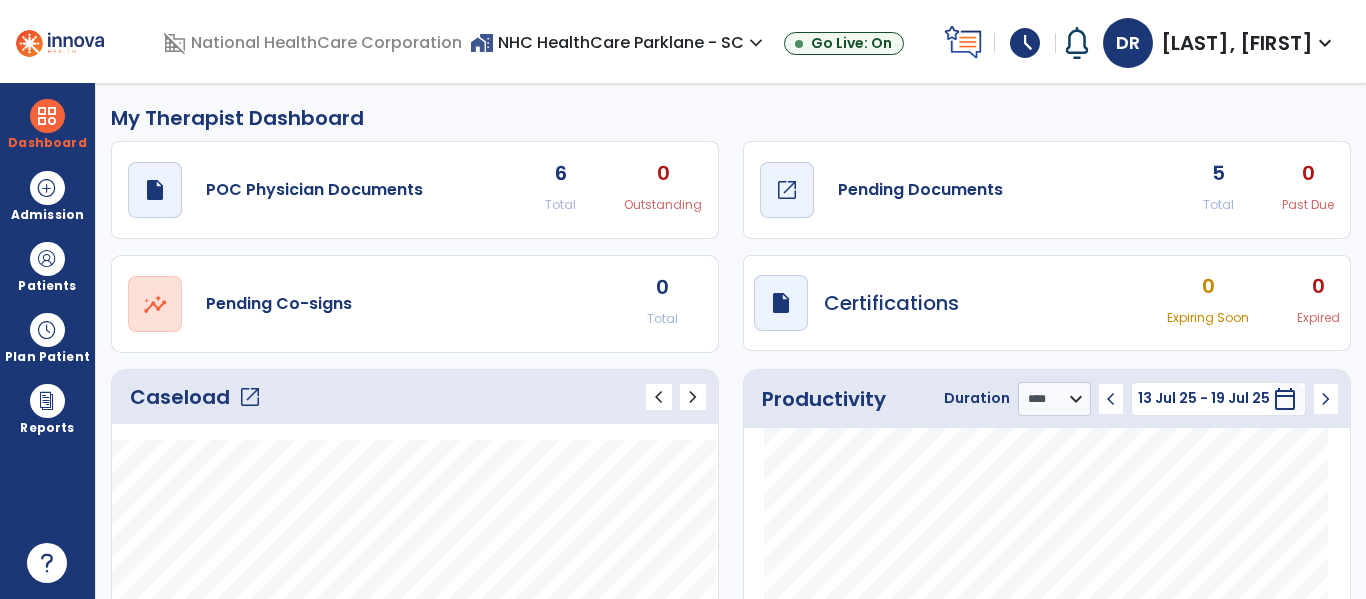 click on "Pending Documents" 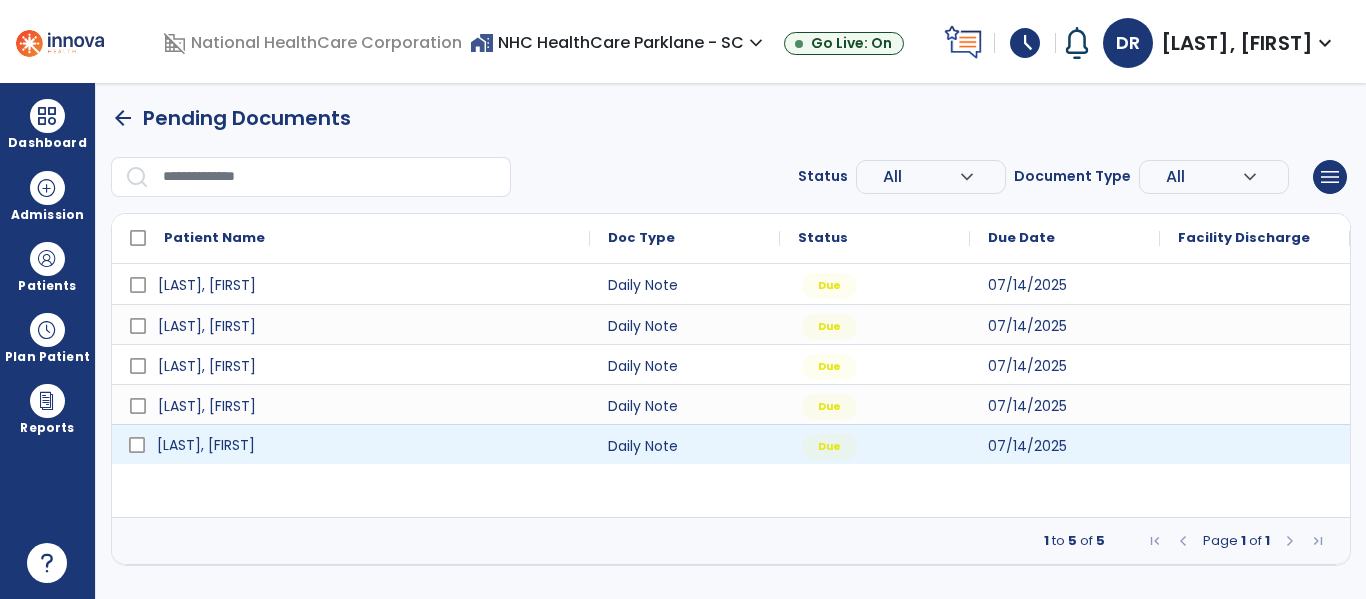 click on "[LAST], [FIRST]" at bounding box center (365, 445) 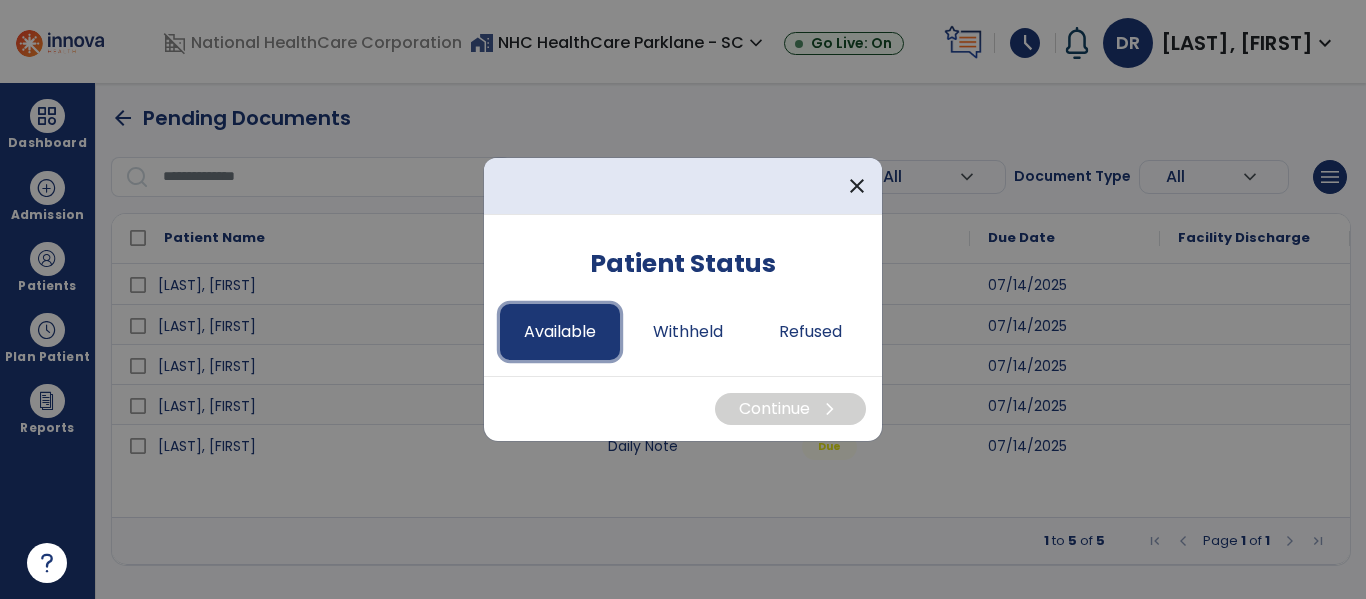 click on "Available" at bounding box center (560, 332) 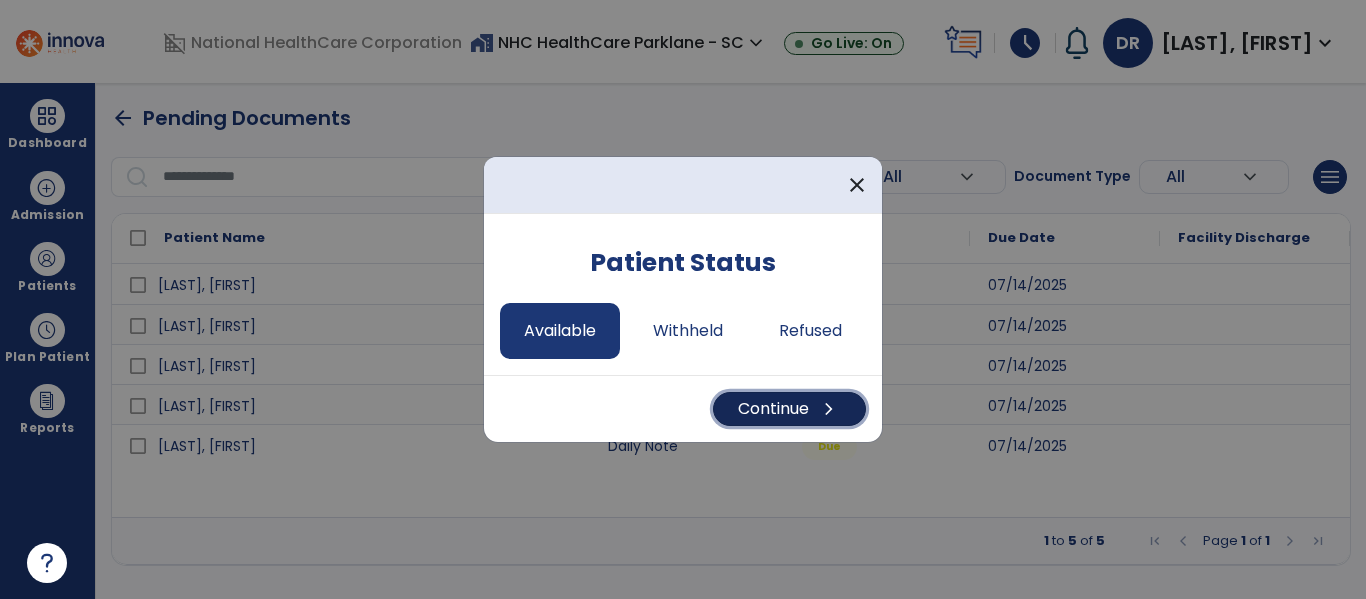 click on "Continue   chevron_right" at bounding box center (789, 409) 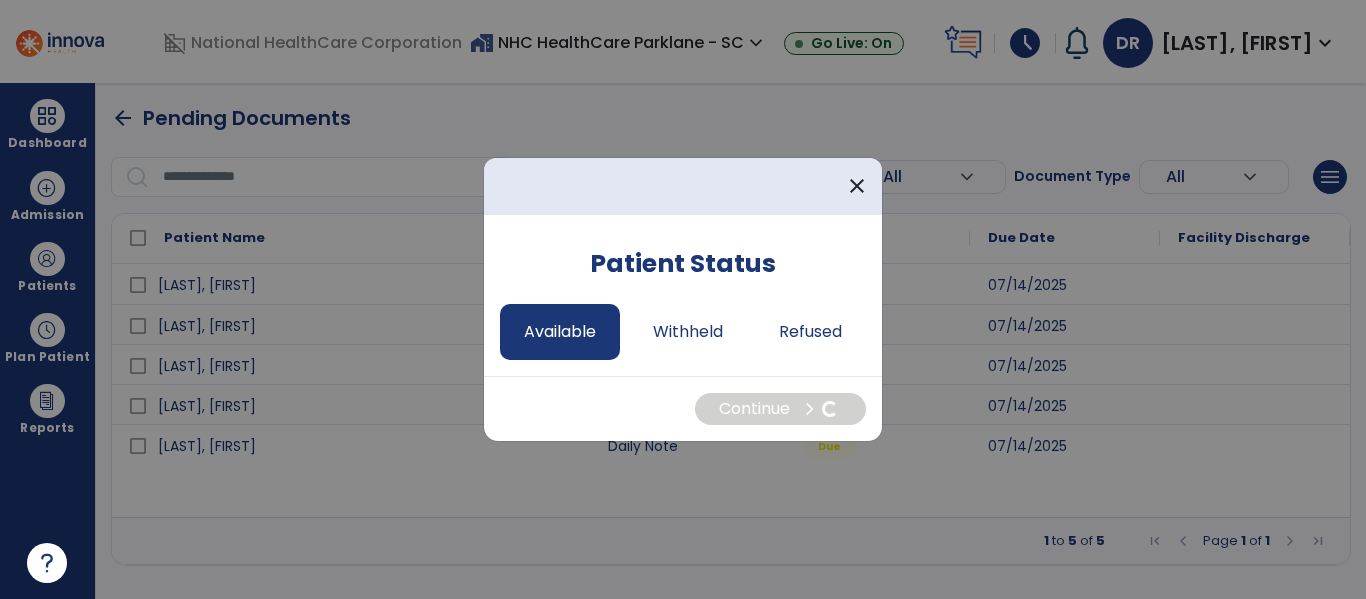 select on "*" 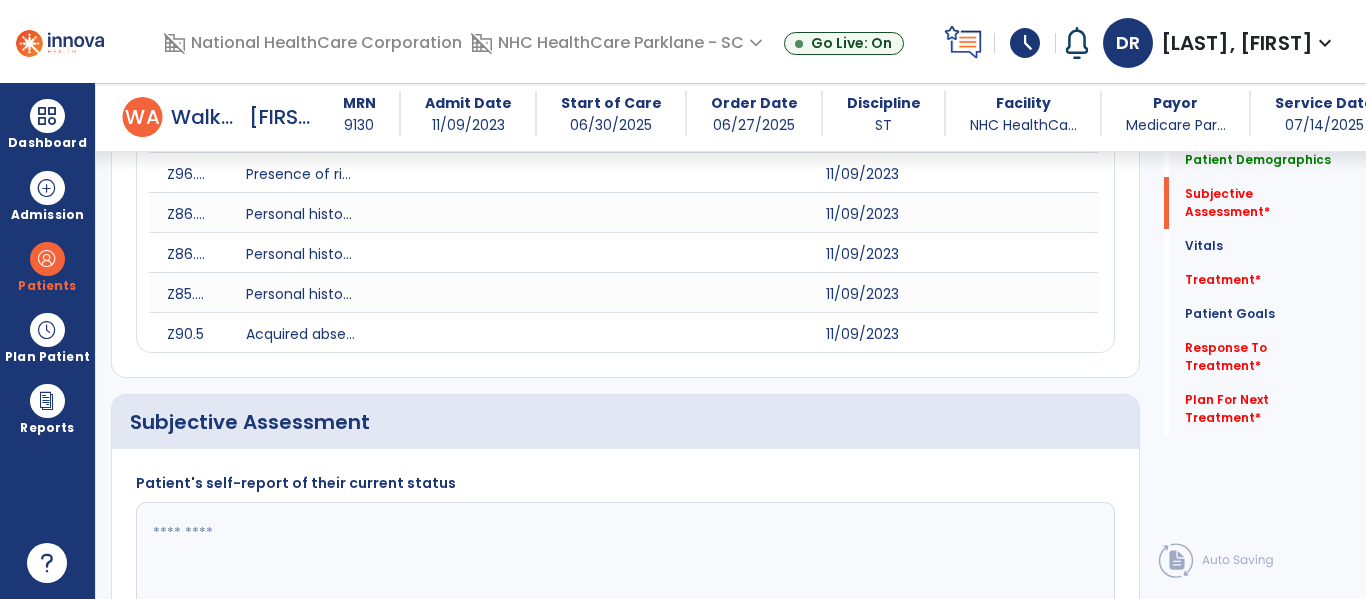 scroll, scrollTop: 1600, scrollLeft: 0, axis: vertical 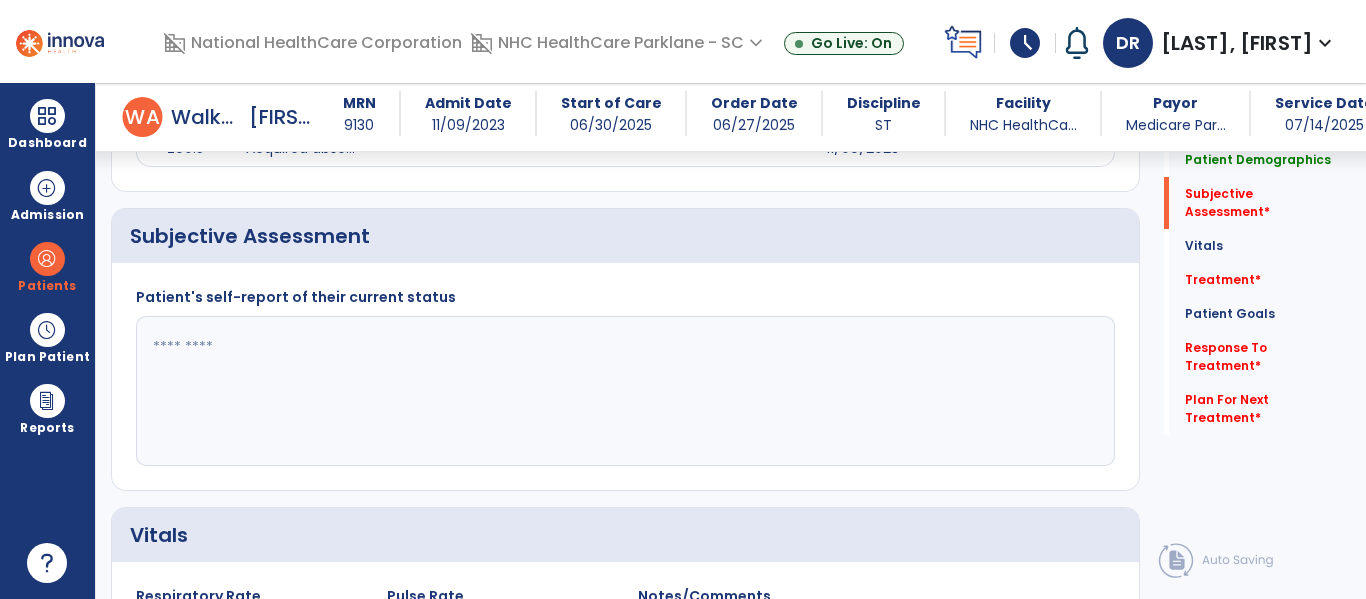 click 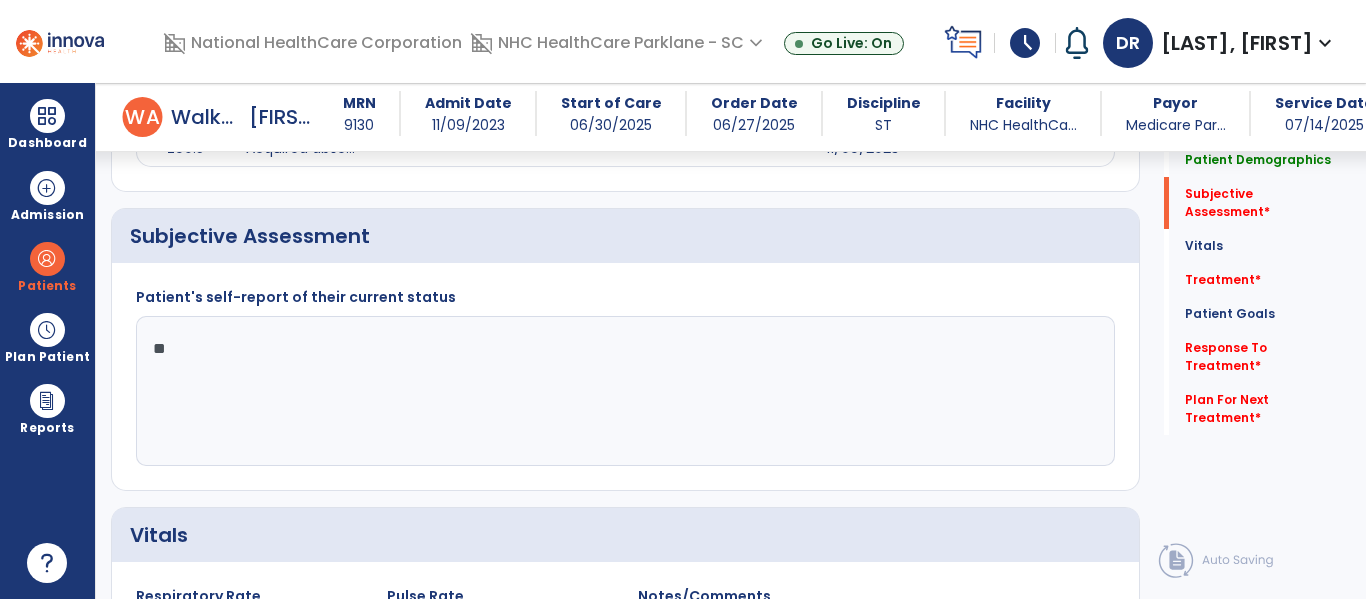 type on "*" 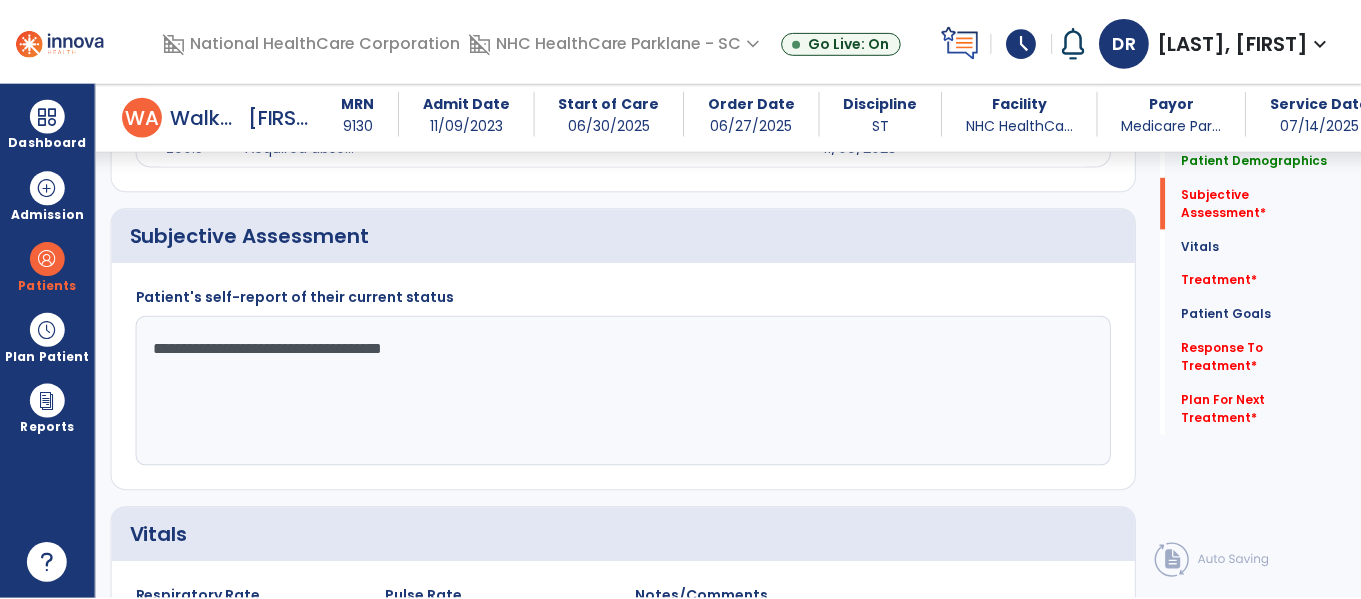 scroll, scrollTop: 2200, scrollLeft: 0, axis: vertical 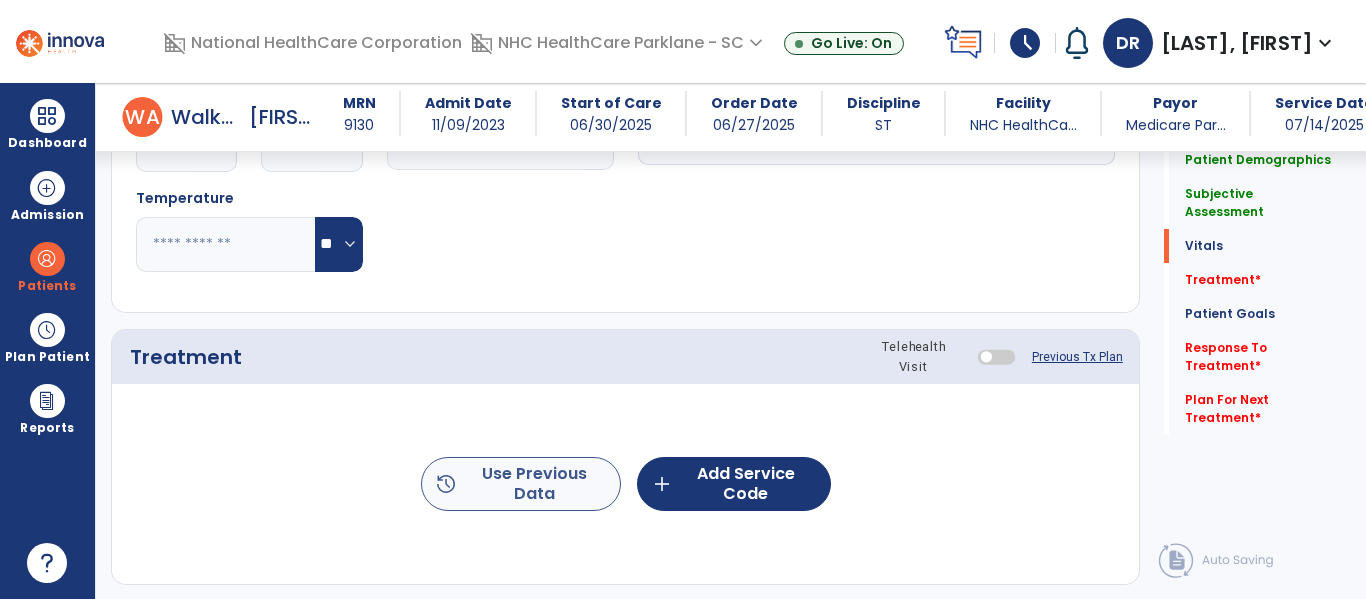 type on "**********" 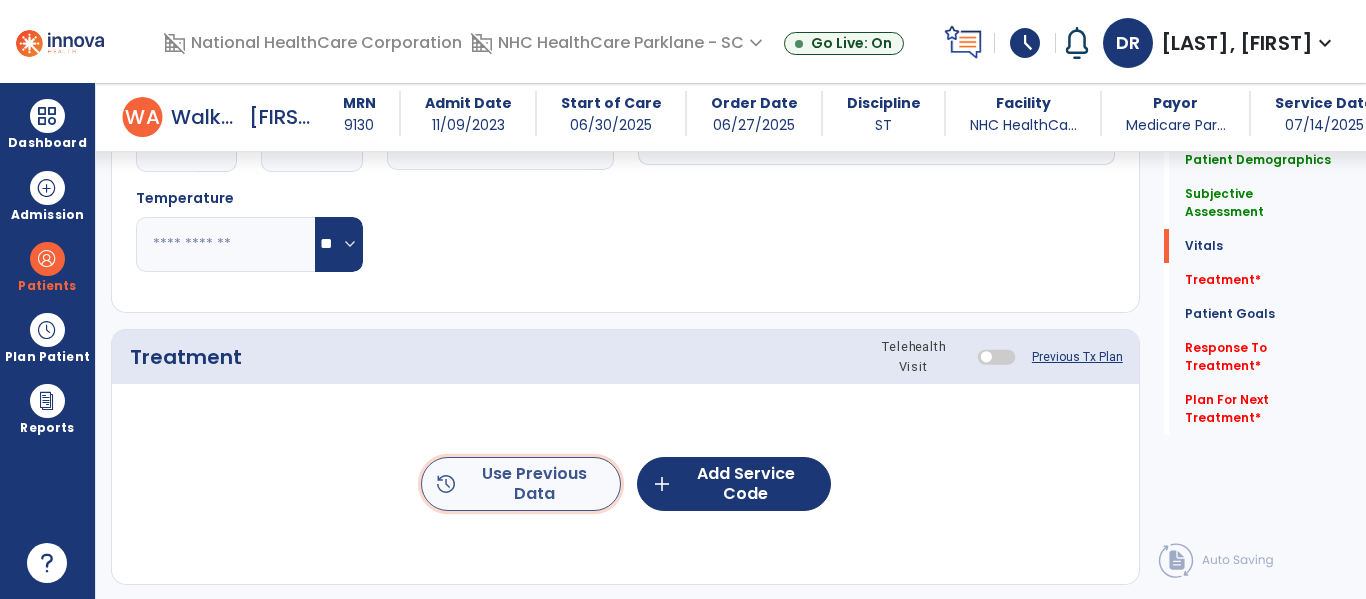 click on "history  Use Previous Data" 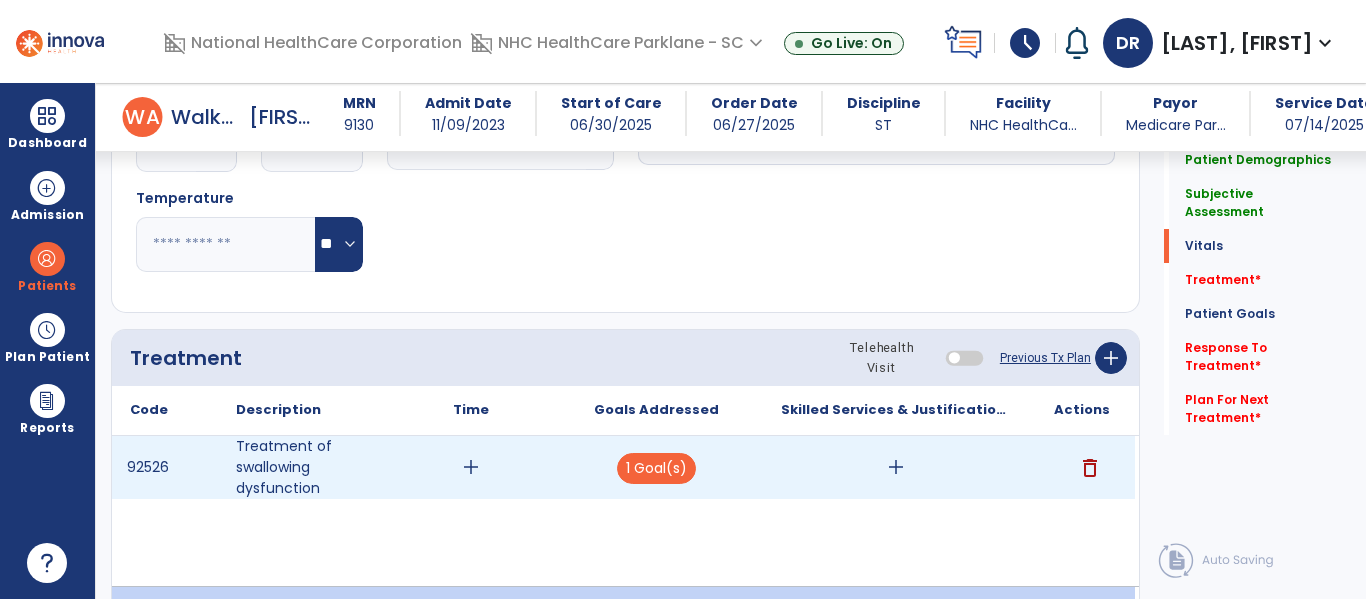 click on "add" at bounding box center (896, 467) 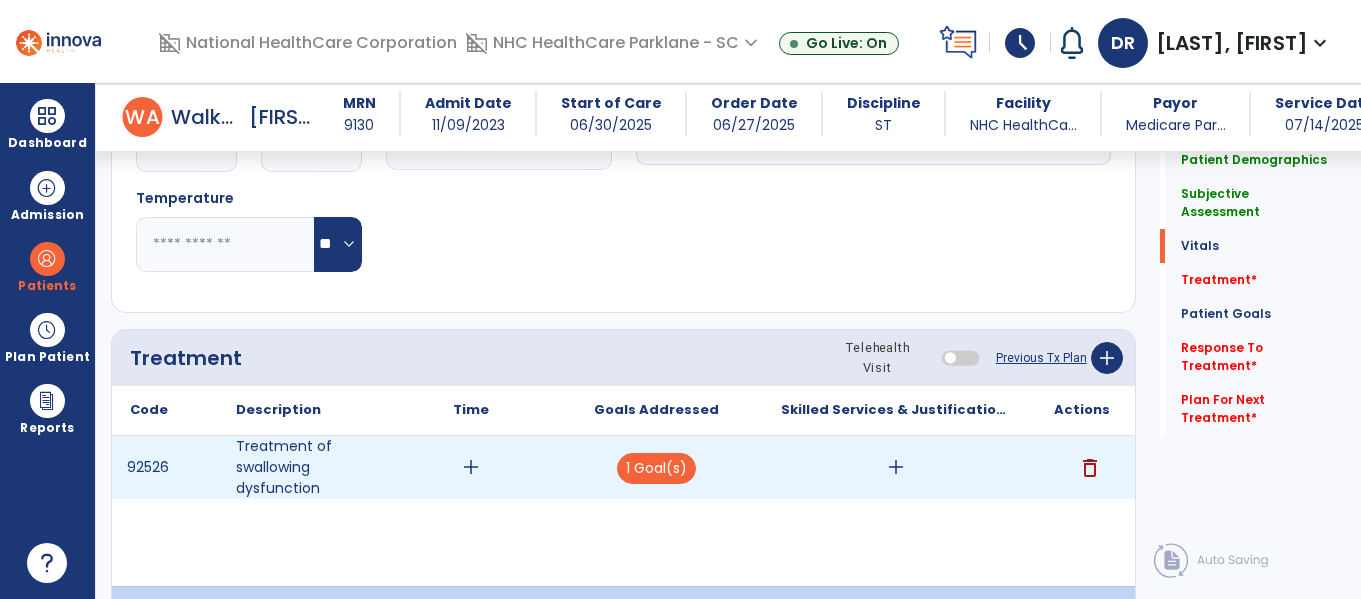 scroll, scrollTop: 2200, scrollLeft: 0, axis: vertical 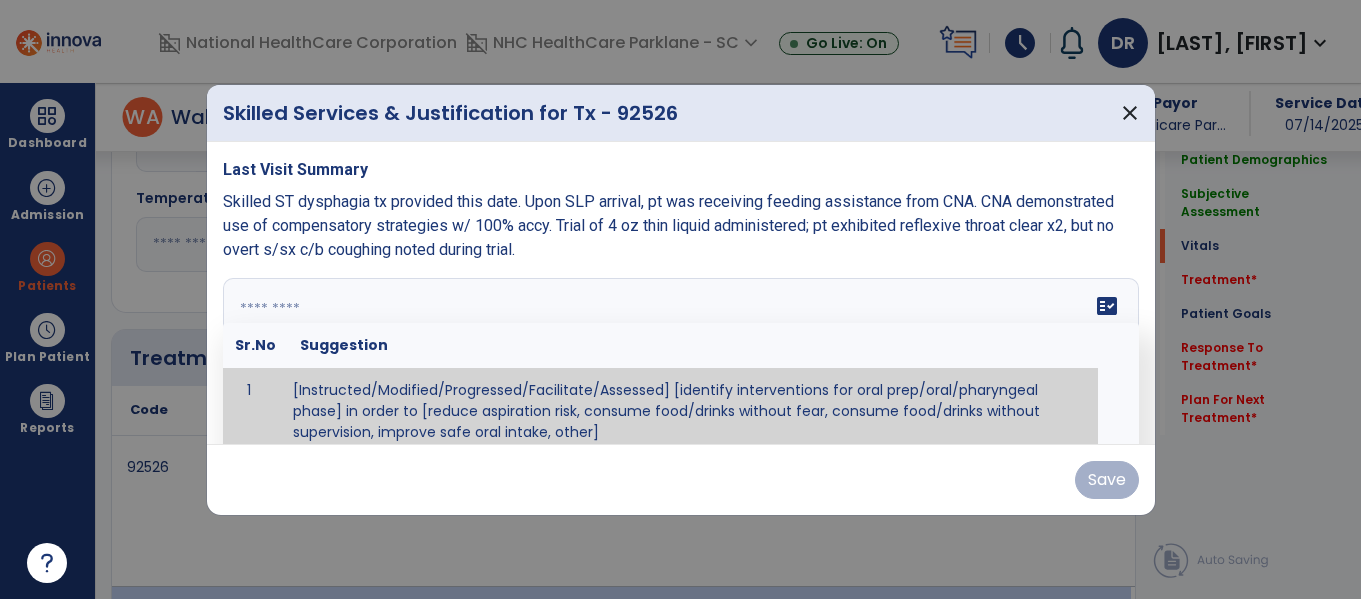click at bounding box center [678, 353] 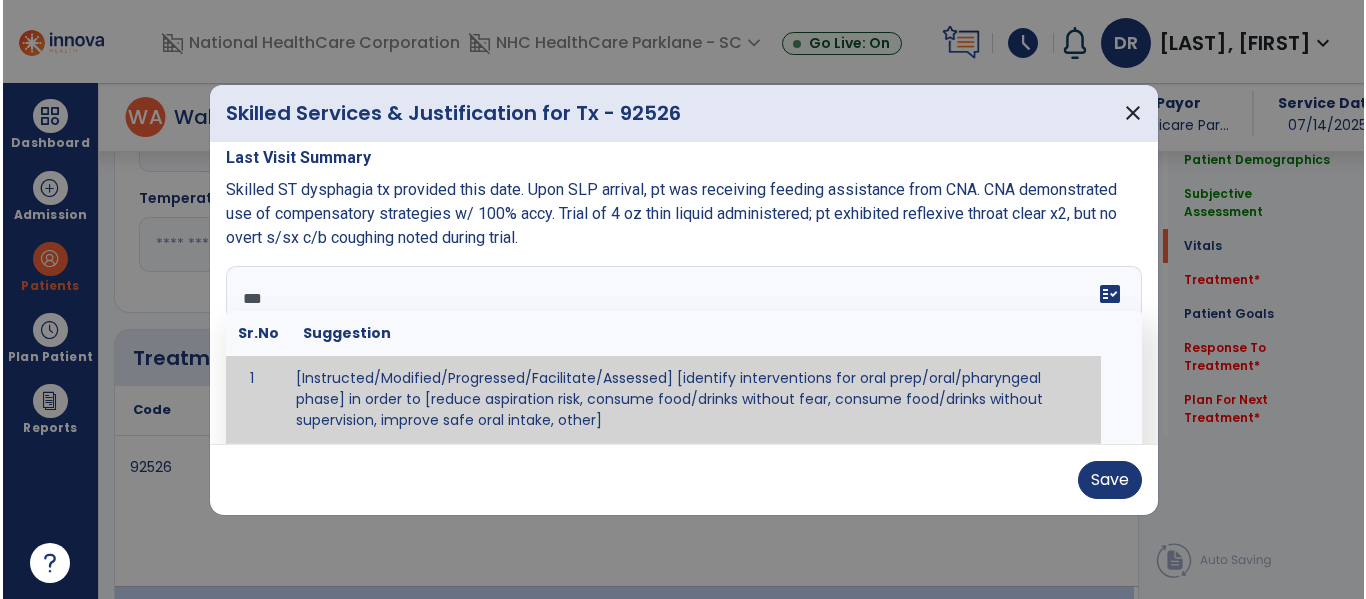 scroll, scrollTop: 0, scrollLeft: 0, axis: both 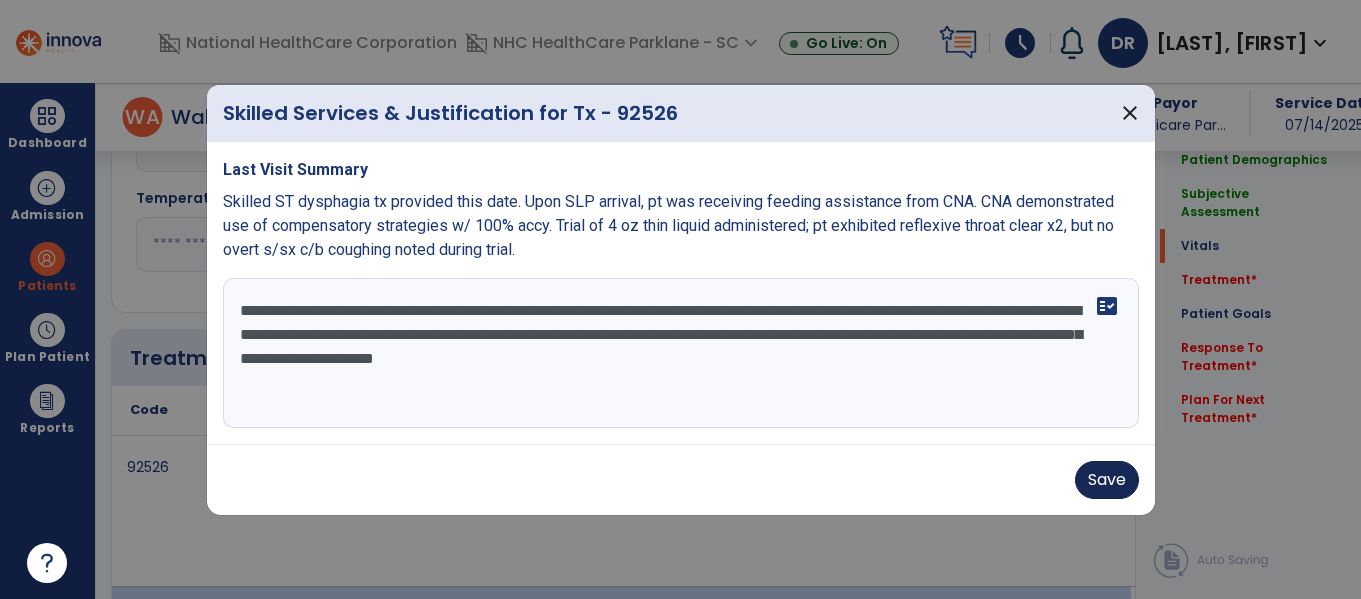 type on "**********" 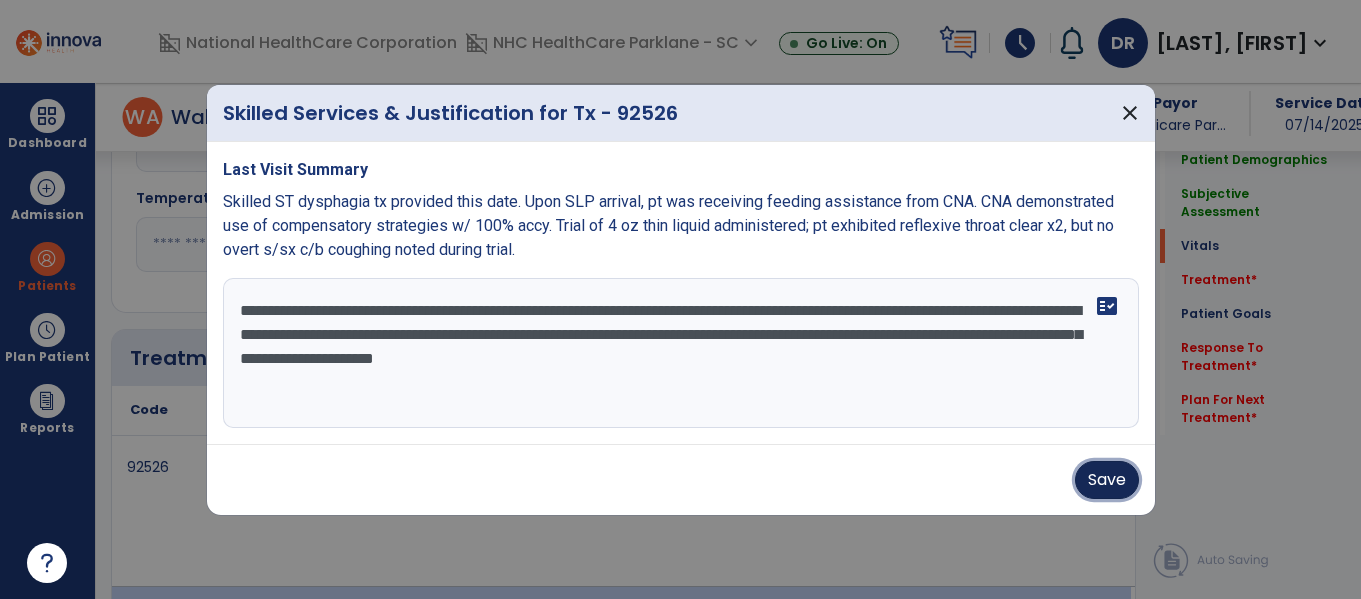 click on "Save" at bounding box center [1107, 480] 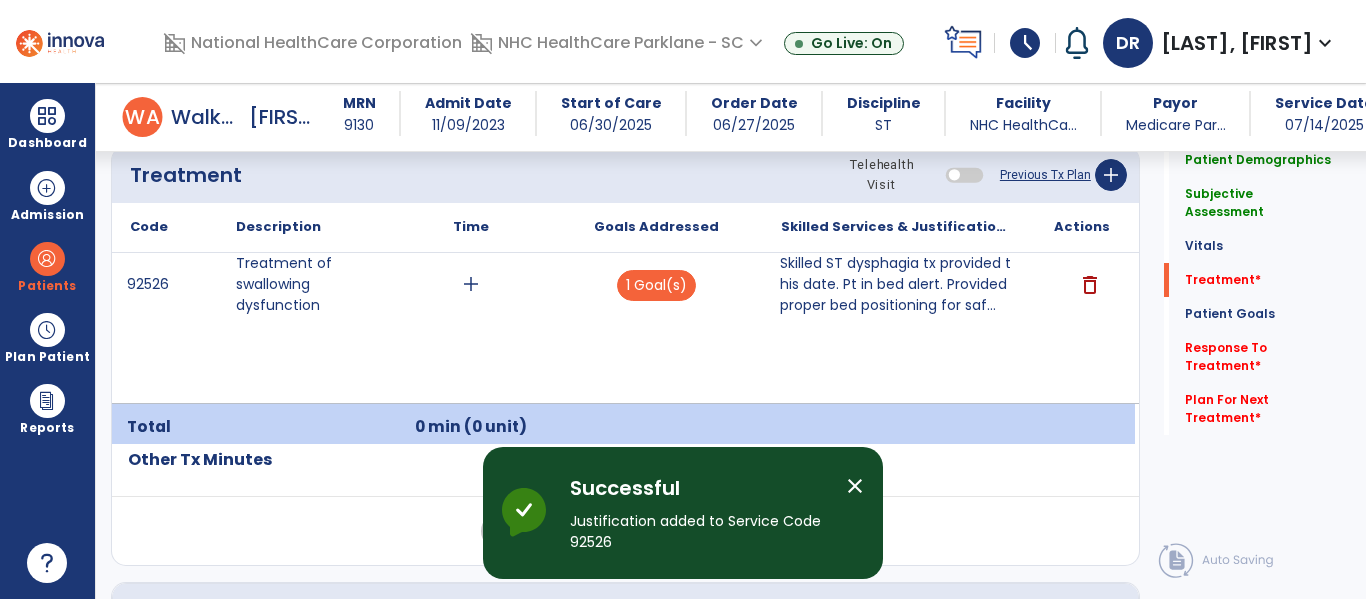 scroll, scrollTop: 2400, scrollLeft: 0, axis: vertical 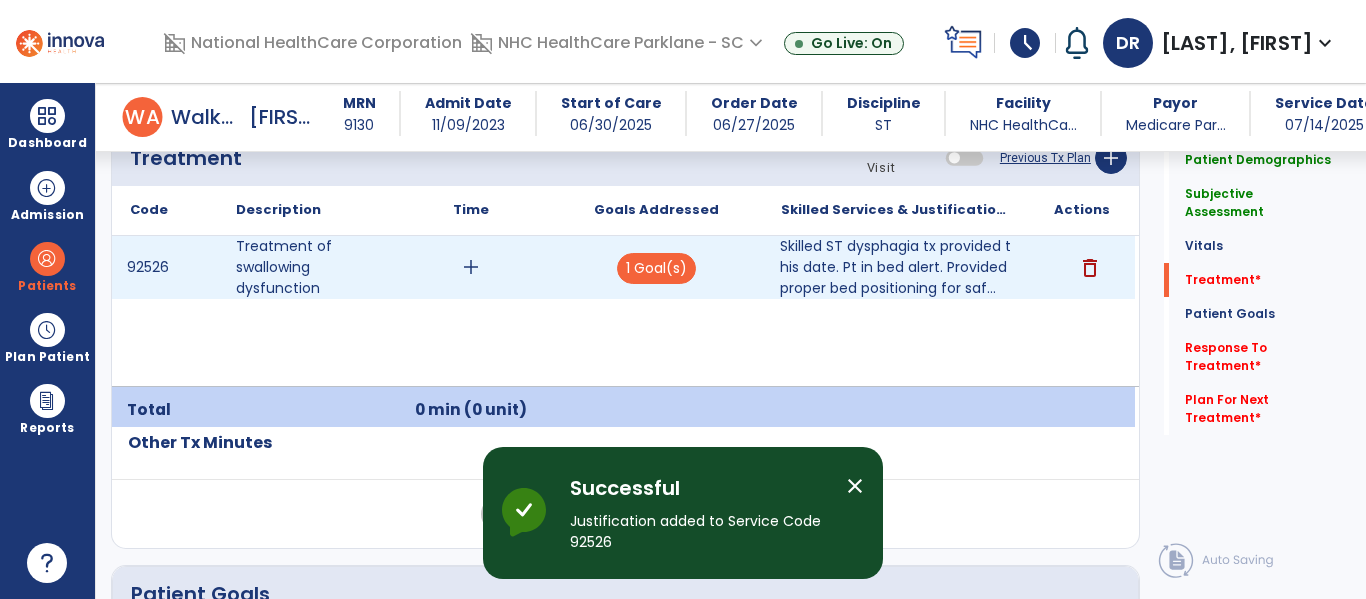 click on "add" at bounding box center (471, 267) 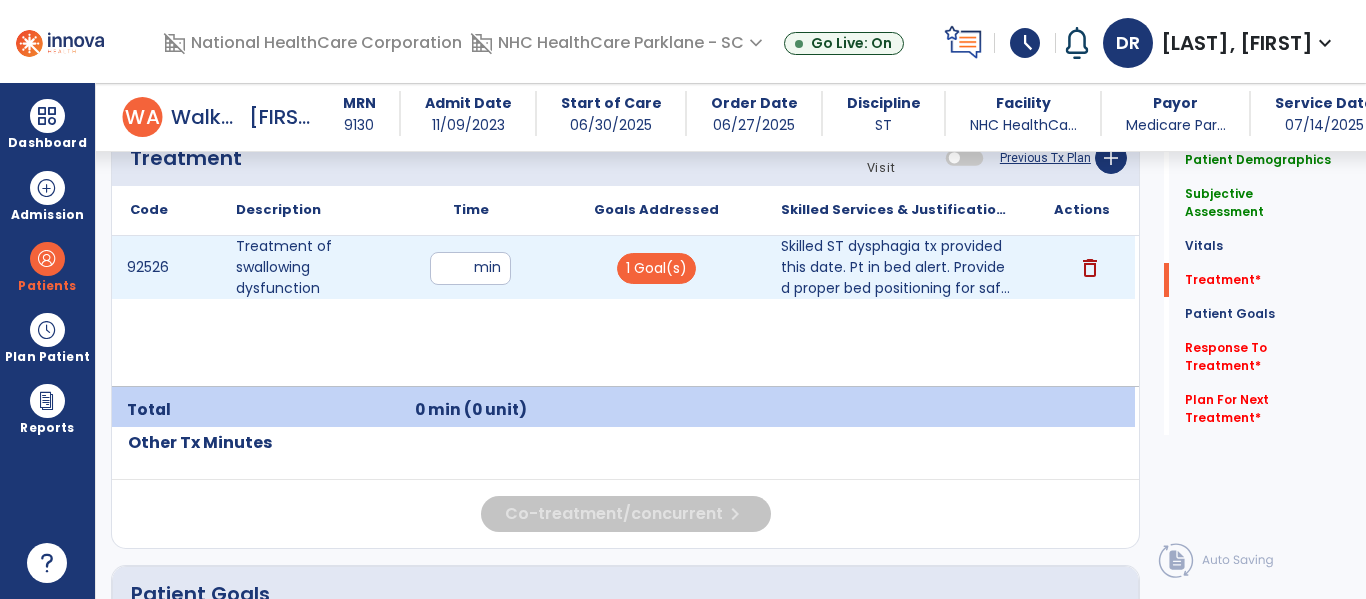 type on "**" 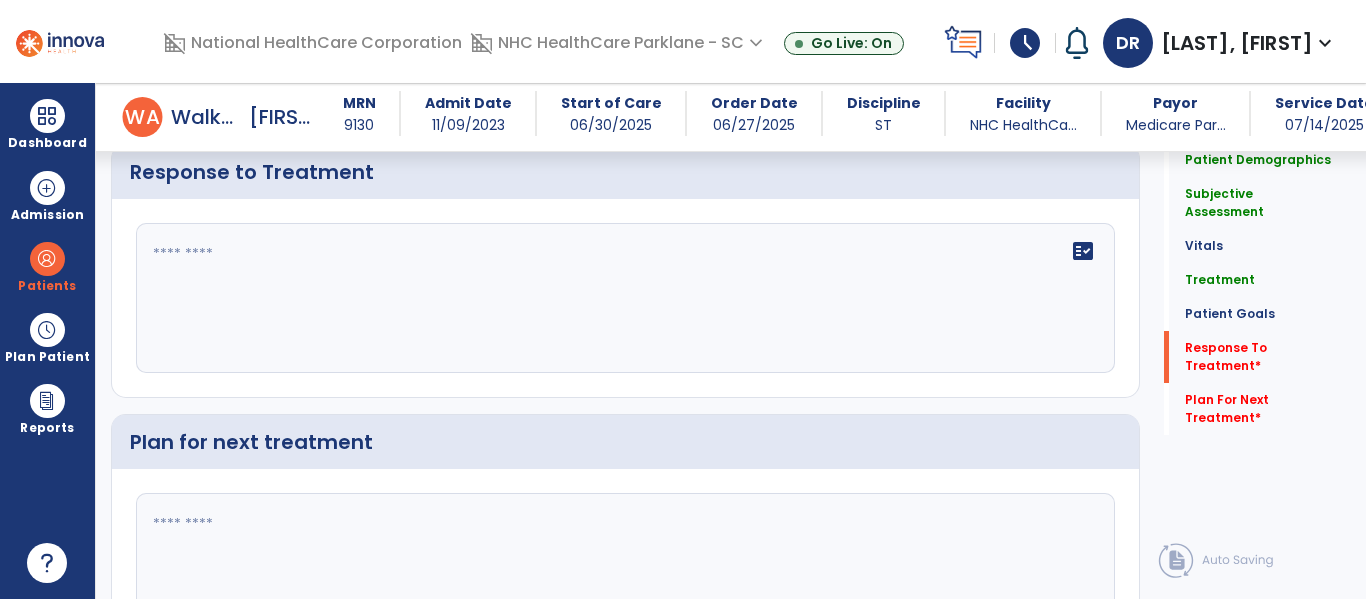 scroll, scrollTop: 3400, scrollLeft: 0, axis: vertical 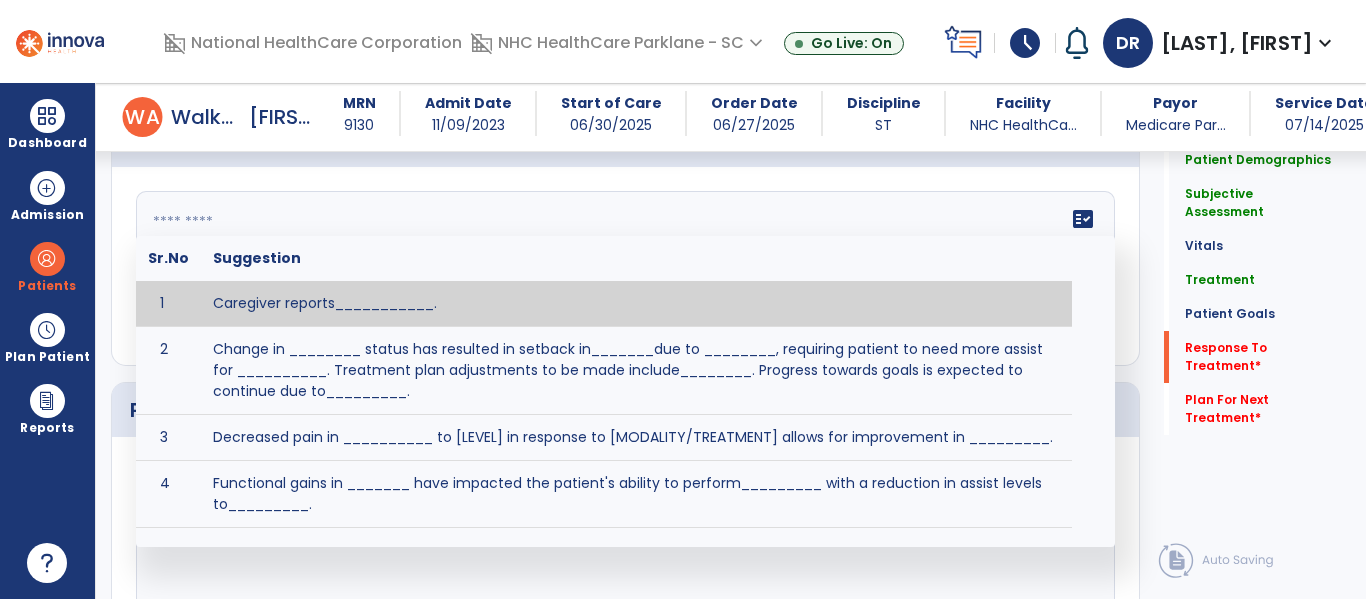 click on "fact_check  Sr.No Suggestion 1 Caregiver reports___________. 2 Change in ________ status has resulted in setback in_______due to ________, requiring patient to need more assist for __________.   Treatment plan adjustments to be made include________.  Progress towards goals is expected to continue due to_________. 3 Decreased pain in __________ to [LEVEL] in response to [MODALITY/TREATMENT] allows for improvement in _________. 4 Functional gains in _______ have impacted the patient's ability to perform_________ with a reduction in assist levels to_________. 5 Functional progress this week has been significant due to__________. 6 Gains in ________ have improved the patient's ability to perform ______with decreased levels of assist to___________. 7 Improvement in ________allows patient to tolerate higher levels of challenges in_________. 8 Pain in [AREA] has decreased to [LEVEL] in response to [TREATMENT/MODALITY], allowing fore ease in completing__________. 9 10 11 12 13 14 15 16 17 18 19 20 21" 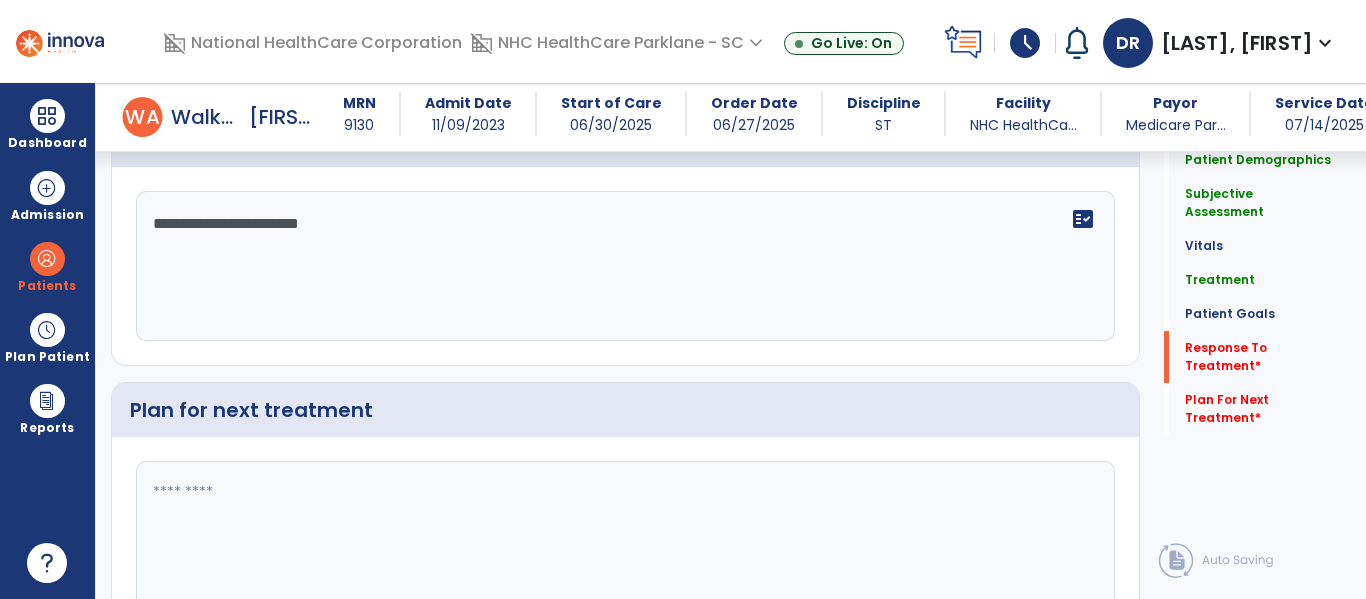 scroll, scrollTop: 3504, scrollLeft: 0, axis: vertical 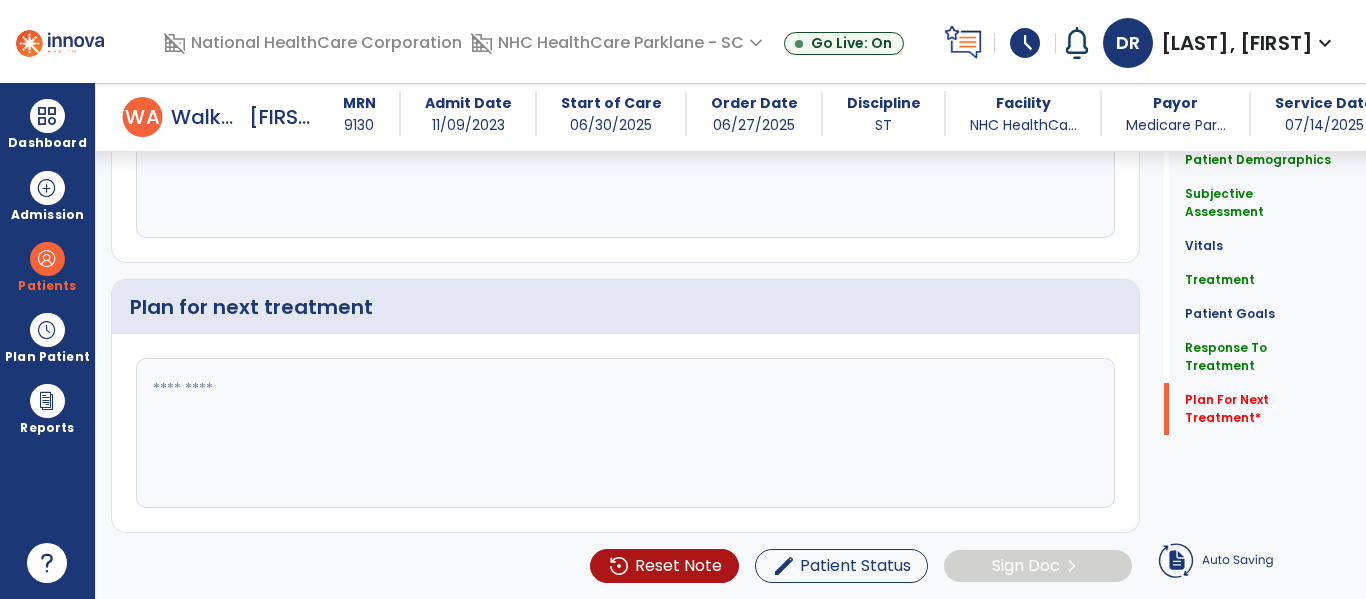 type on "**********" 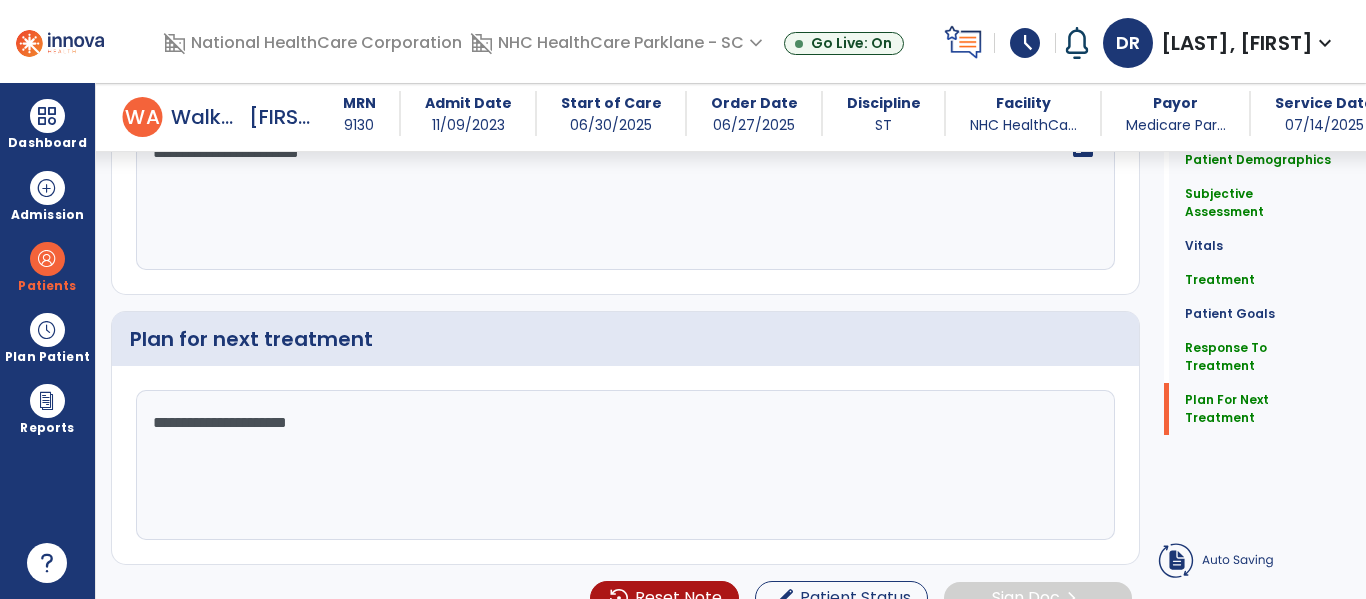 scroll, scrollTop: 3504, scrollLeft: 0, axis: vertical 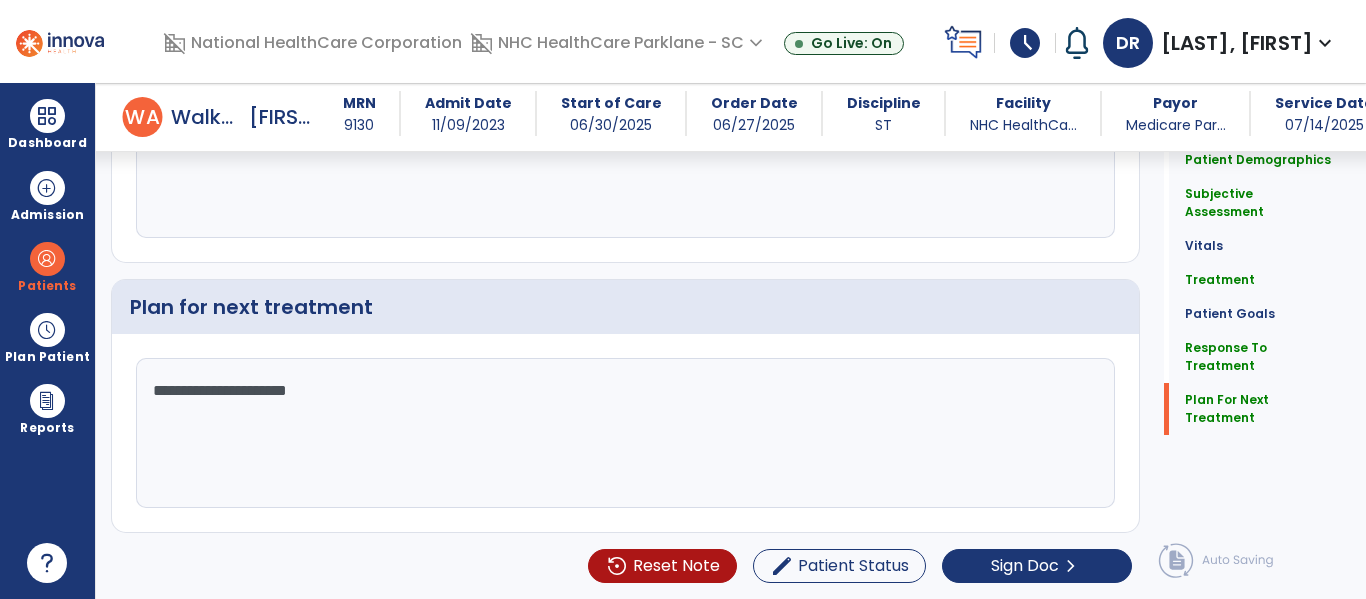 type on "**********" 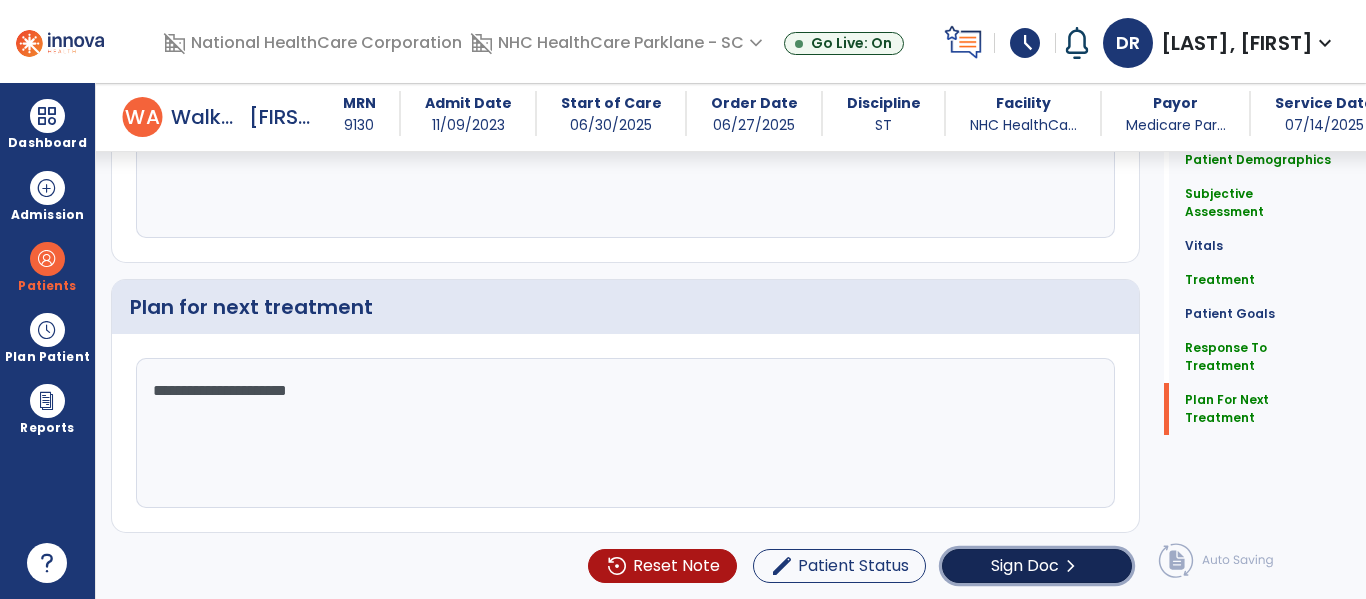 click on "Sign Doc" 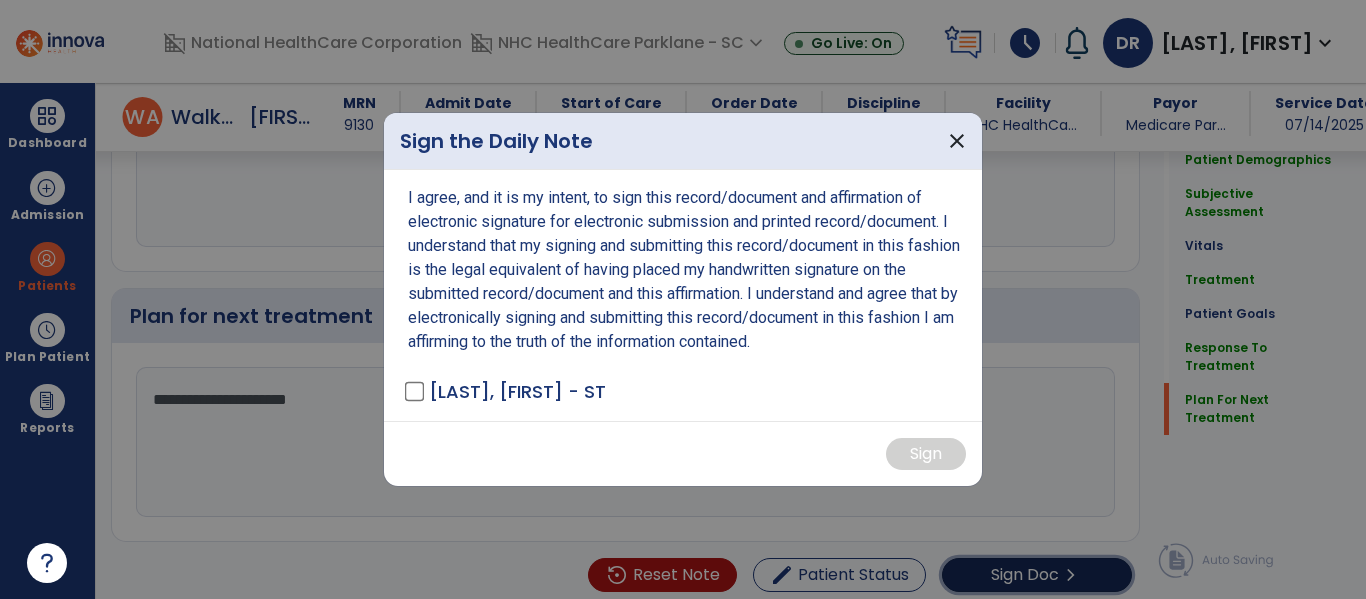 scroll, scrollTop: 3504, scrollLeft: 0, axis: vertical 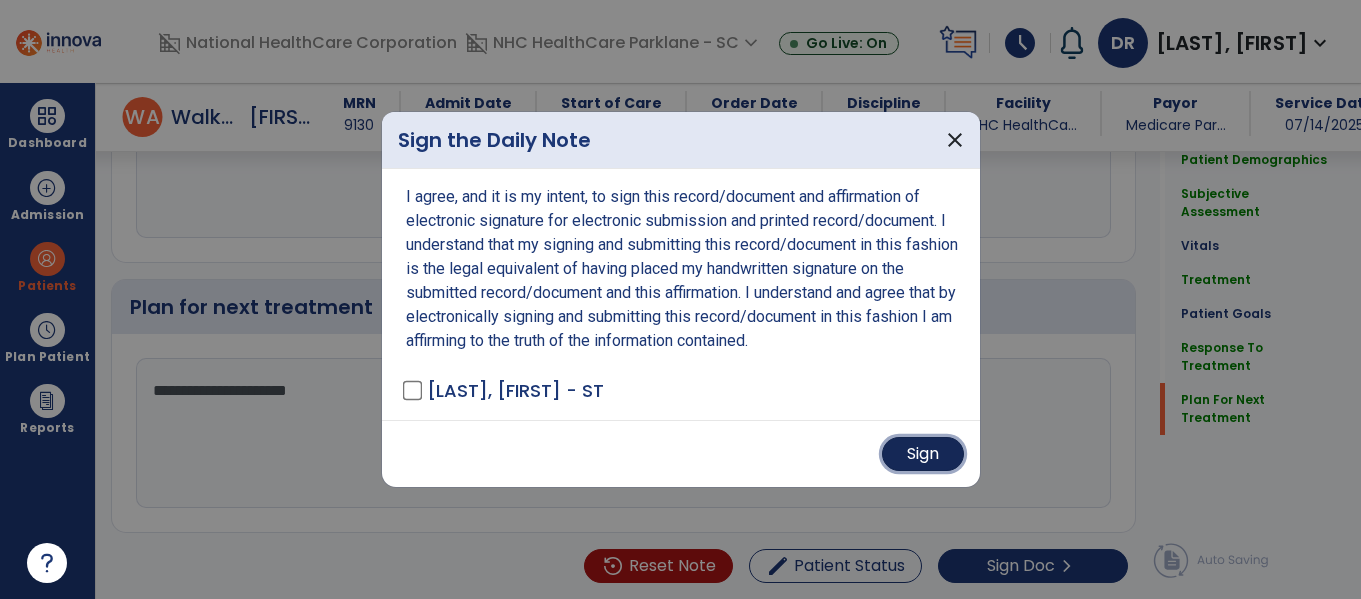 click on "Sign" at bounding box center [923, 454] 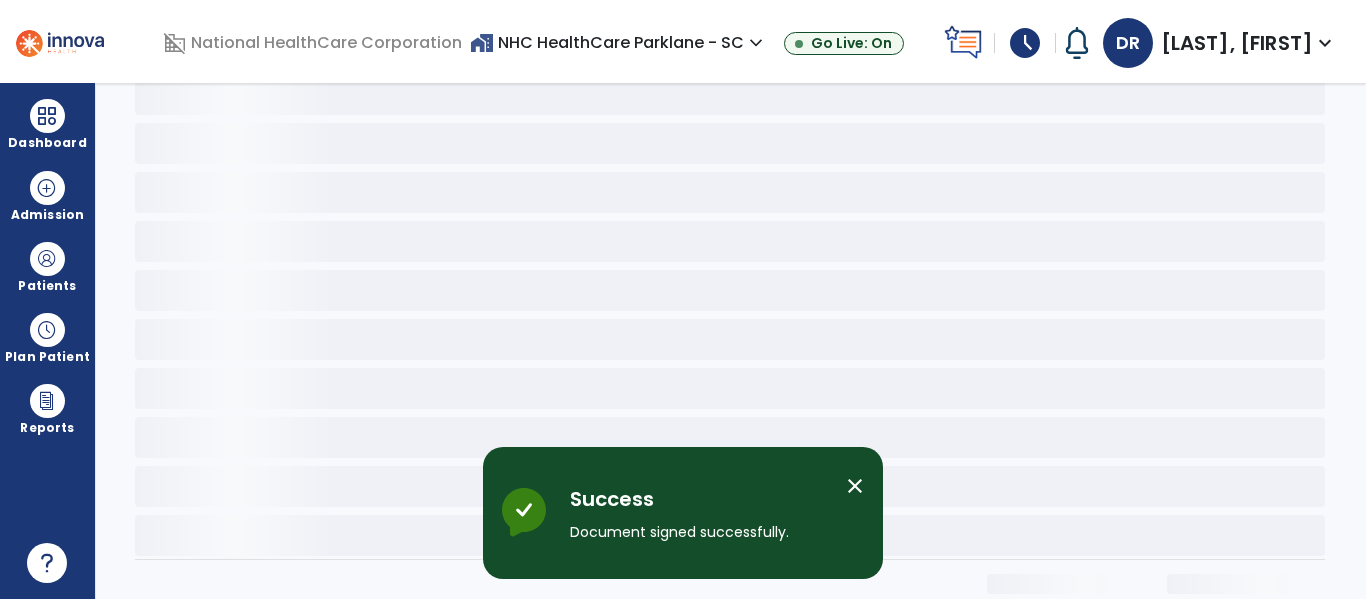 scroll, scrollTop: 0, scrollLeft: 0, axis: both 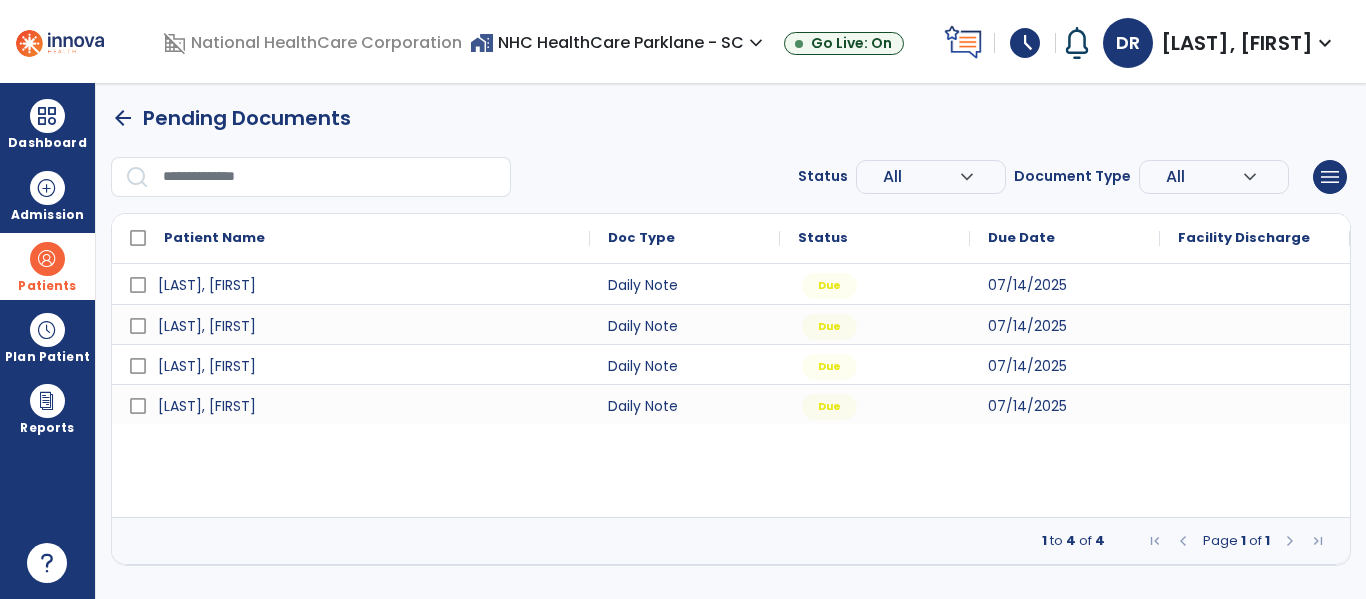 click on "Patients" at bounding box center [47, 286] 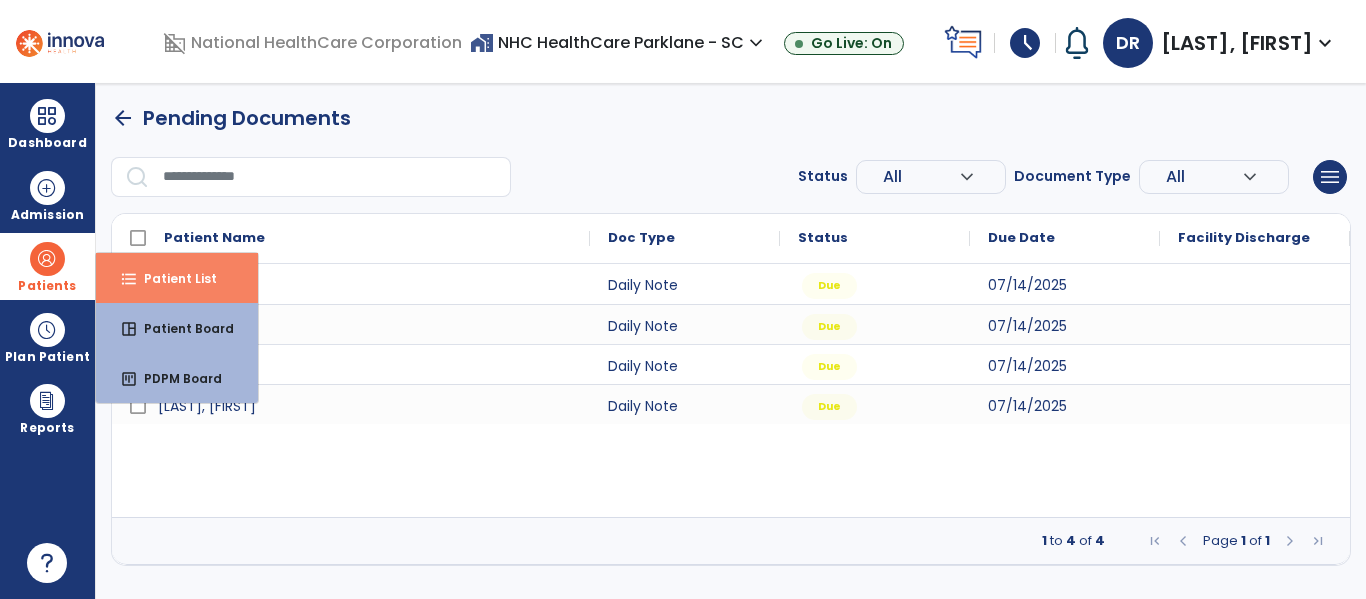 click on "format_list_bulleted" at bounding box center (129, 279) 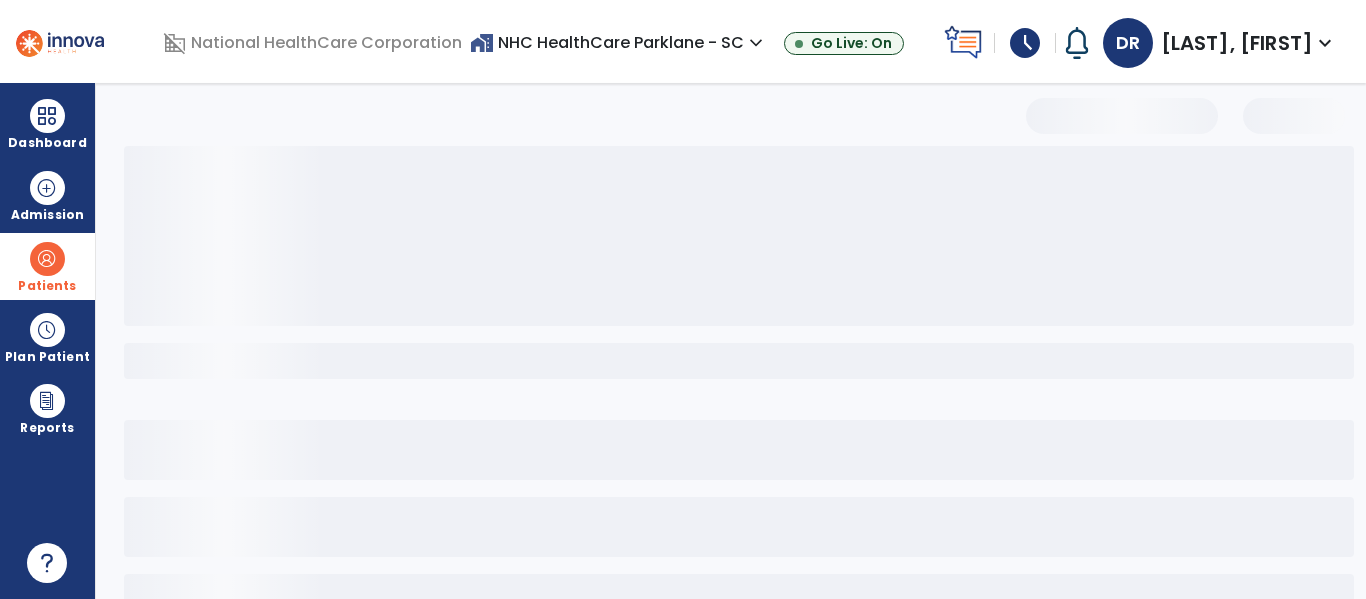 select on "***" 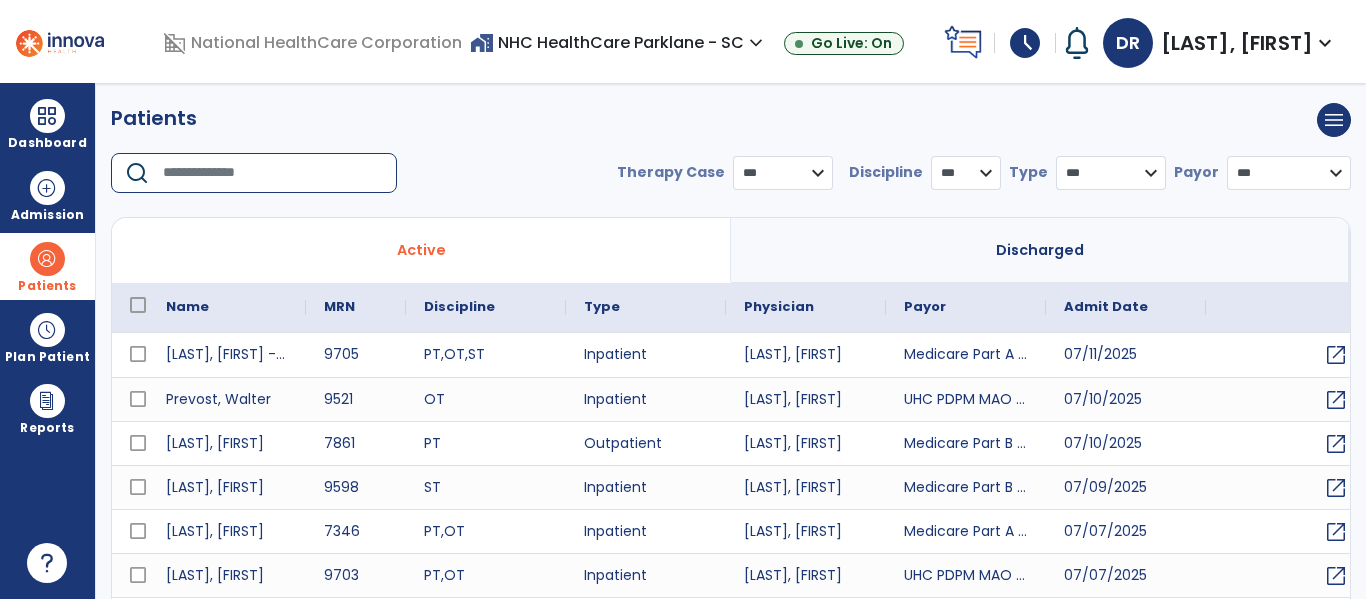click at bounding box center (273, 173) 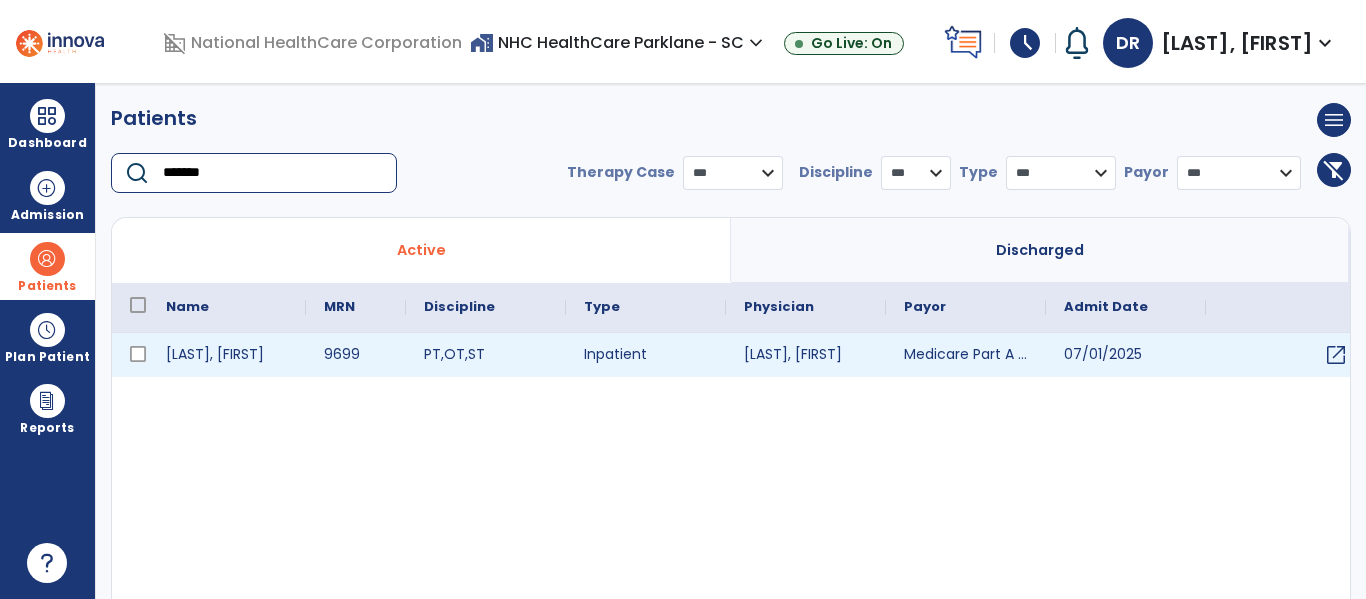 type on "*******" 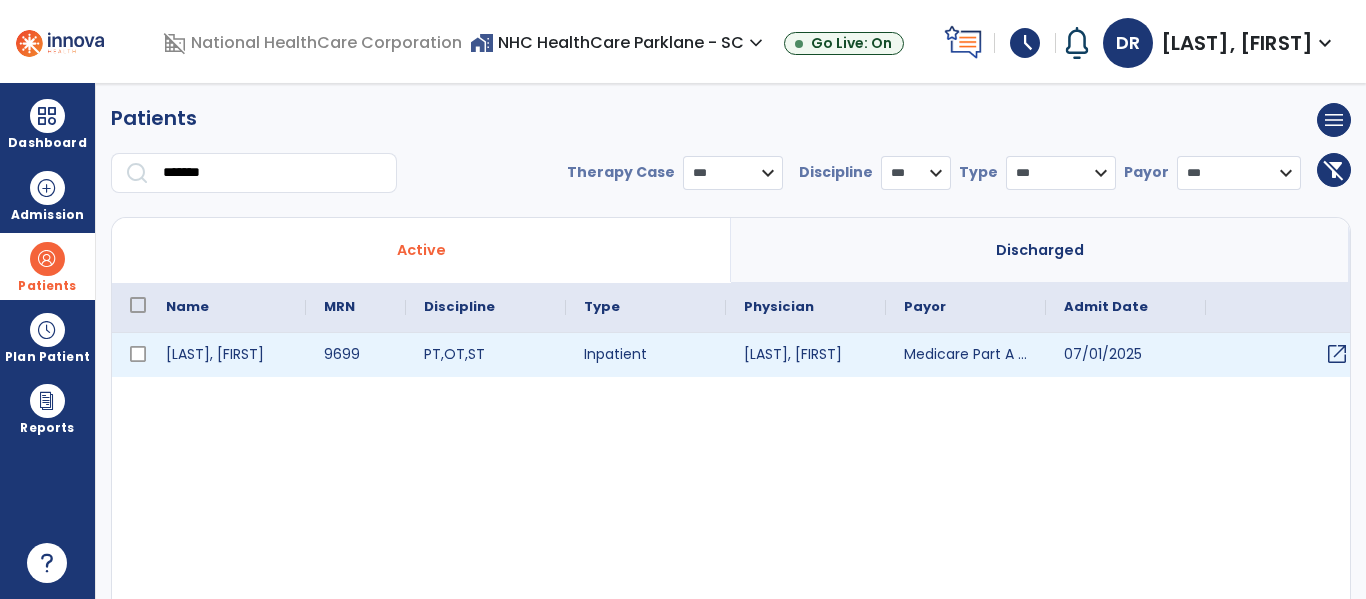 click on "open_in_new" at bounding box center [1337, 354] 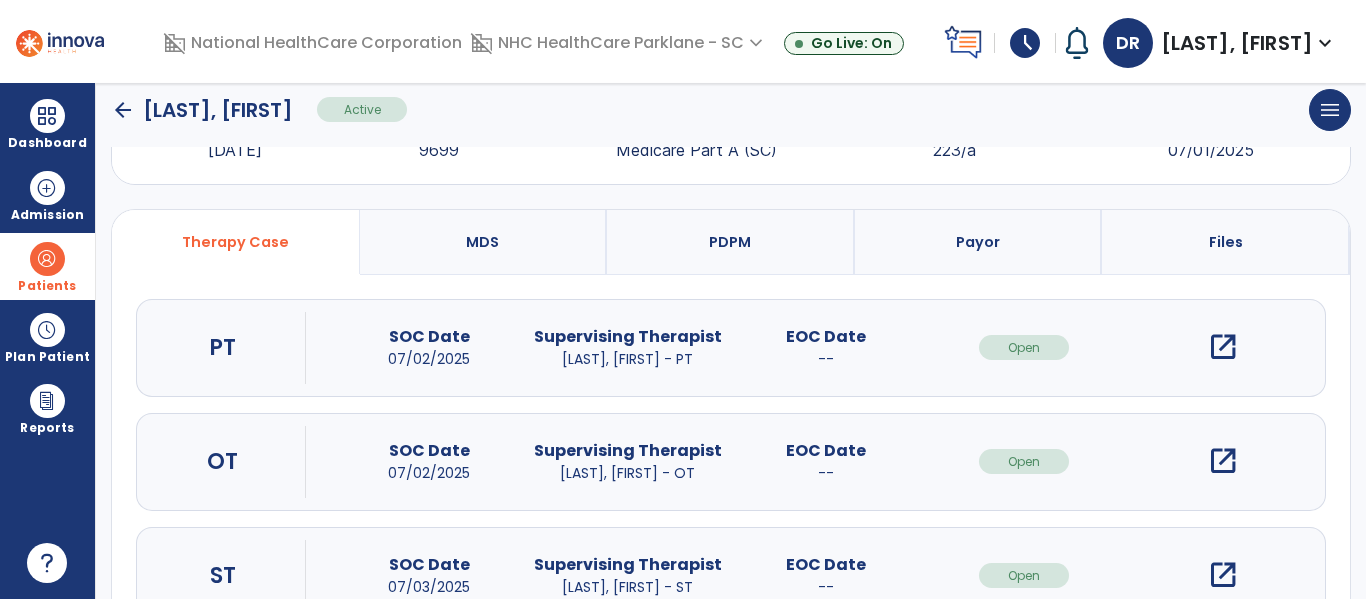 scroll, scrollTop: 162, scrollLeft: 0, axis: vertical 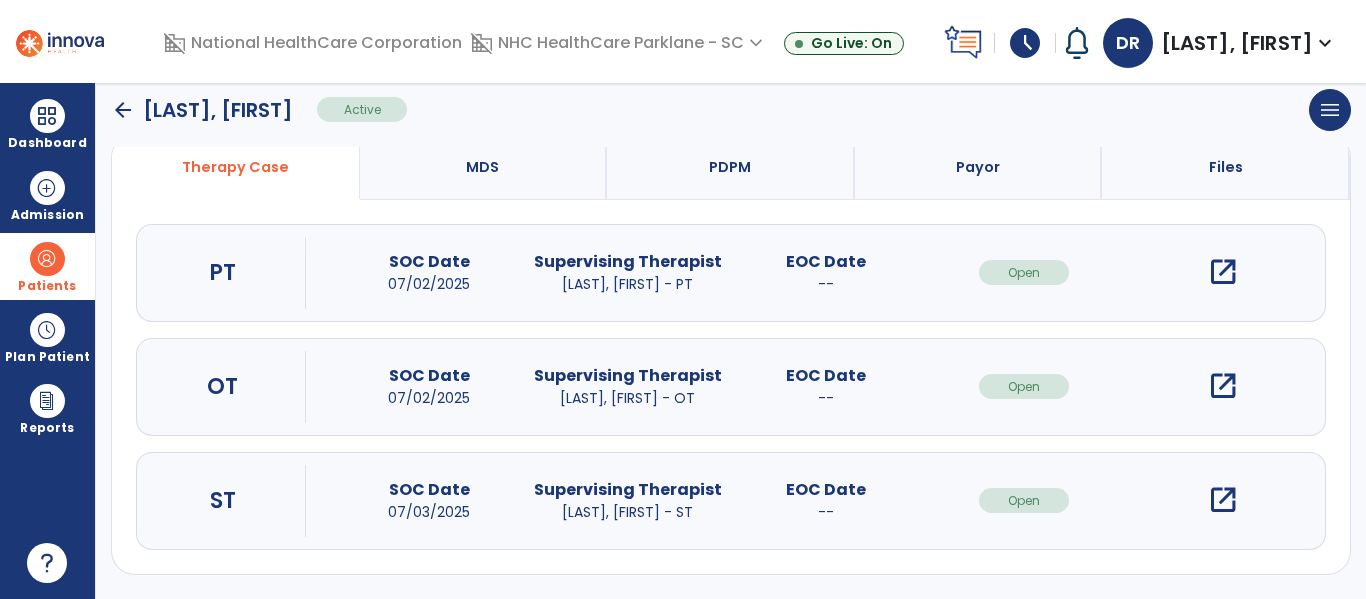 click on "open_in_new" at bounding box center (1223, 500) 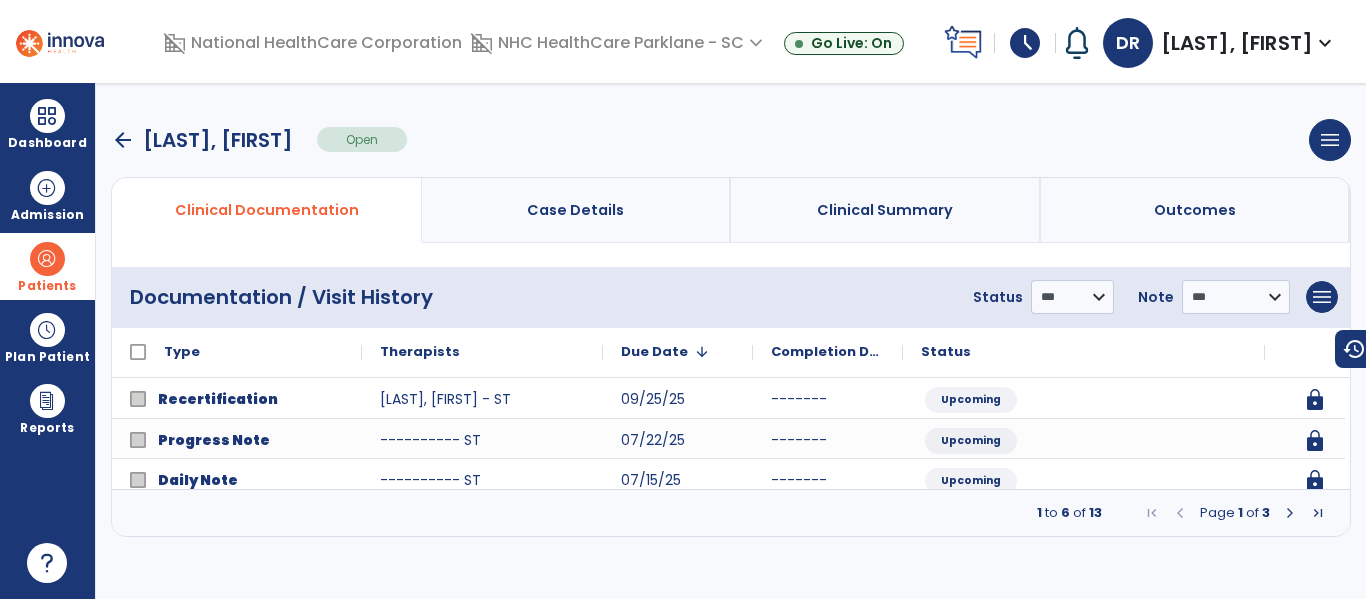 scroll, scrollTop: 0, scrollLeft: 0, axis: both 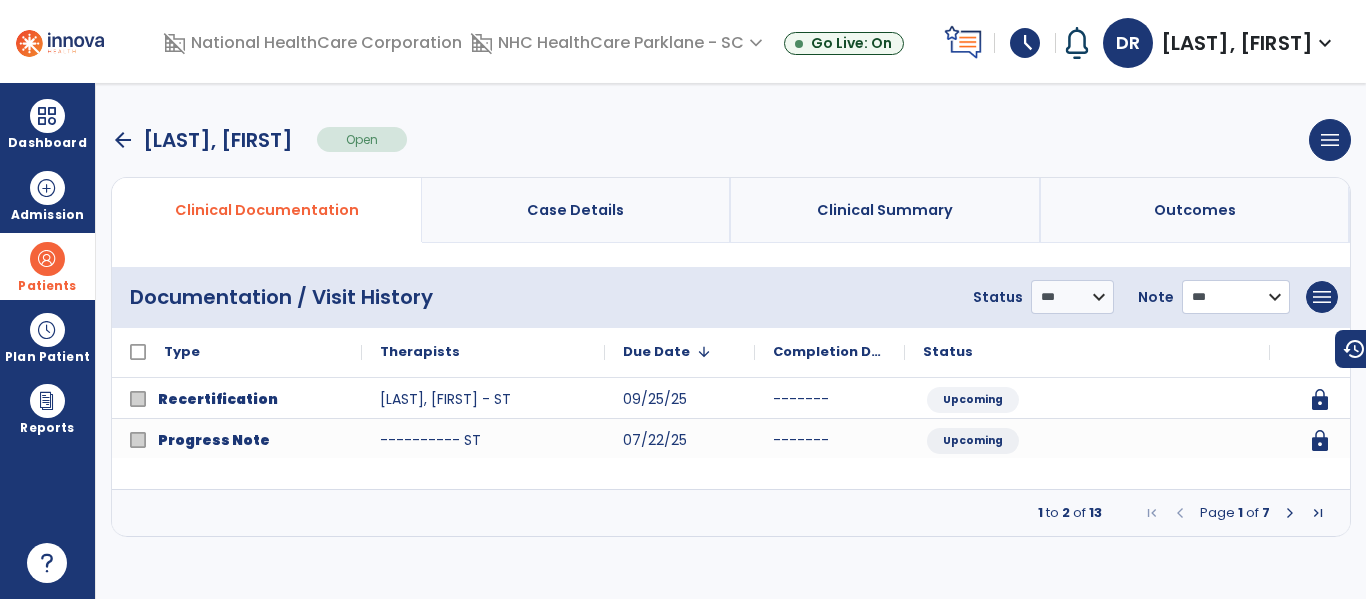 click on "**********" at bounding box center (1072, 297) 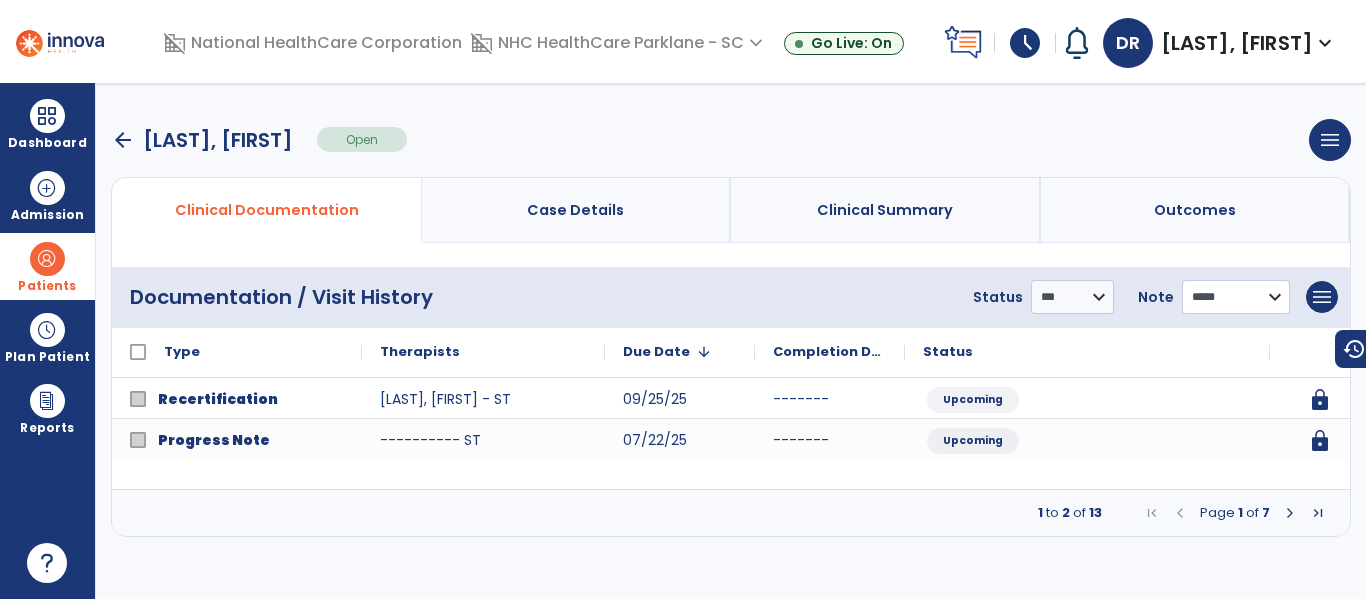 click on "**********" at bounding box center [1072, 297] 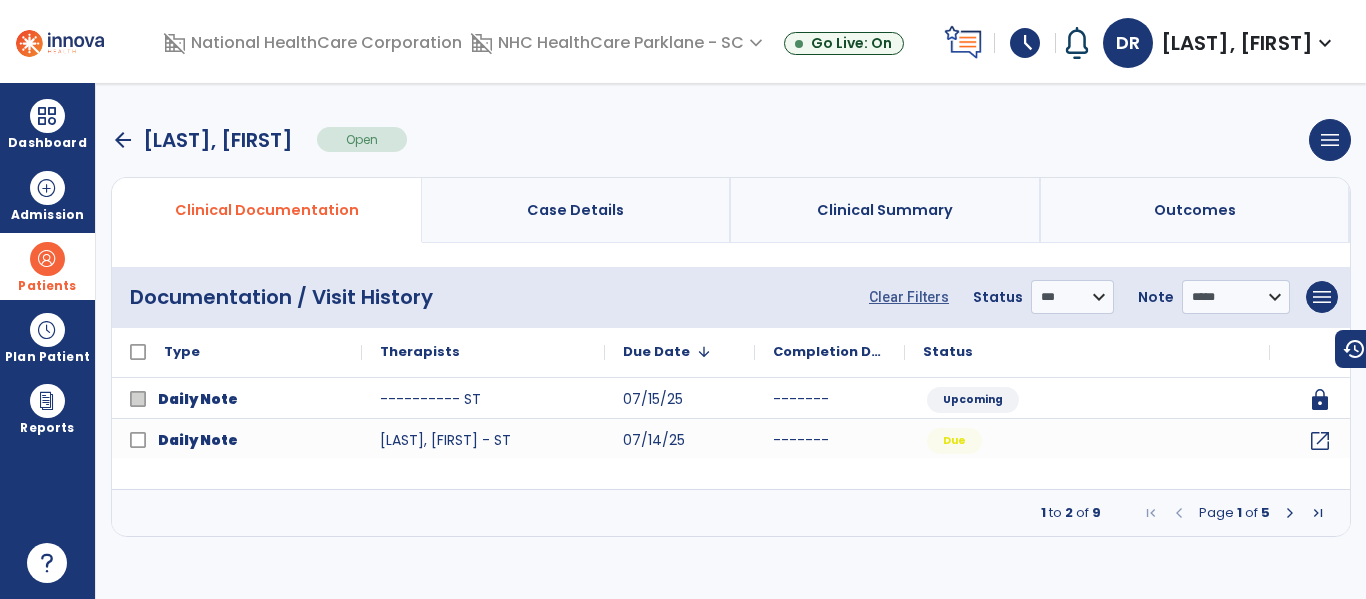click at bounding box center [1290, 513] 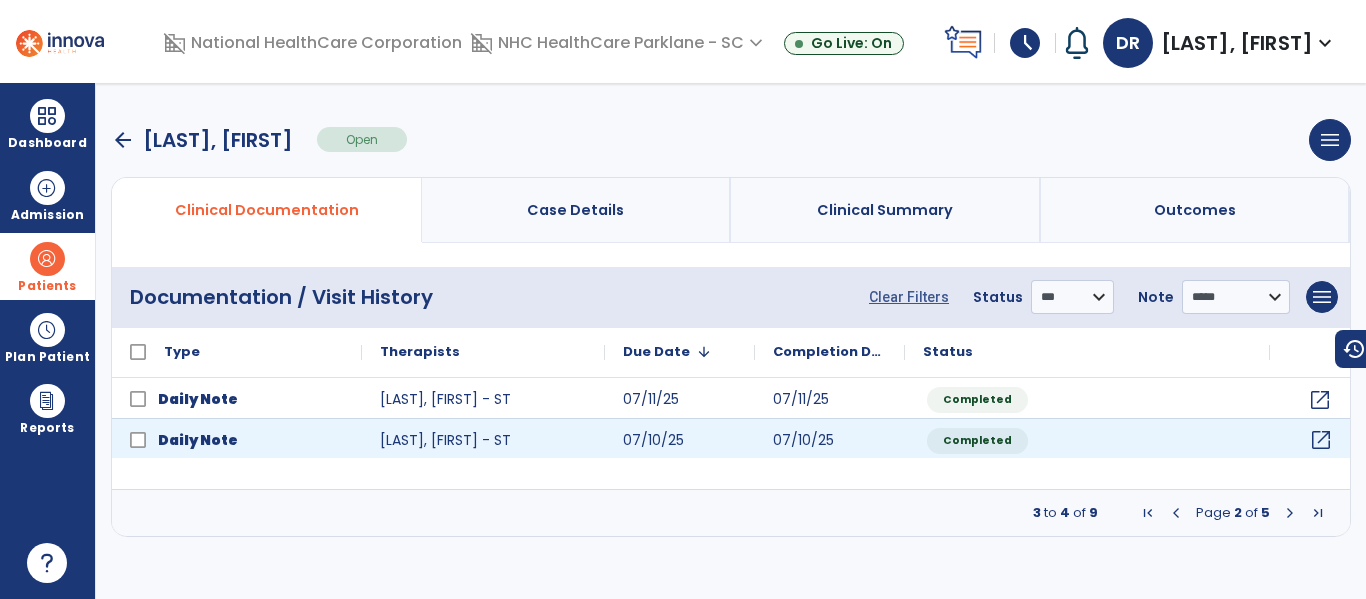 click on "open_in_new" 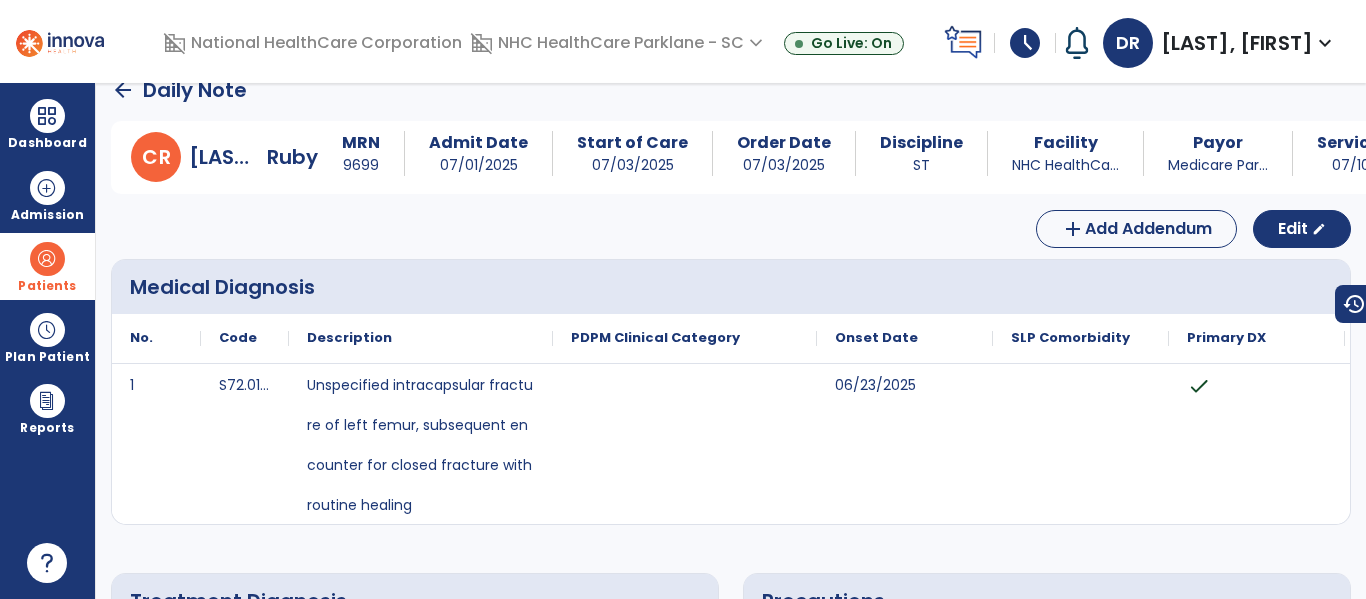 scroll, scrollTop: 0, scrollLeft: 0, axis: both 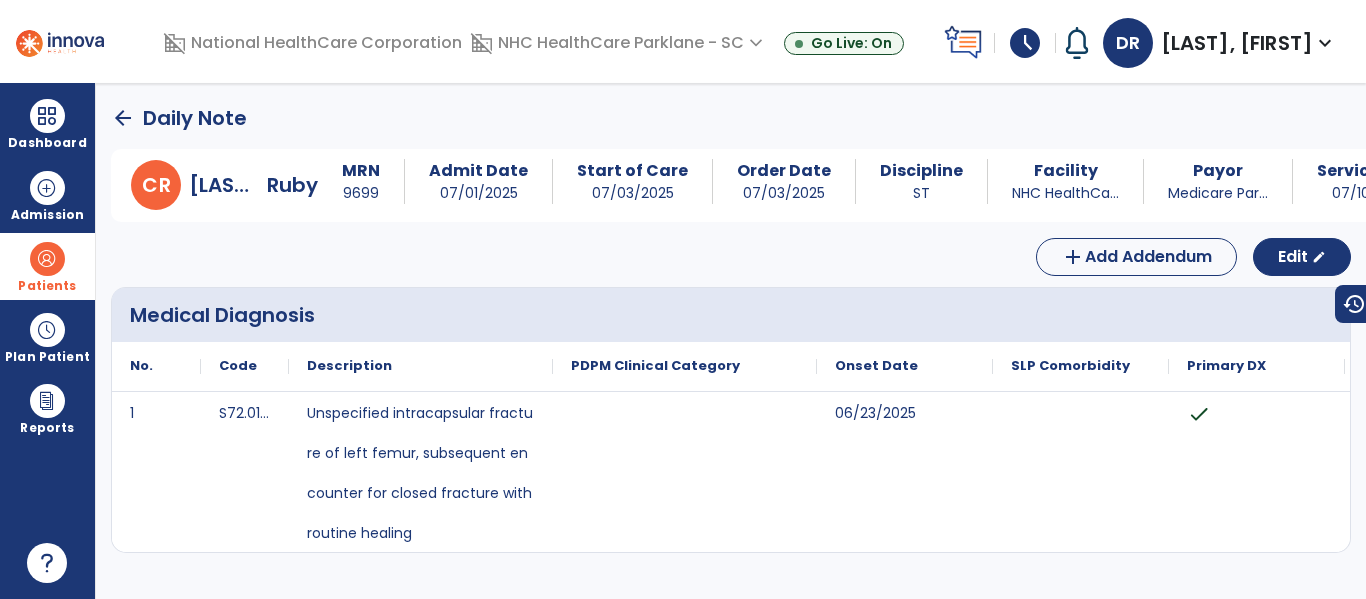 click on "arrow_back" 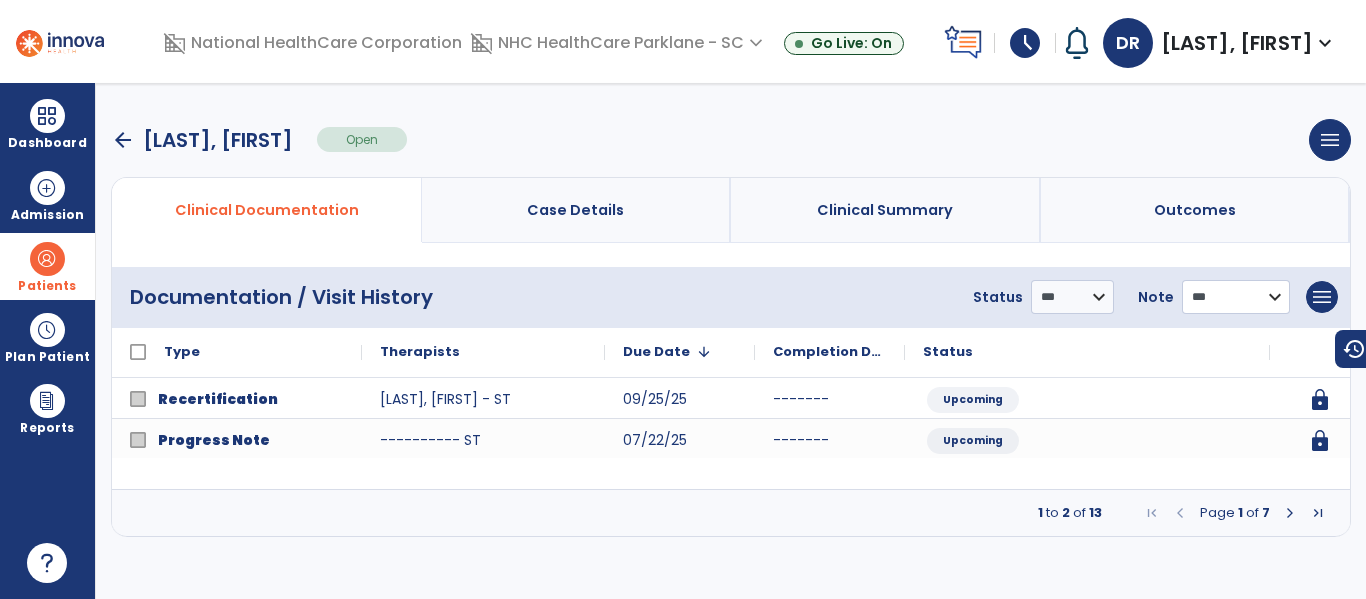click on "**********" at bounding box center (1072, 297) 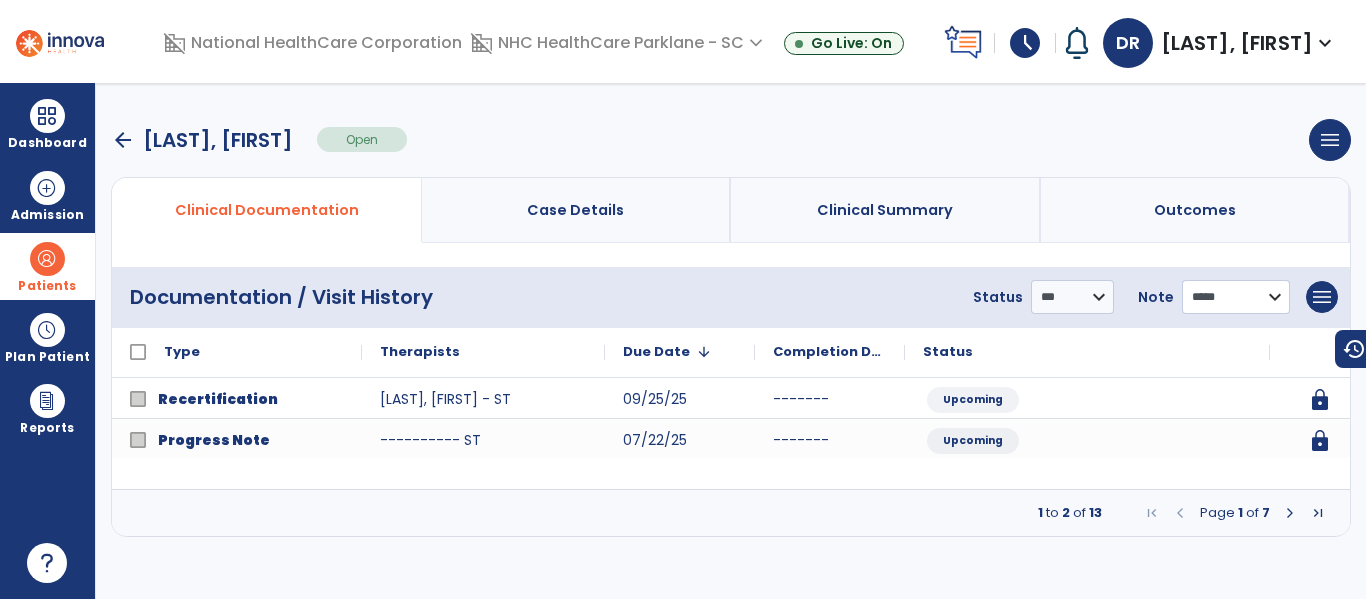 click on "**********" at bounding box center [1072, 297] 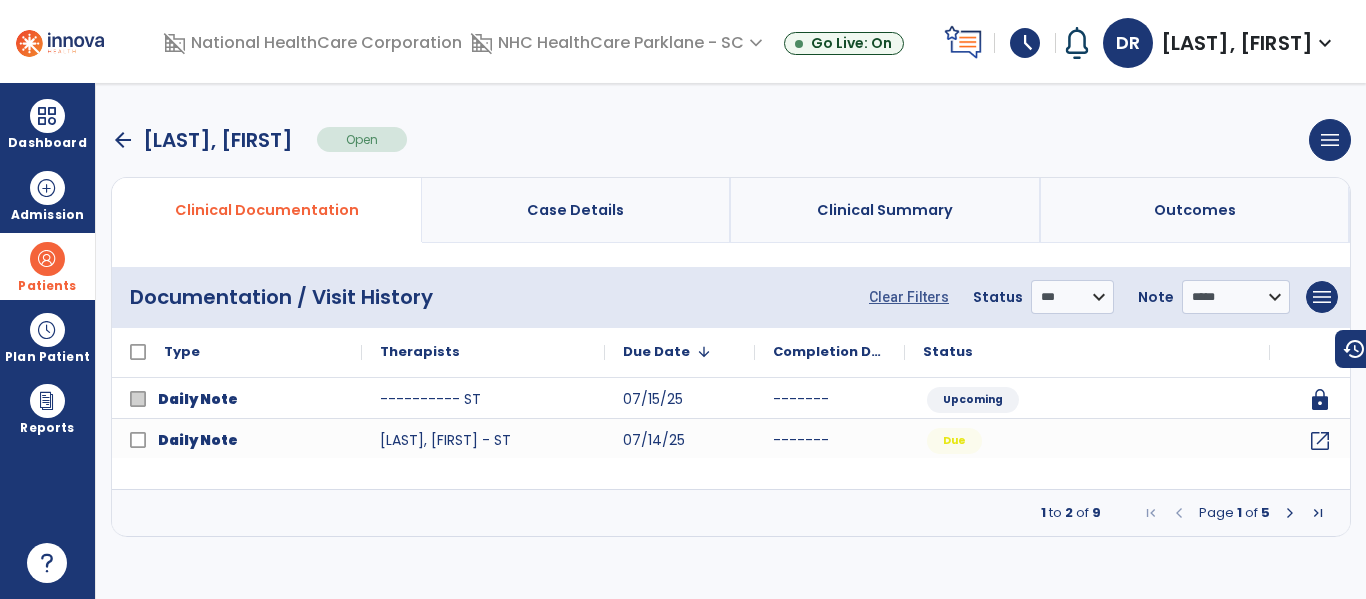 click at bounding box center [1290, 513] 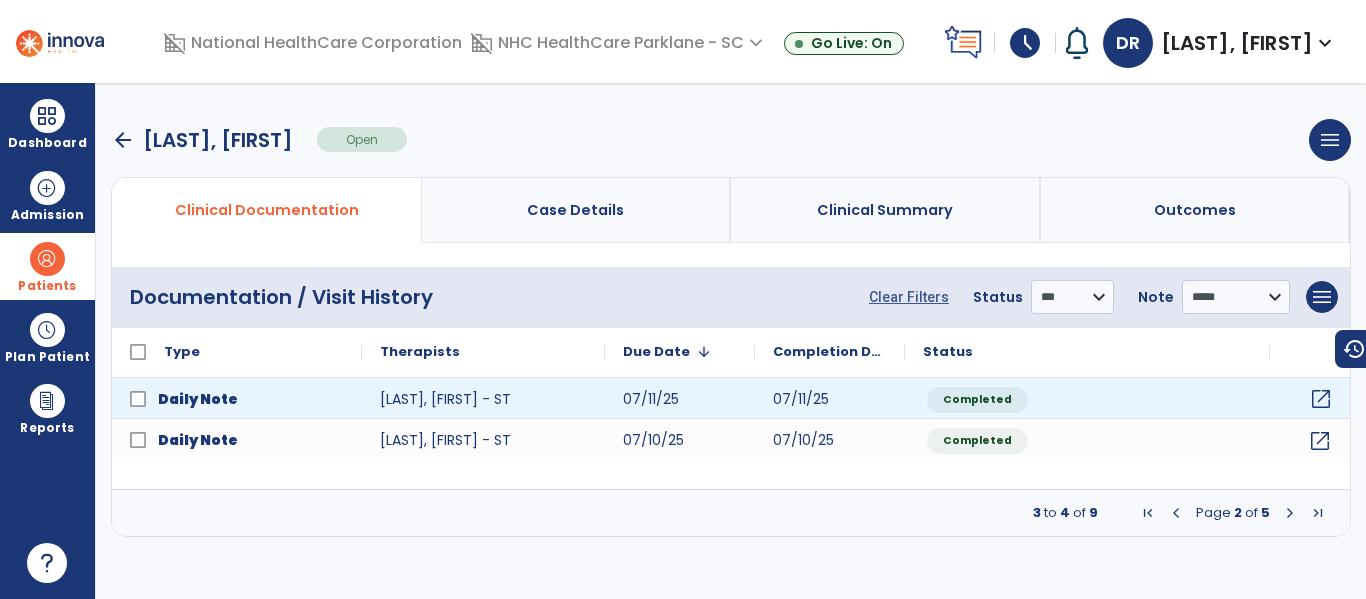 click on "open_in_new" 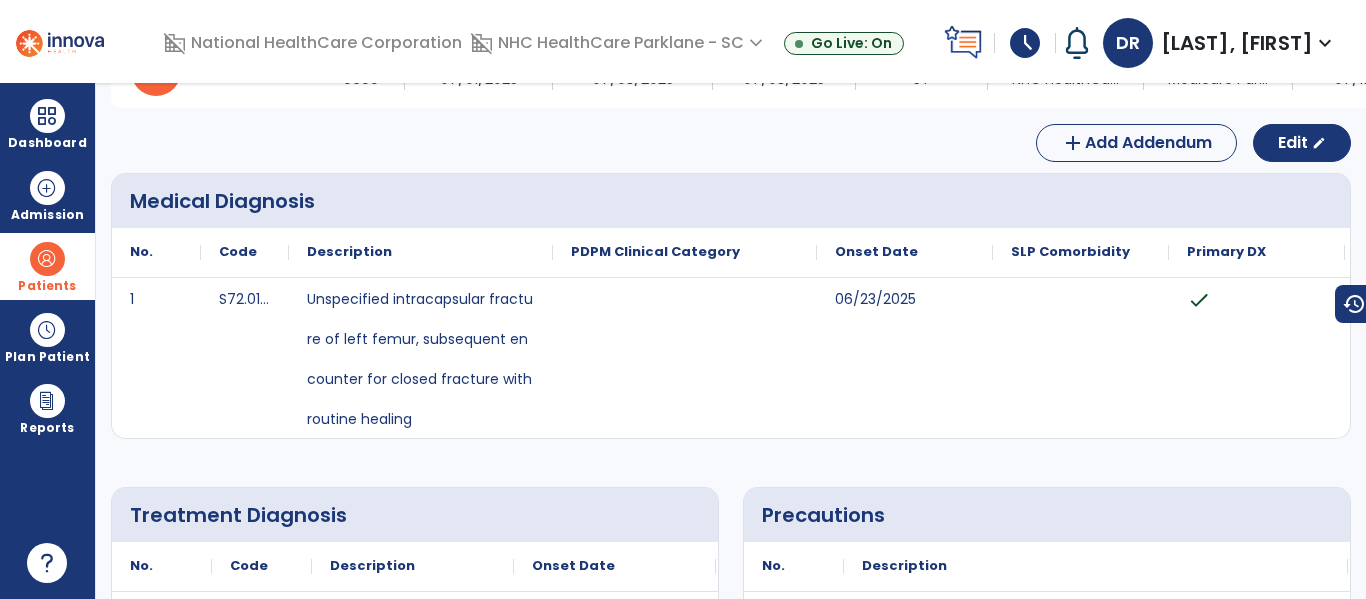 scroll, scrollTop: 0, scrollLeft: 0, axis: both 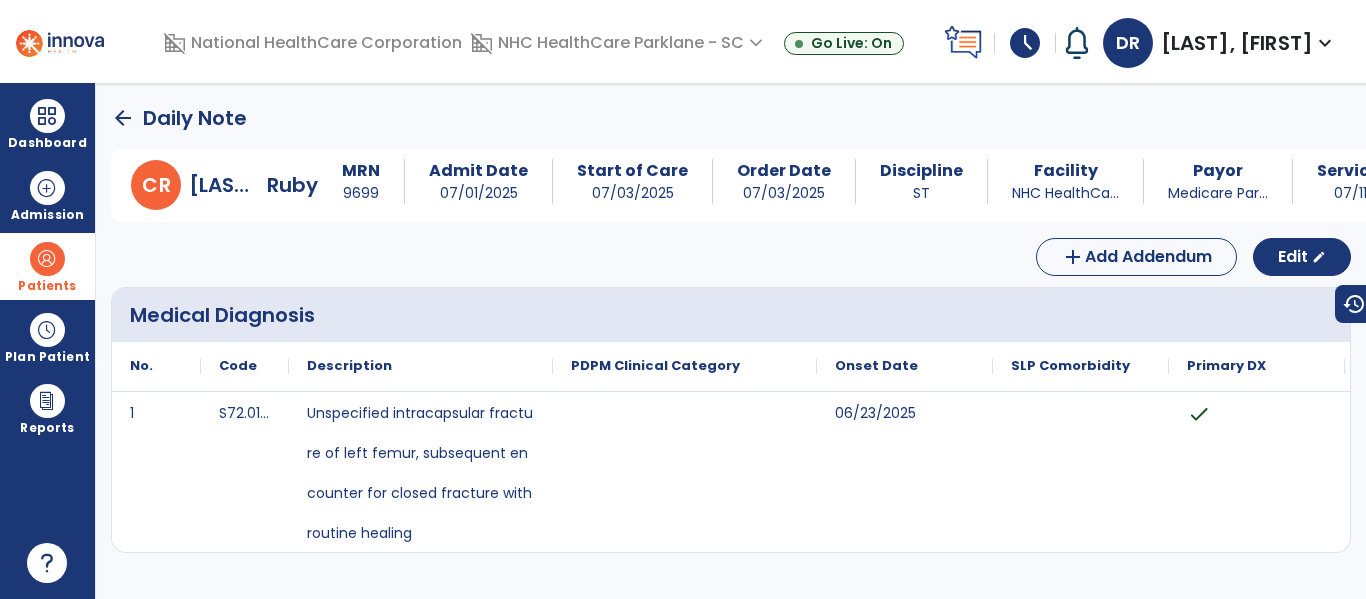 click on "arrow_back" 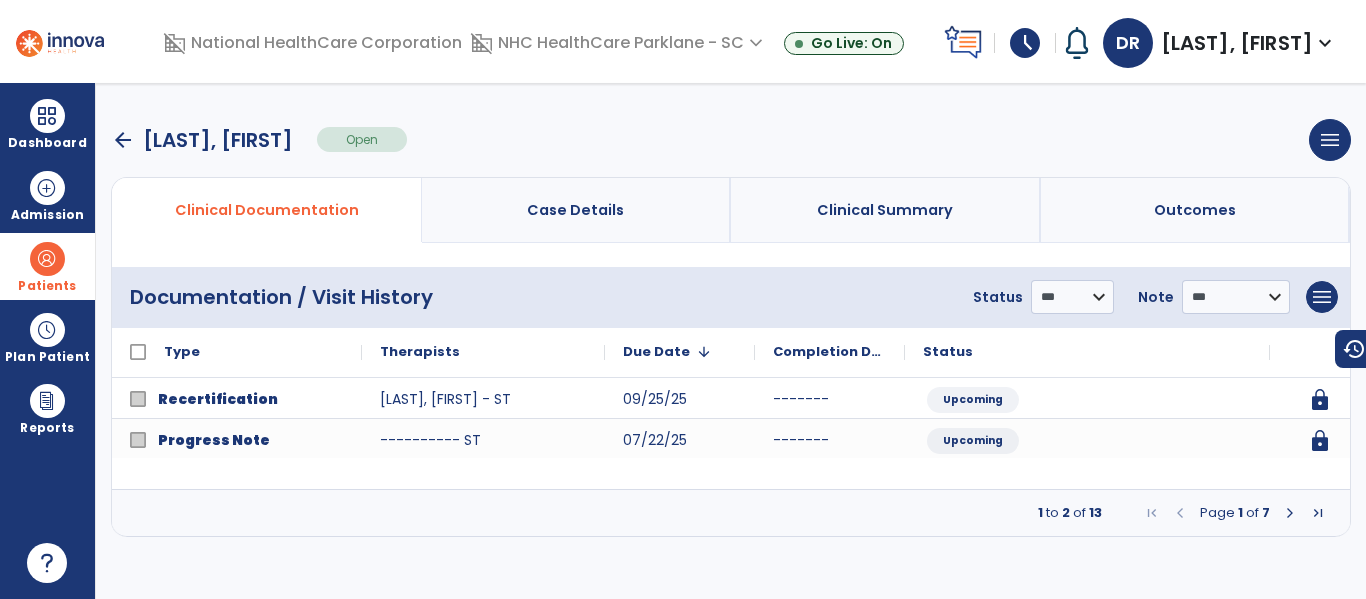 click on "**********" at bounding box center (731, 297) 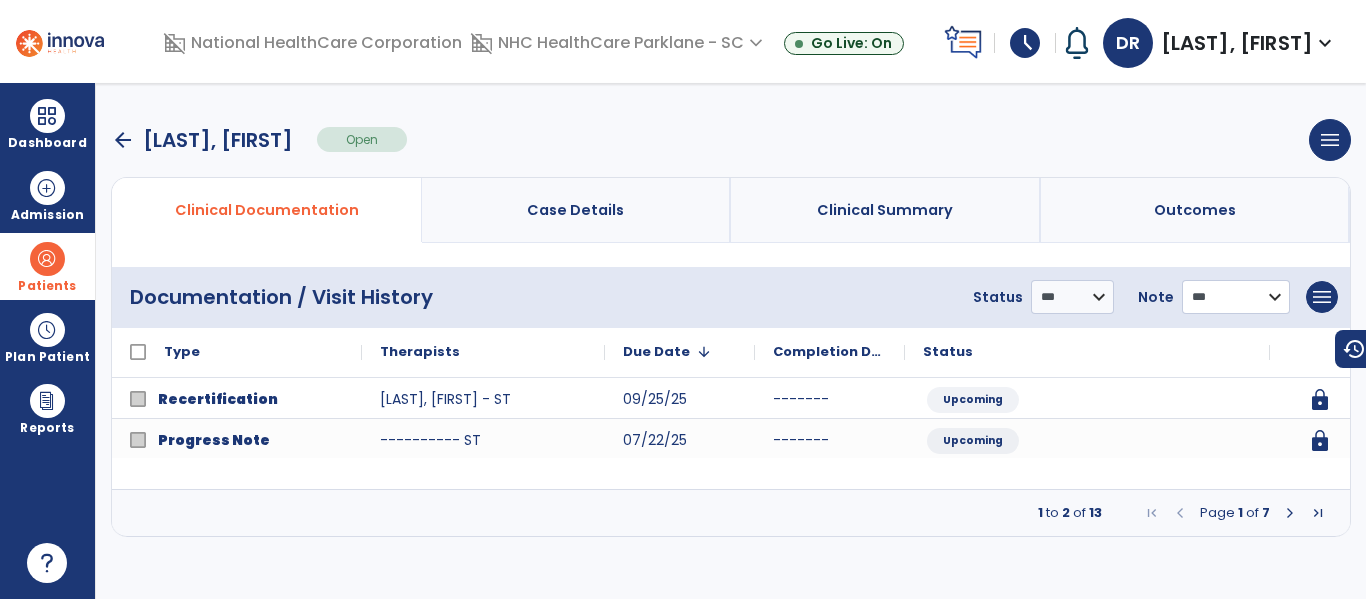 click on "**********" at bounding box center [1072, 297] 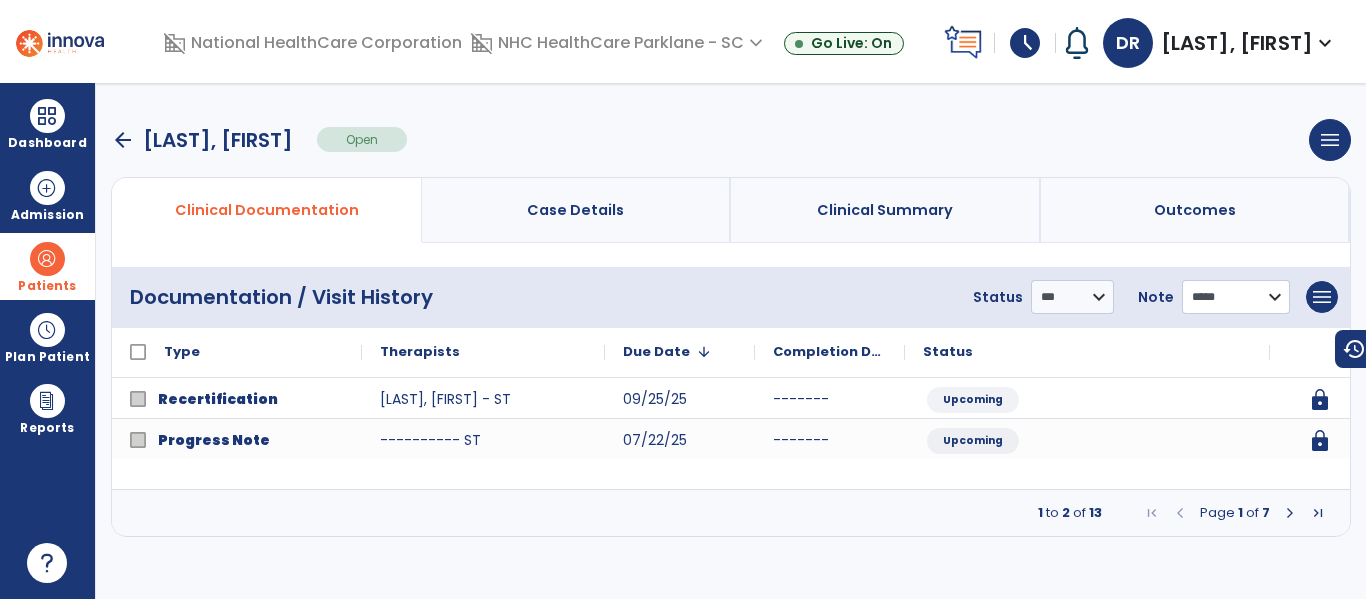 click on "**********" at bounding box center (1072, 297) 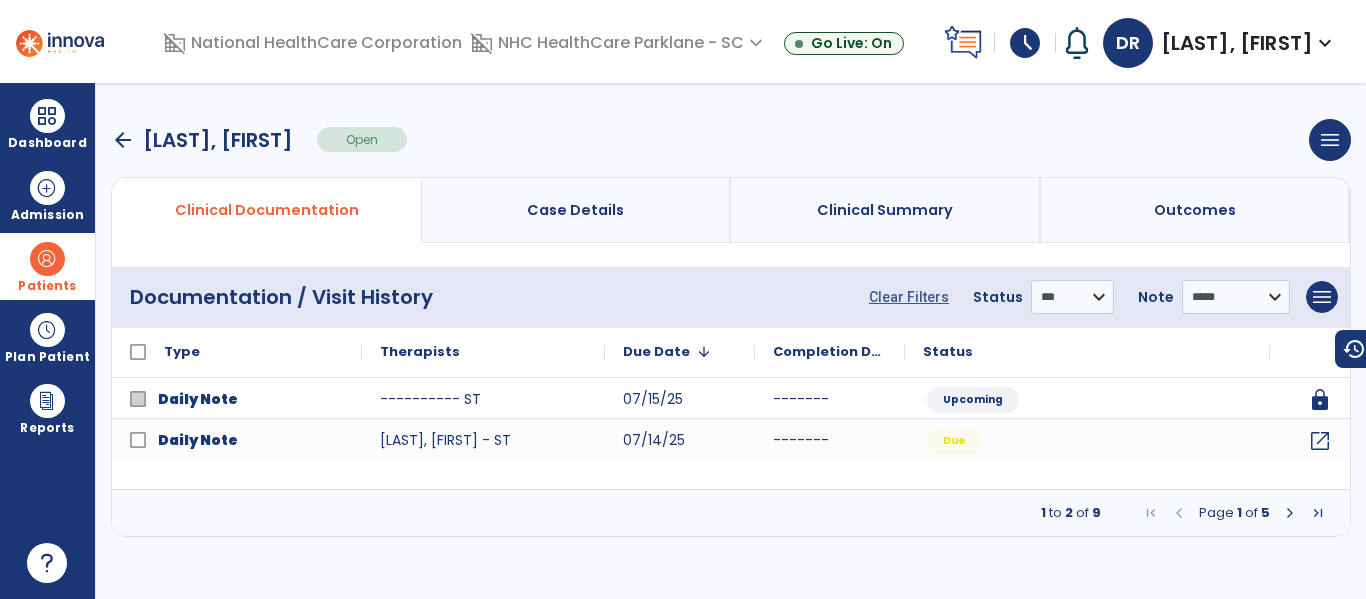 click at bounding box center (1290, 513) 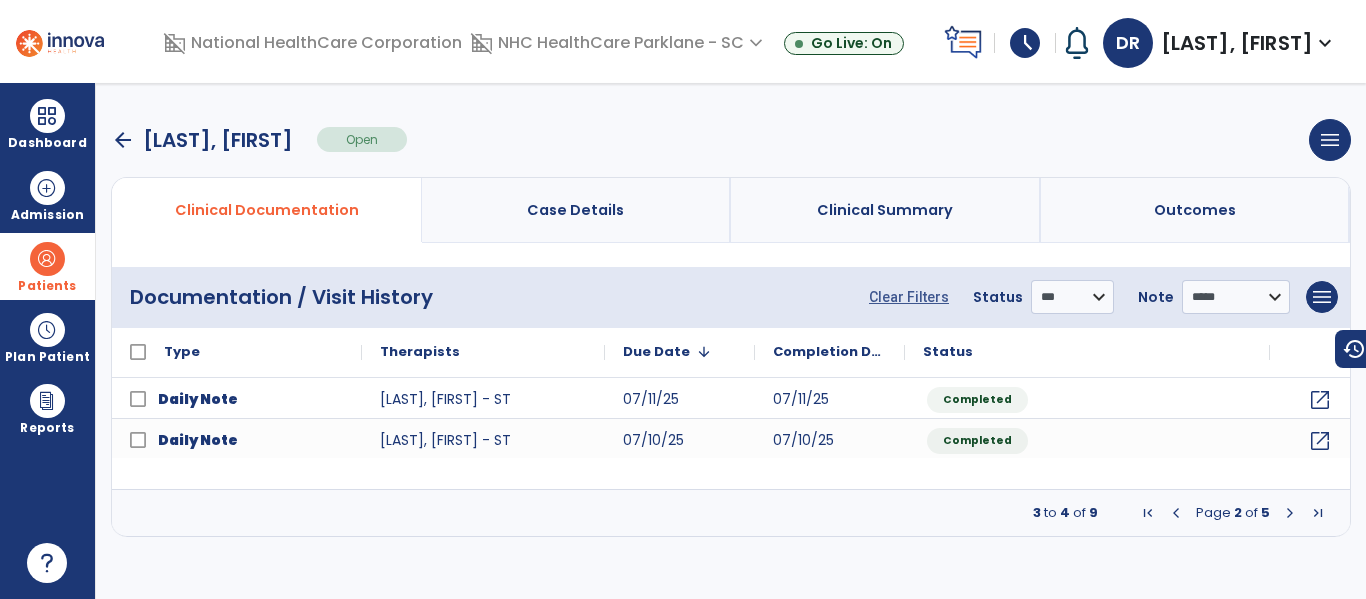click at bounding box center [1290, 513] 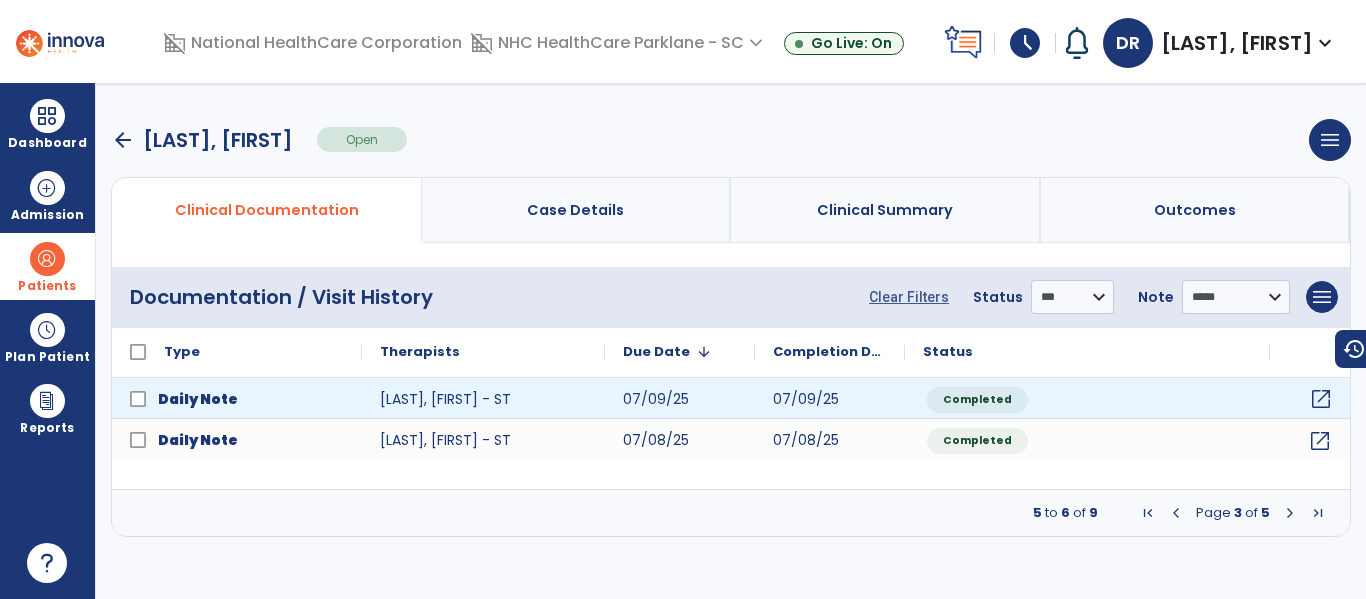 click on "open_in_new" 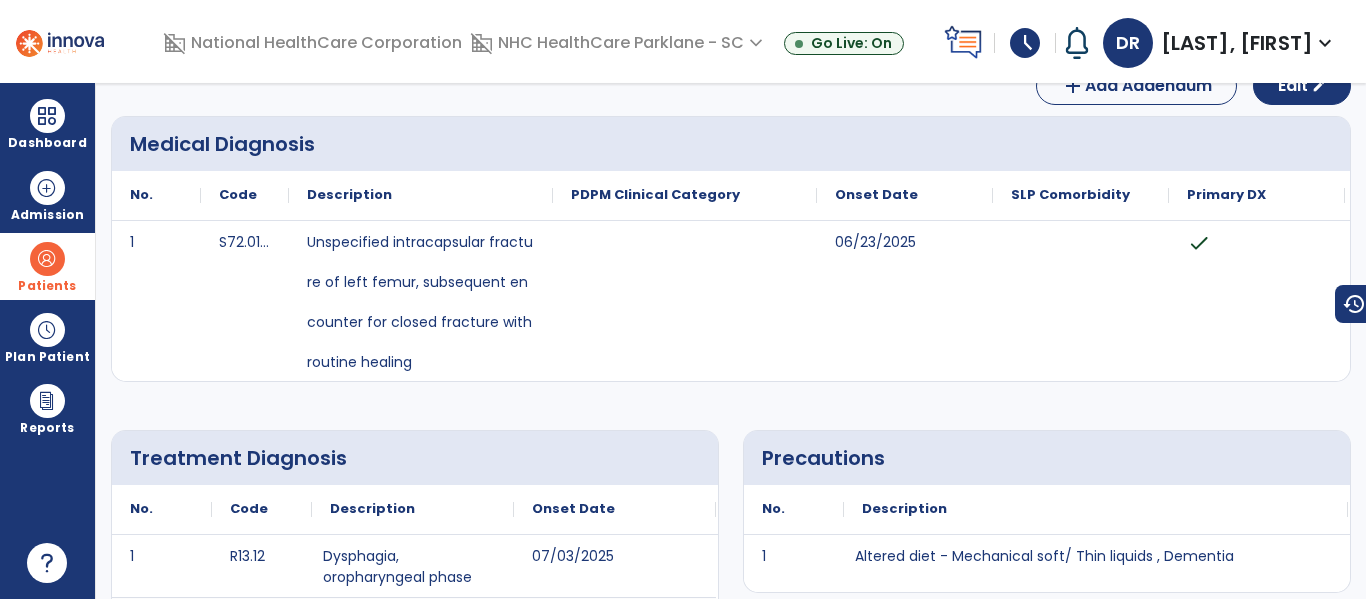 scroll, scrollTop: 0, scrollLeft: 0, axis: both 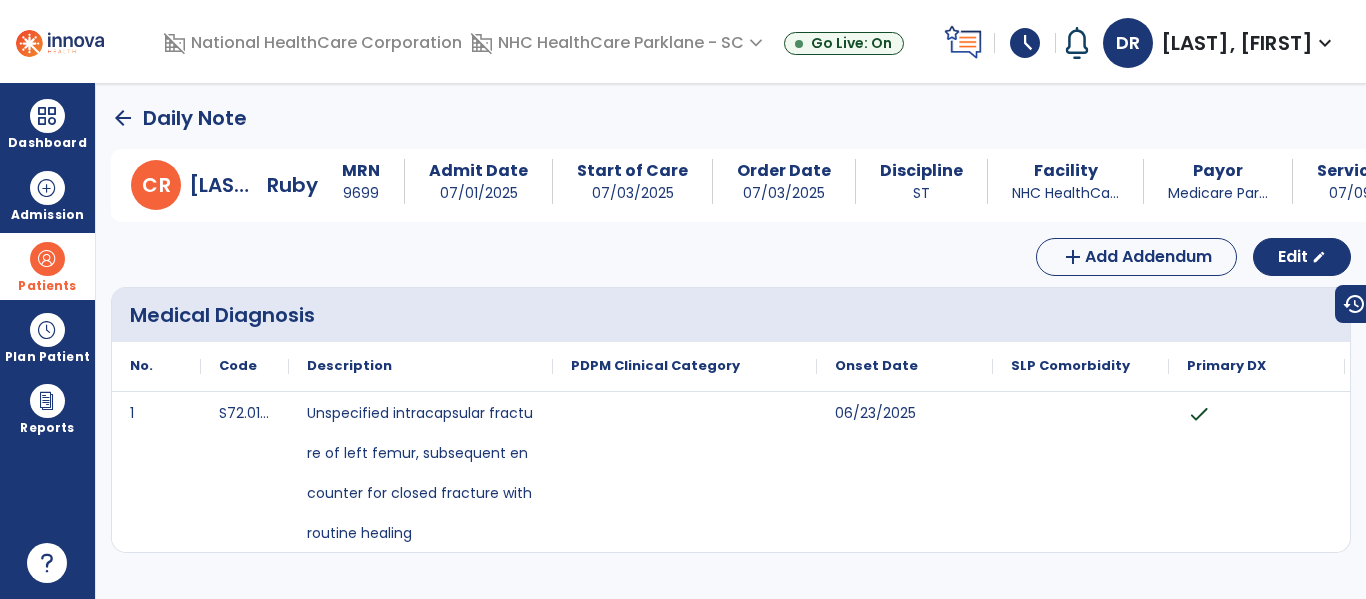 click at bounding box center (60, 41) 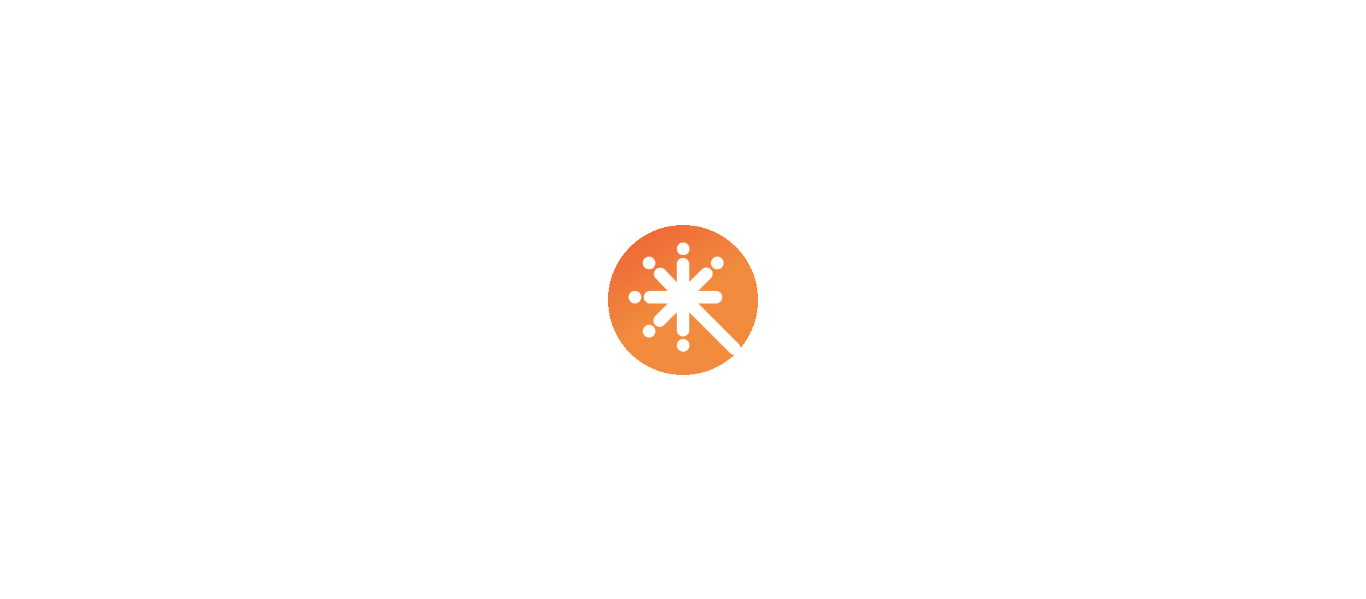 scroll, scrollTop: 0, scrollLeft: 0, axis: both 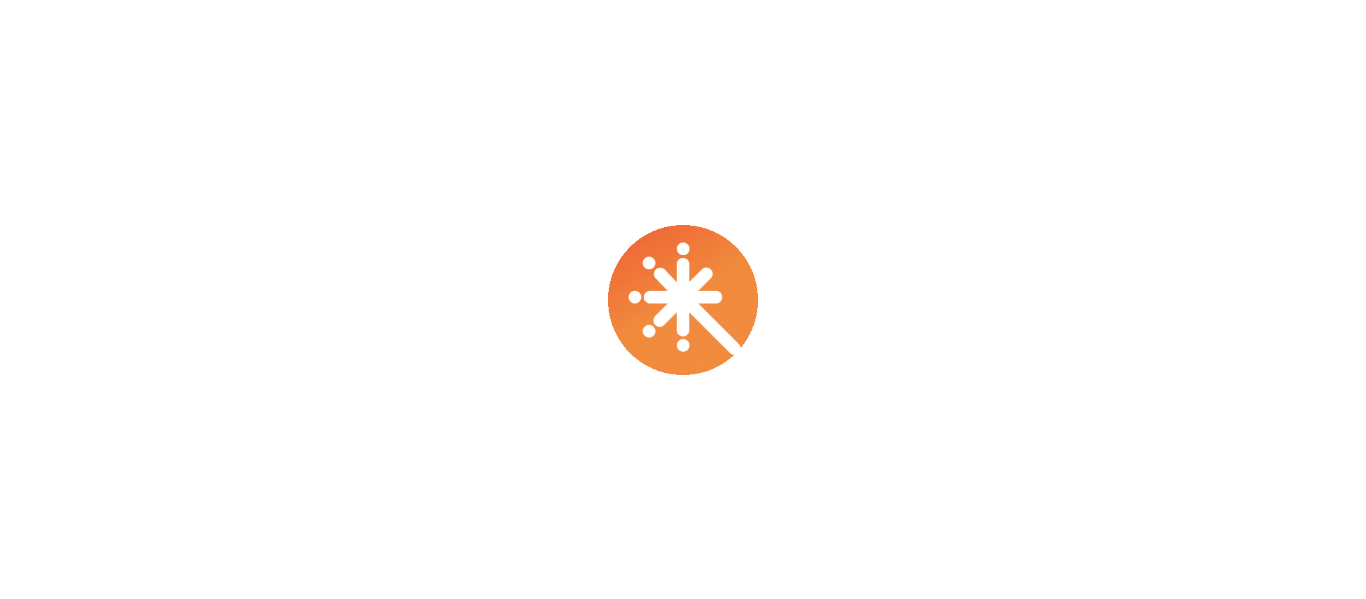 select on "****" 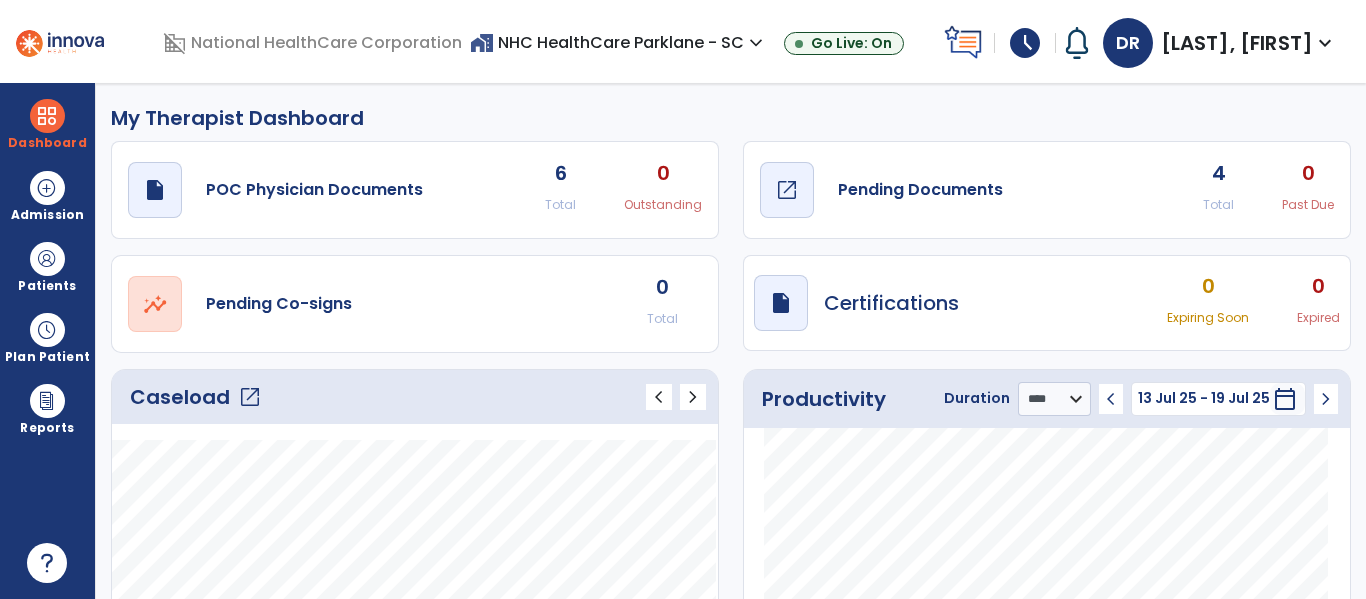 drag, startPoint x: 915, startPoint y: 179, endPoint x: 910, endPoint y: 189, distance: 11.18034 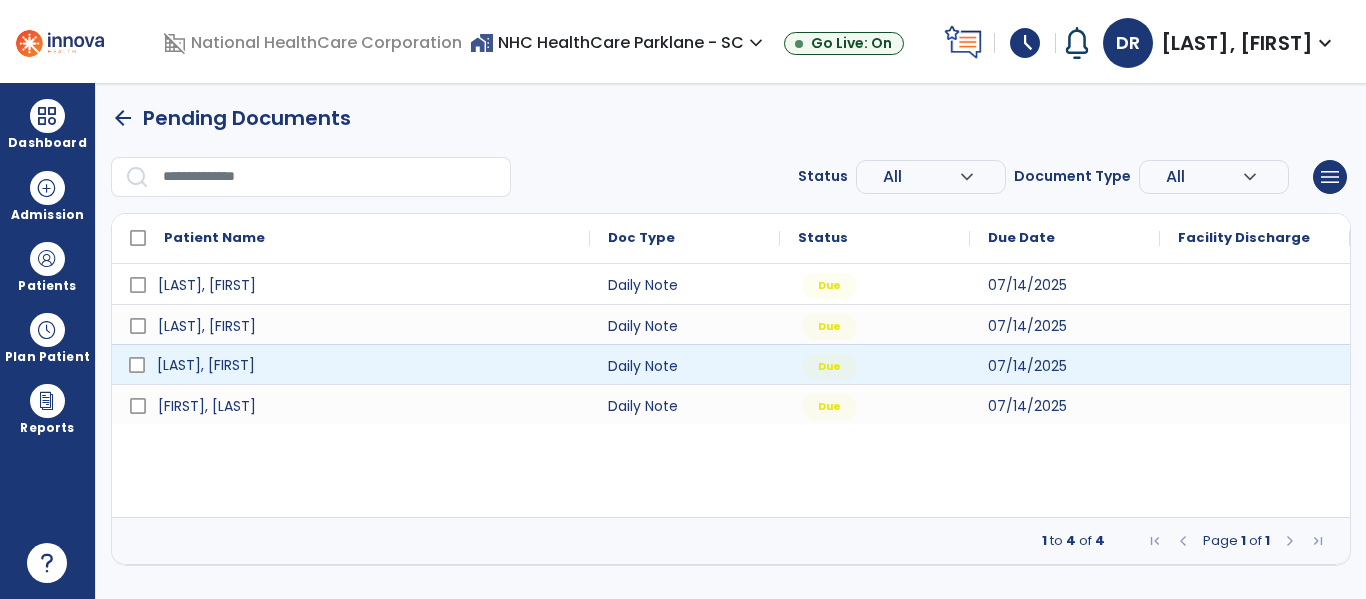 click on "Richardson, Gary" at bounding box center [365, 365] 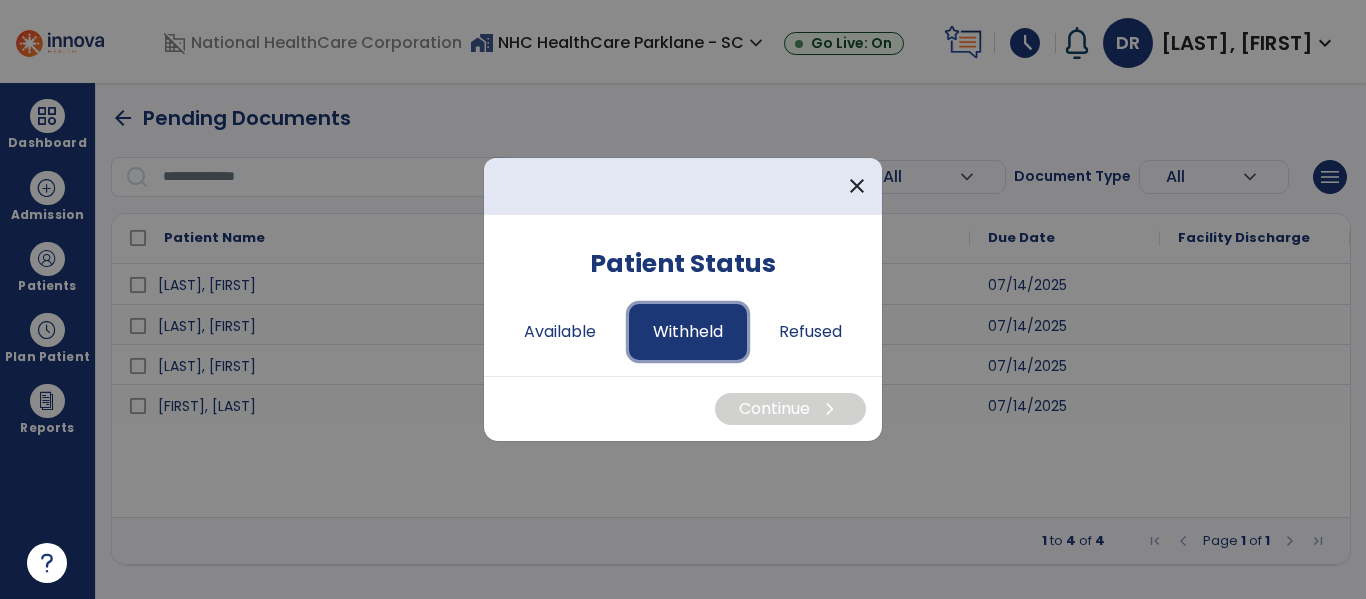 click on "Withheld" at bounding box center [688, 332] 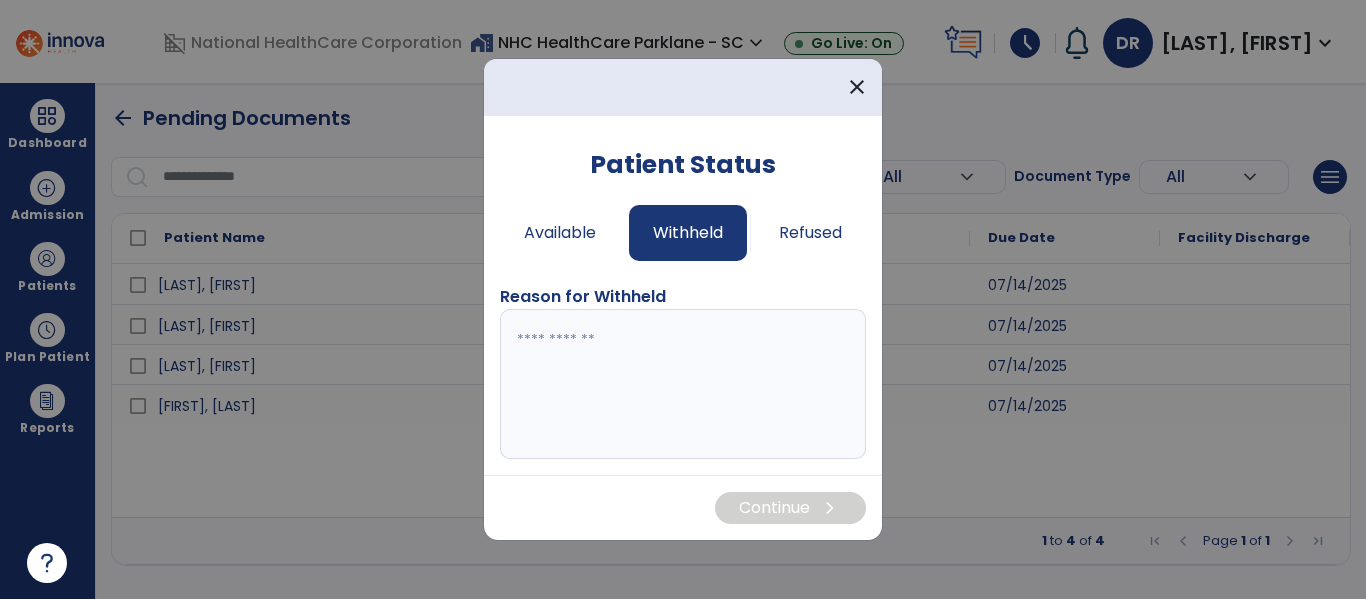 click at bounding box center [683, 384] 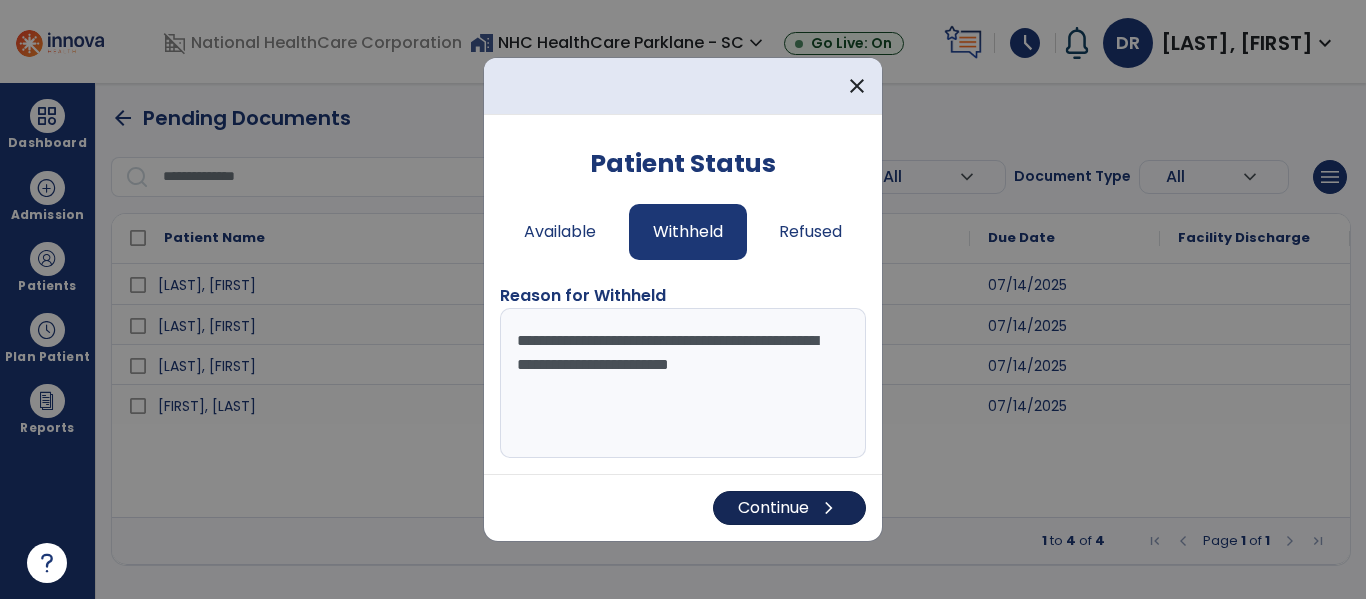 type on "**********" 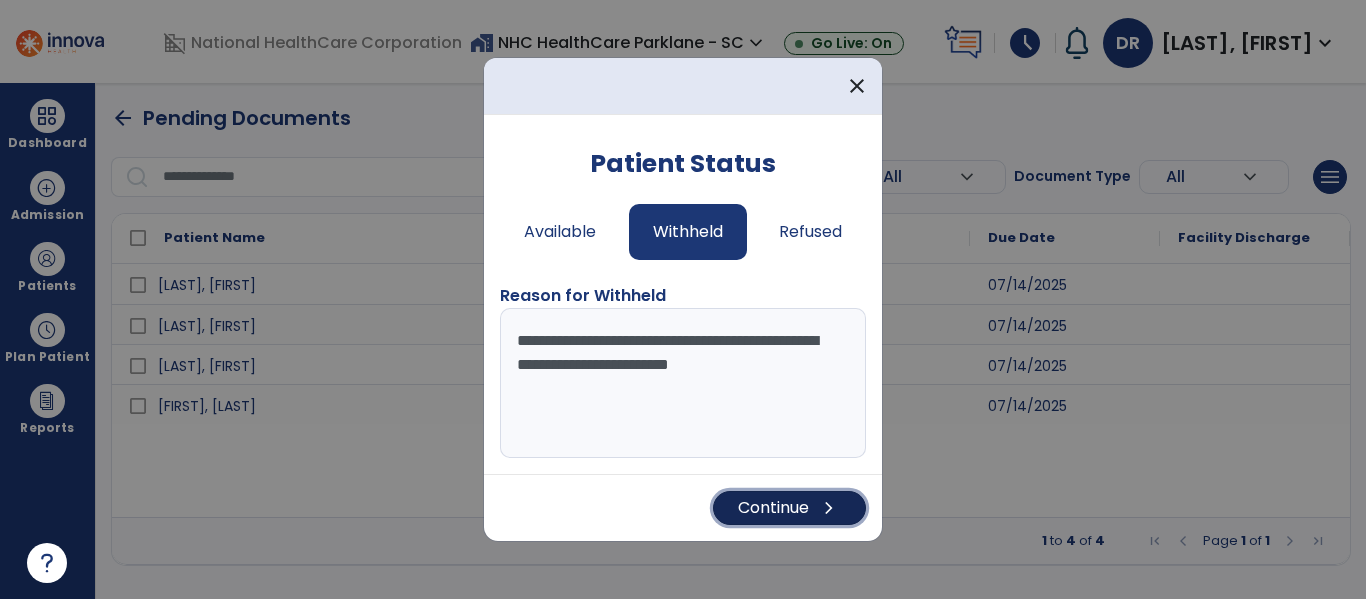 click on "Continue   chevron_right" at bounding box center [789, 508] 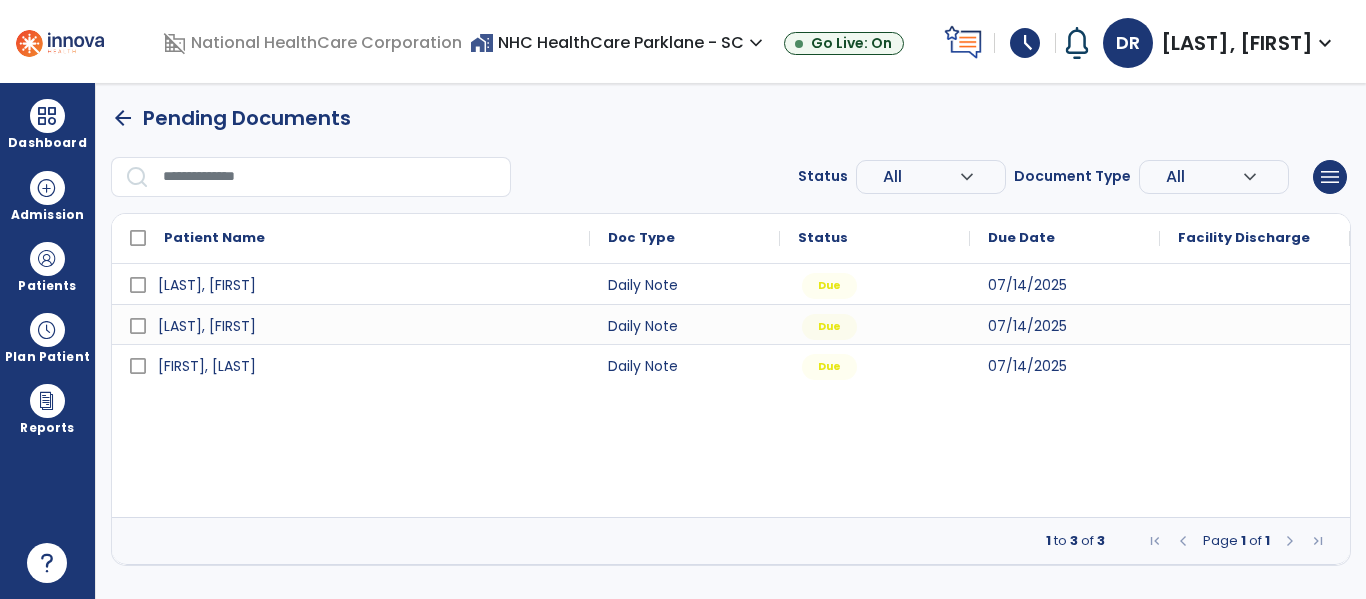 click at bounding box center (60, 41) 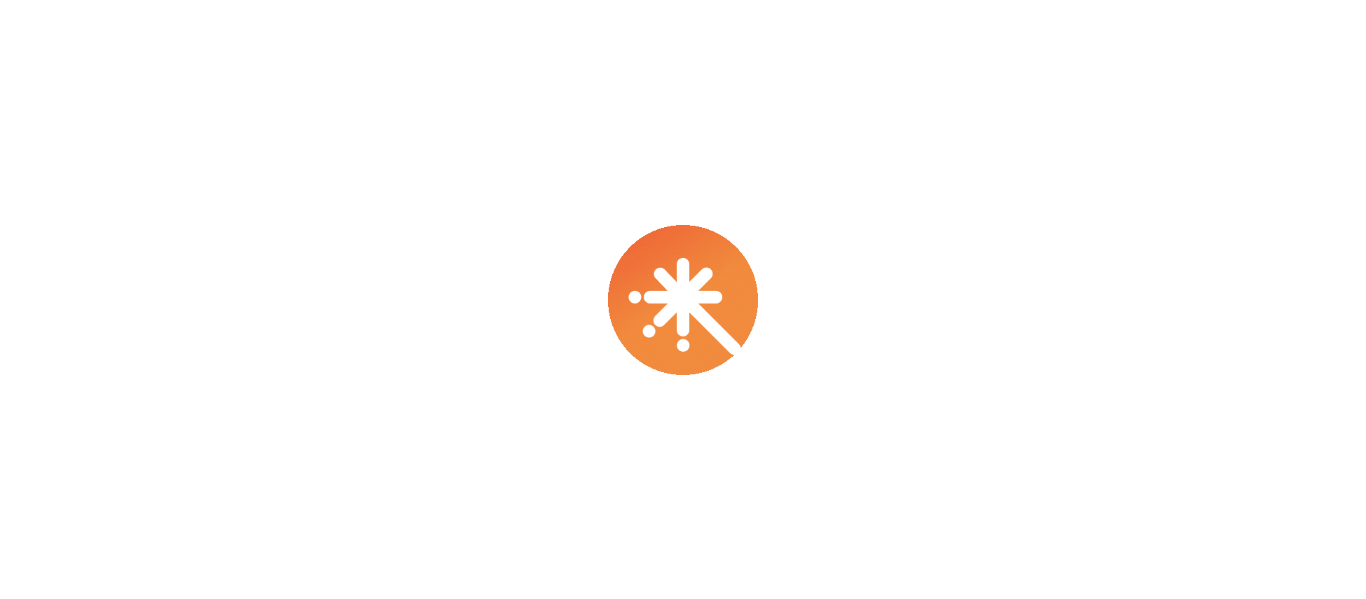 scroll, scrollTop: 0, scrollLeft: 0, axis: both 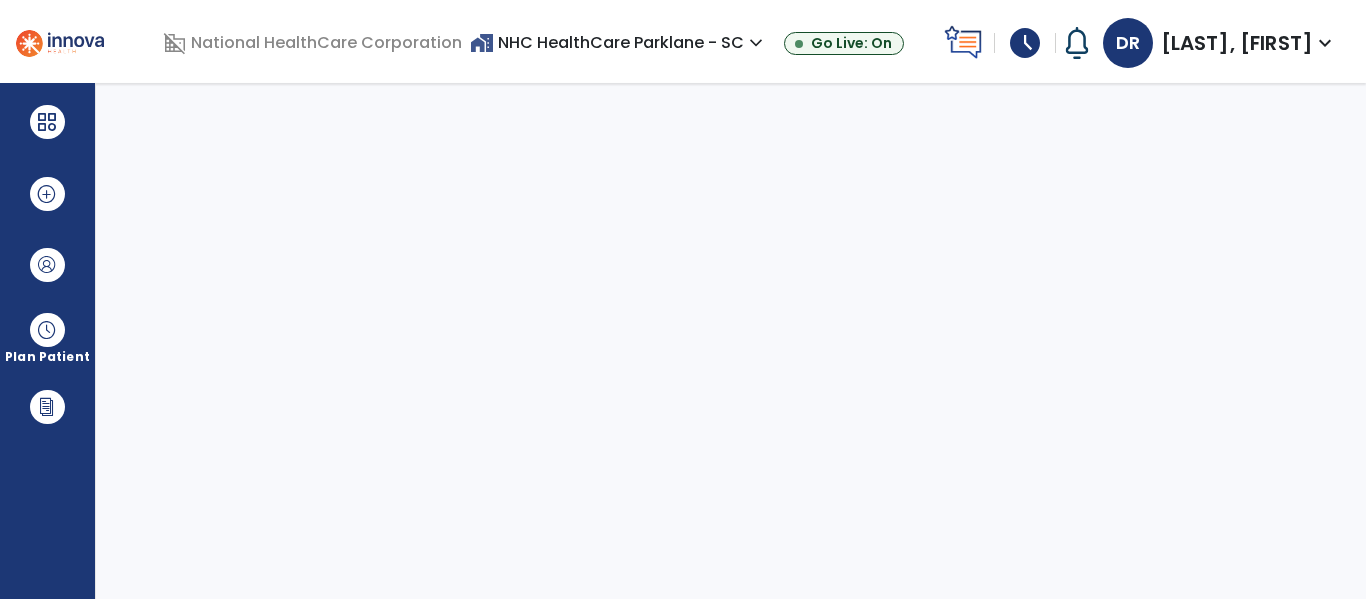 select on "****" 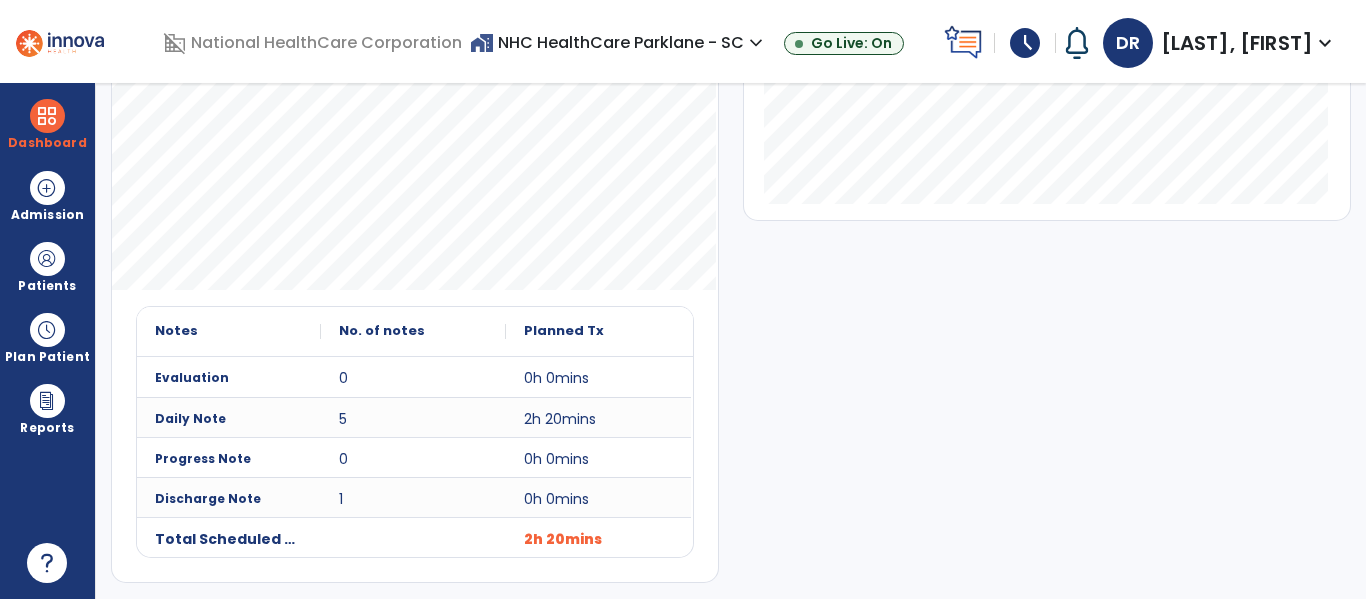 scroll, scrollTop: 0, scrollLeft: 0, axis: both 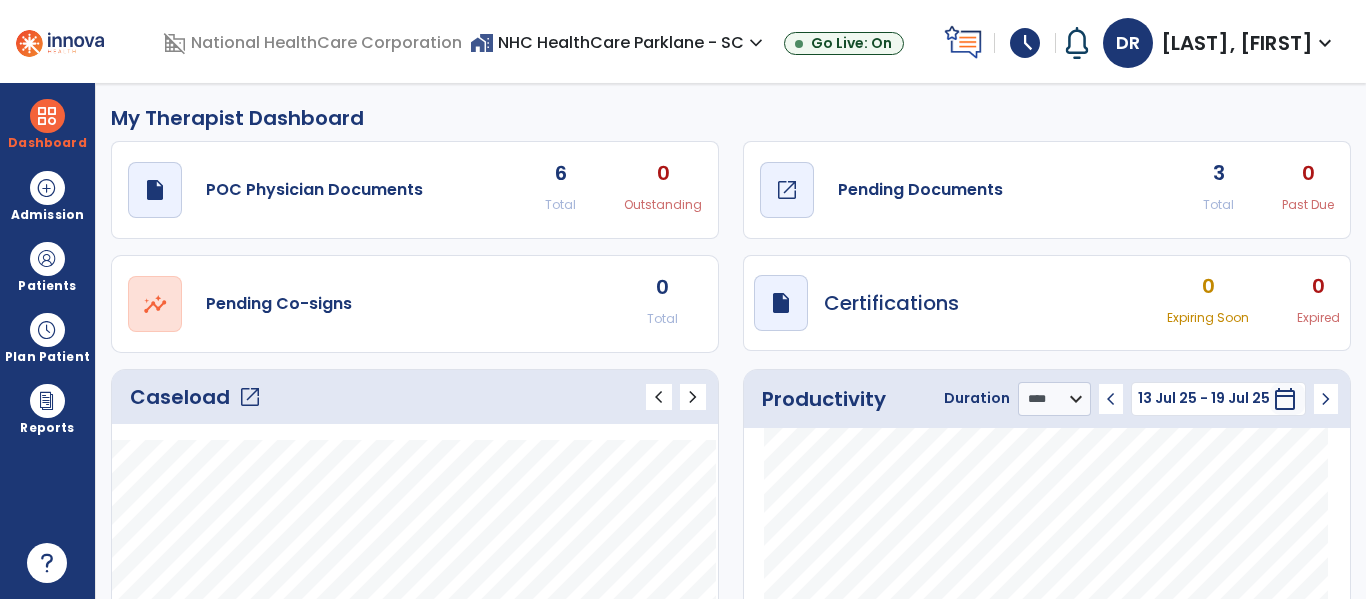 click on "Pending Documents" 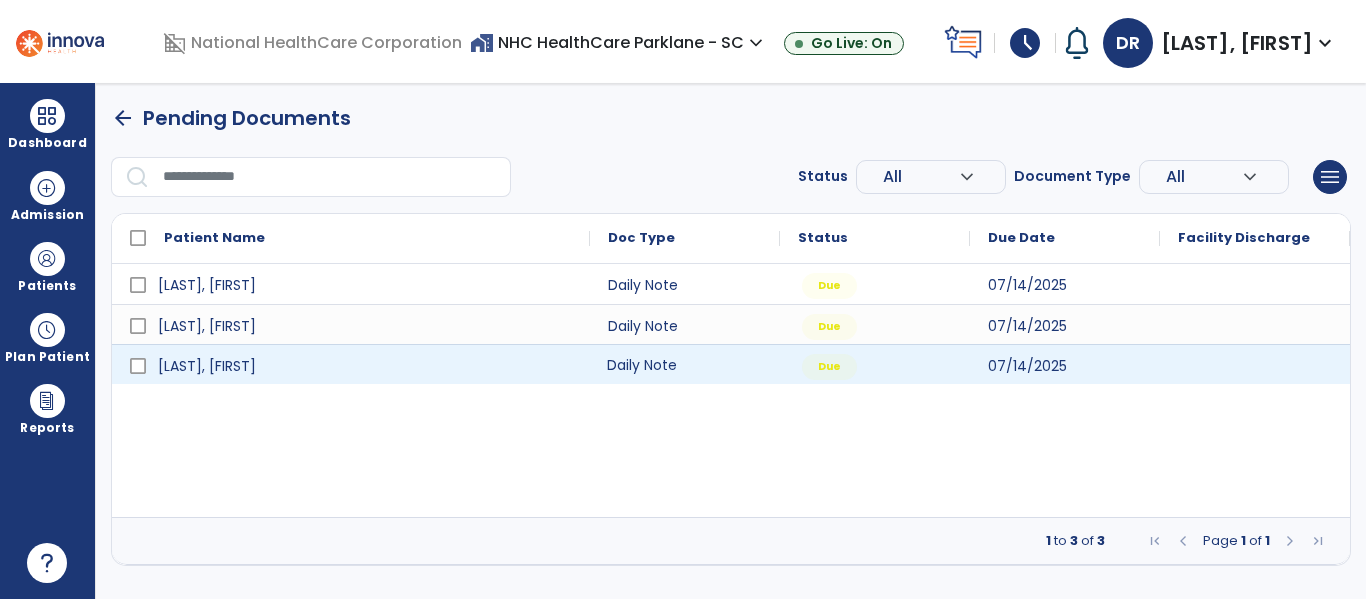 click on "Daily Note" at bounding box center (685, 364) 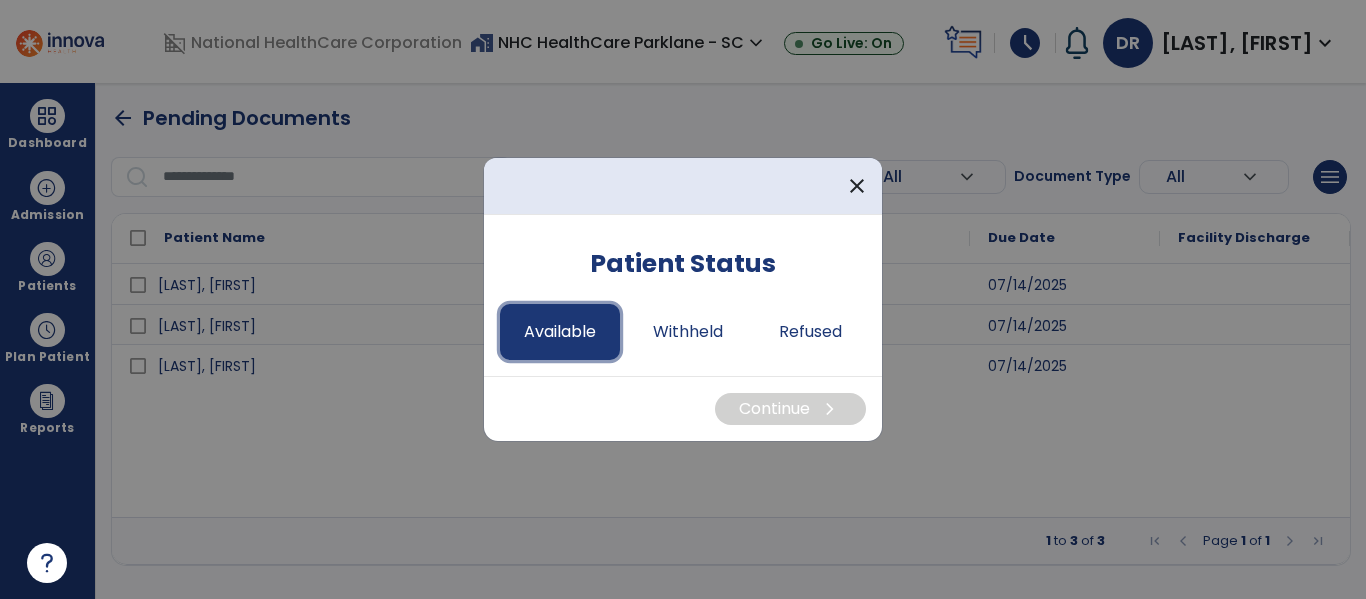 click on "Available" at bounding box center (560, 332) 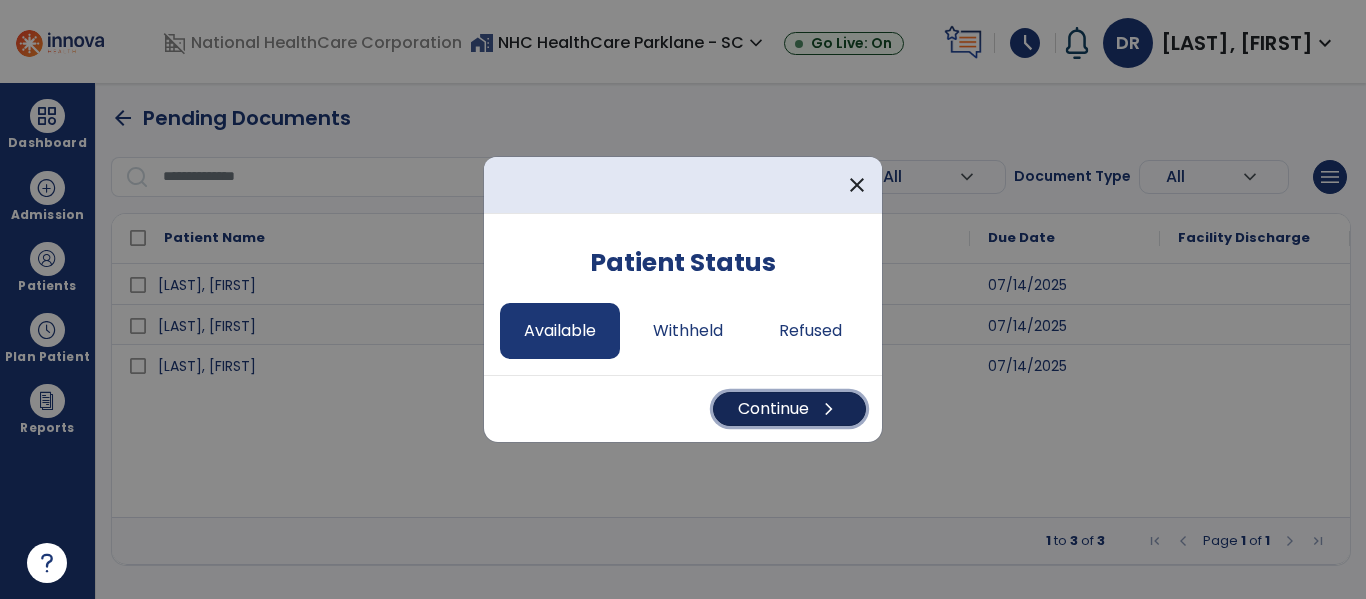 click on "Continue   chevron_right" at bounding box center (789, 409) 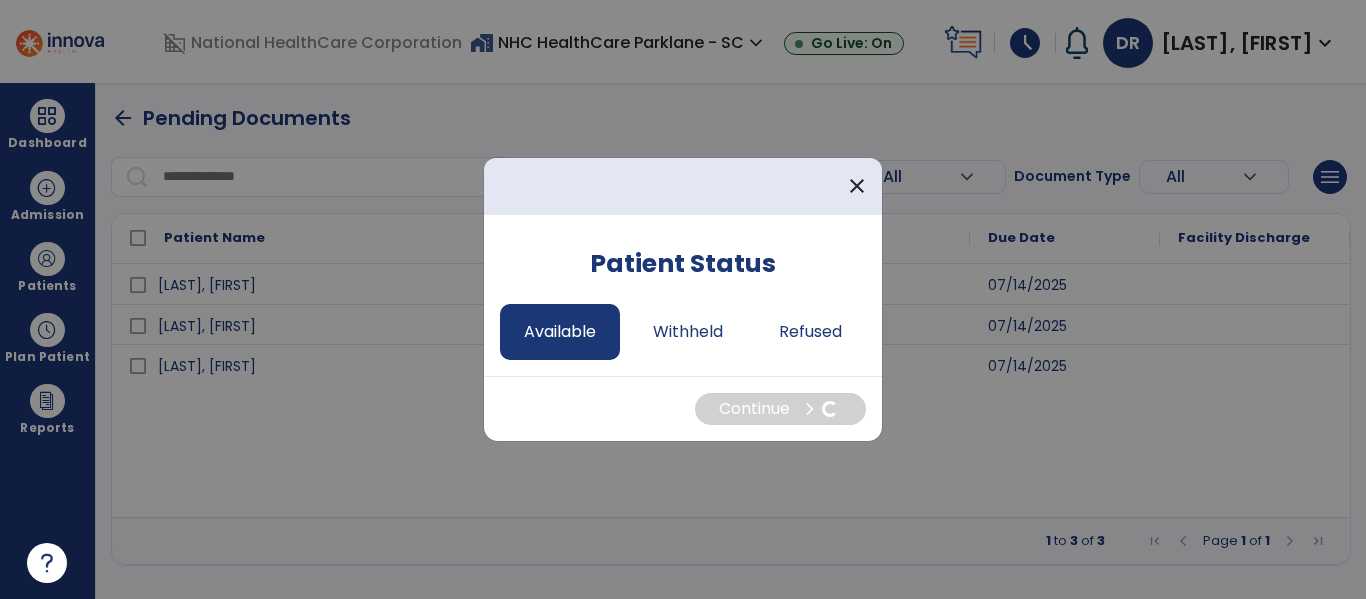select on "*" 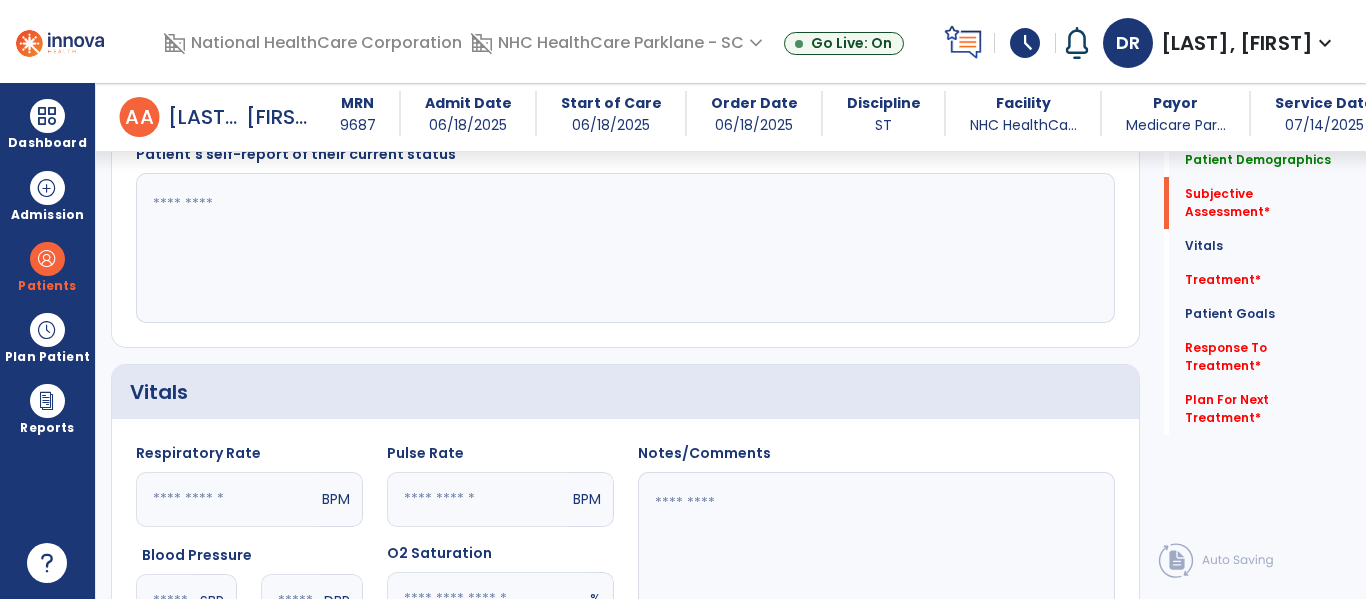 scroll, scrollTop: 600, scrollLeft: 0, axis: vertical 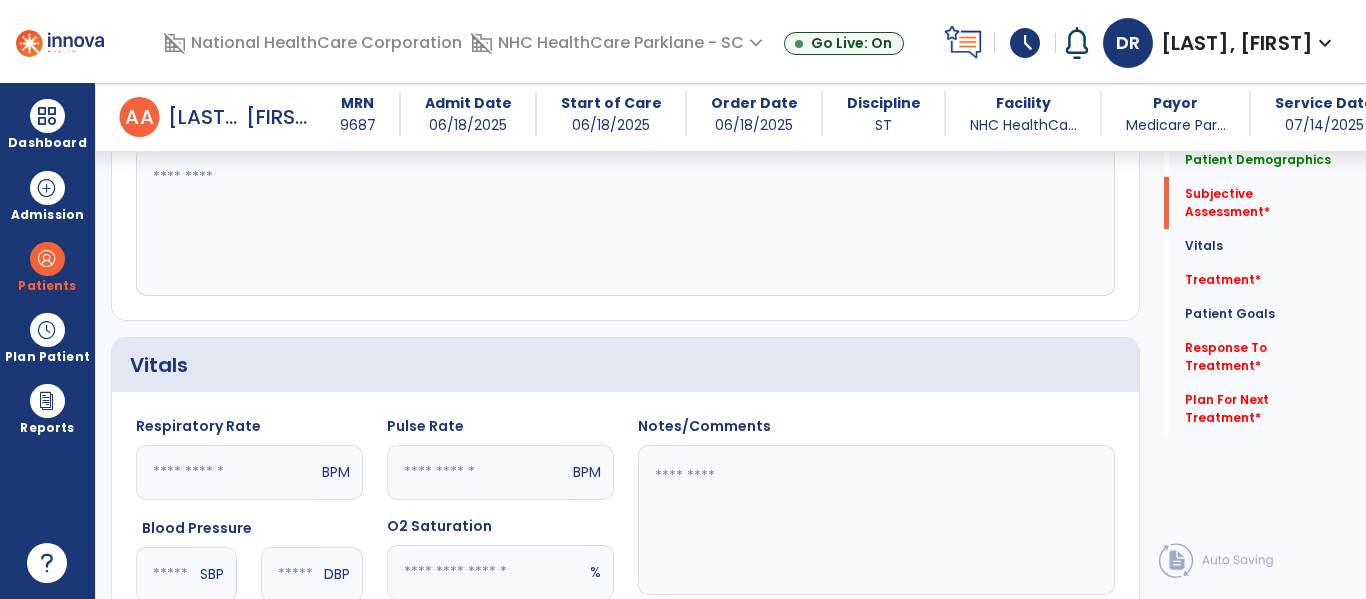 click 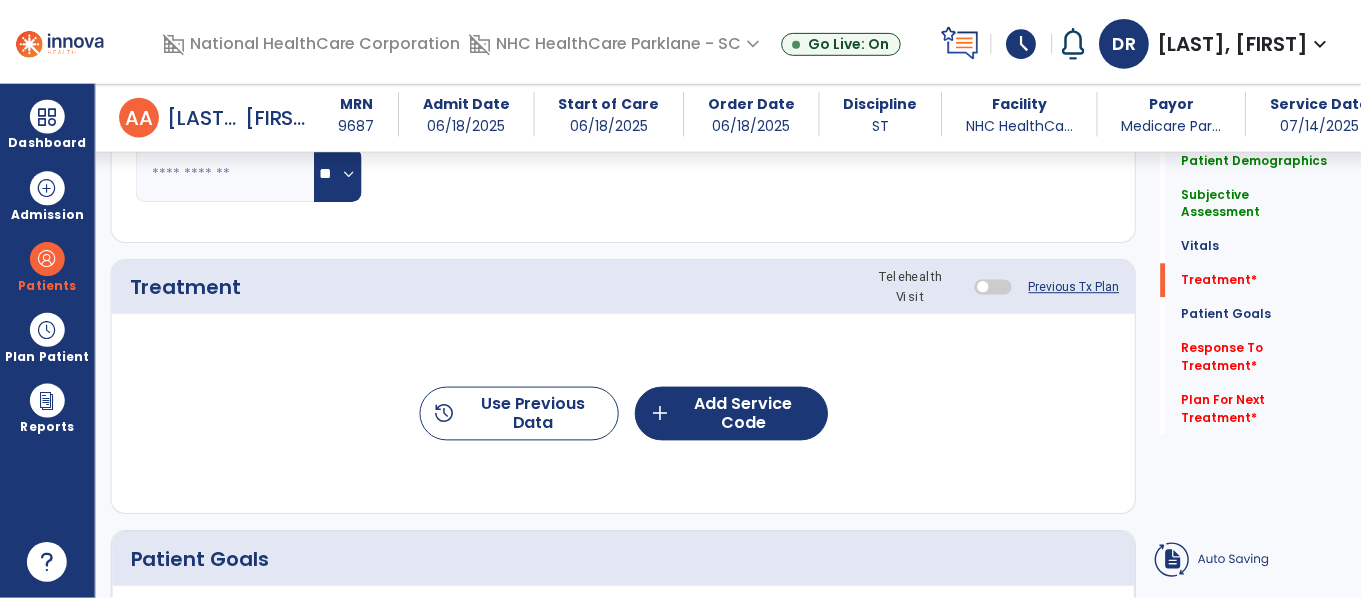 scroll, scrollTop: 1200, scrollLeft: 0, axis: vertical 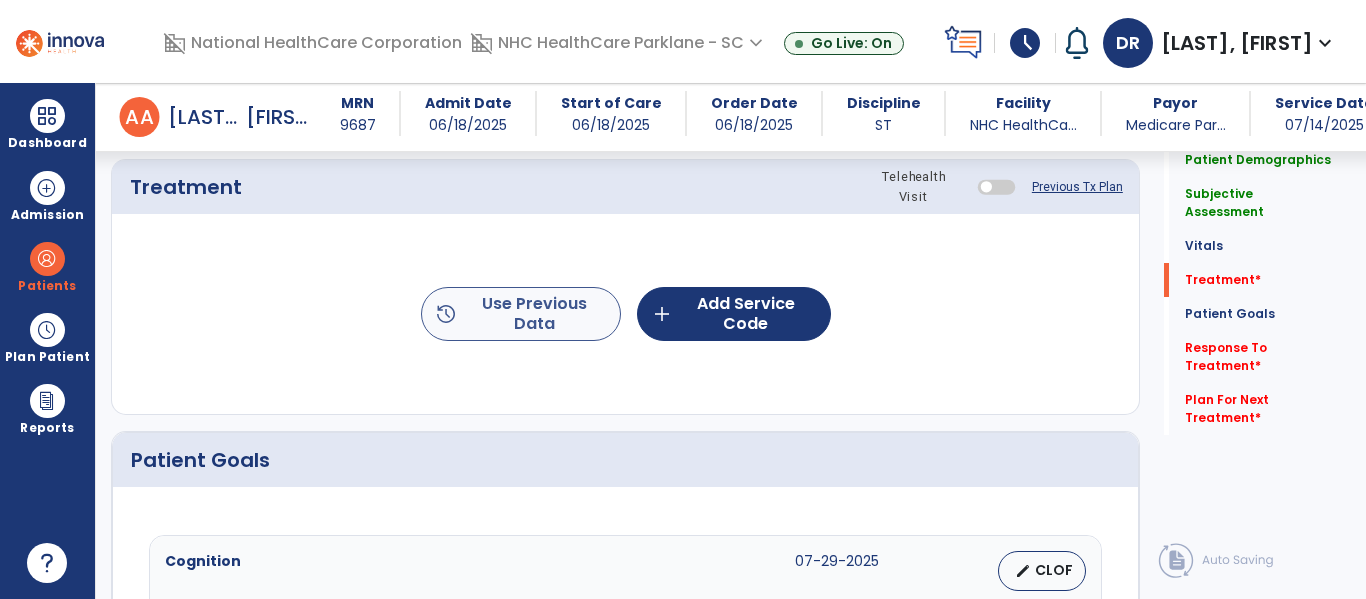 type on "**********" 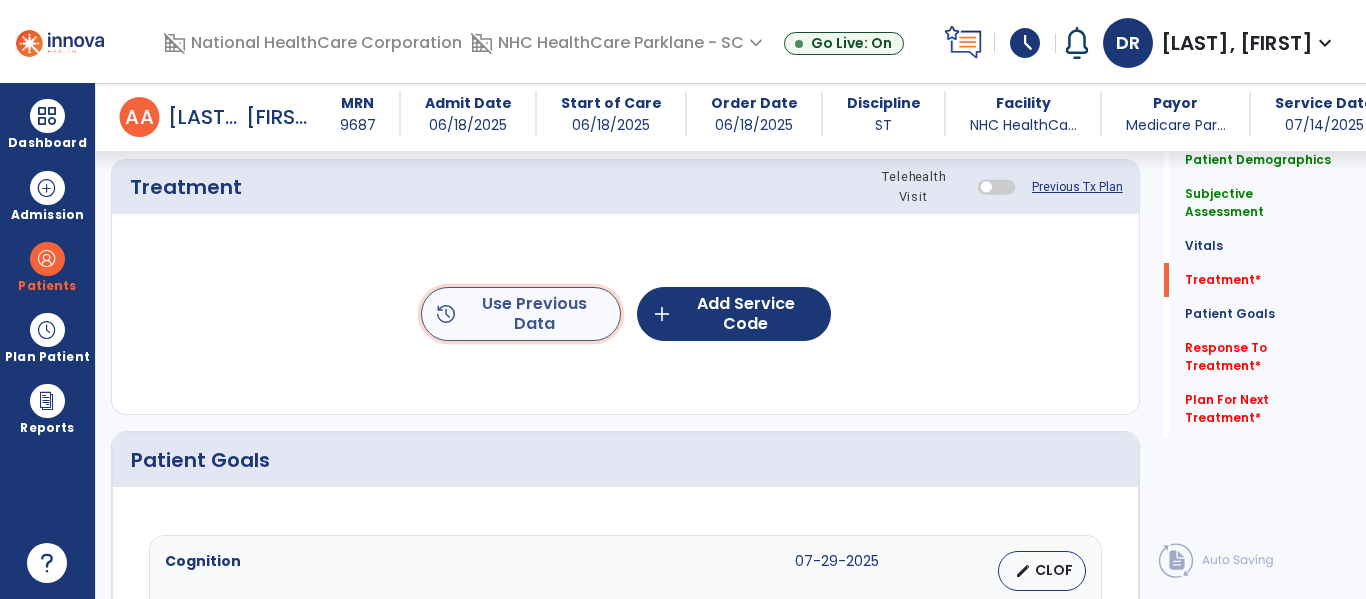 click on "history  Use Previous Data" 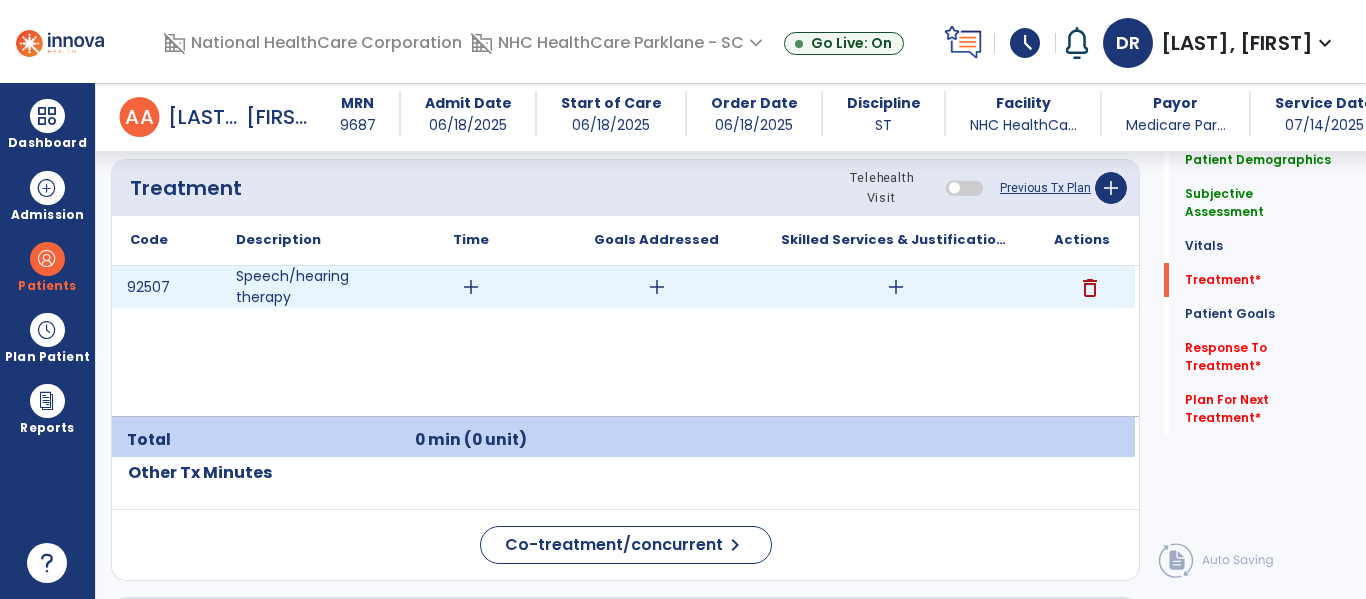 click on "add" at bounding box center (896, 287) 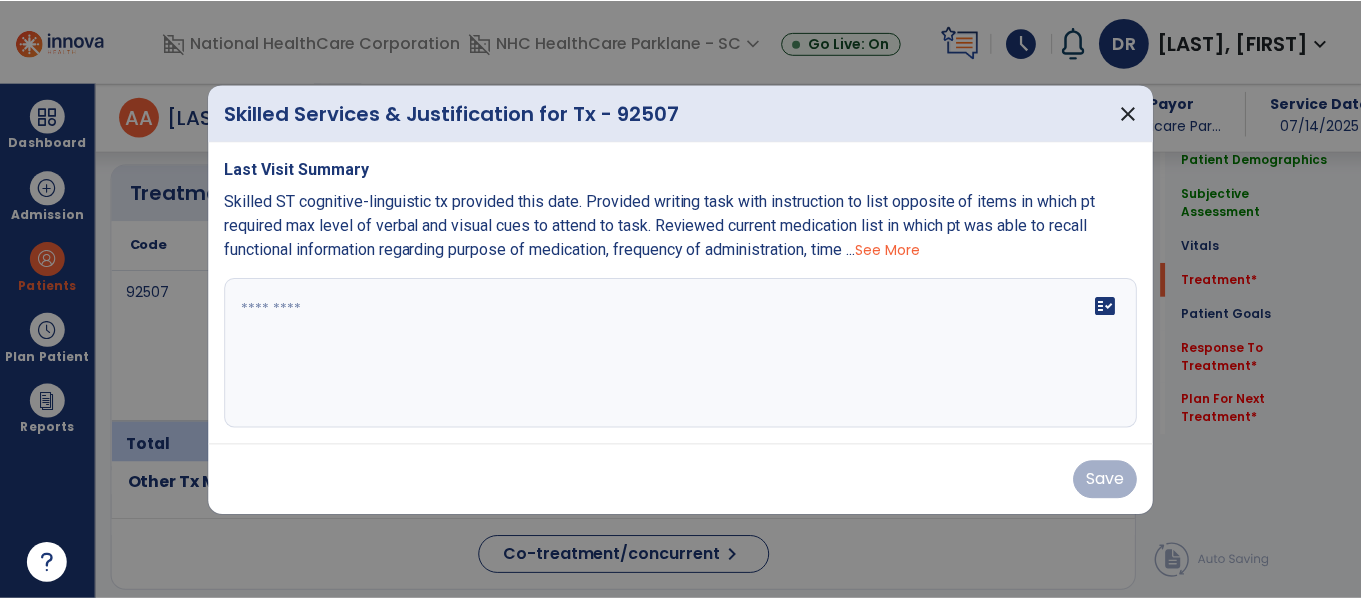 scroll, scrollTop: 1200, scrollLeft: 0, axis: vertical 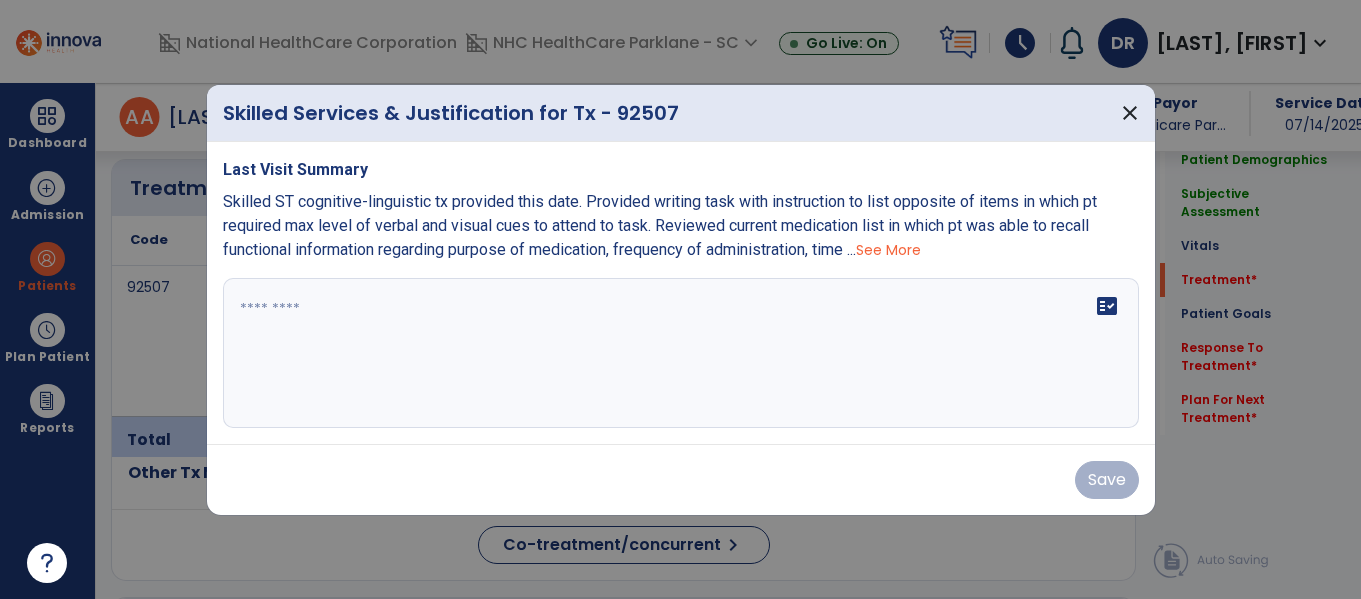 click on "See More" at bounding box center (888, 250) 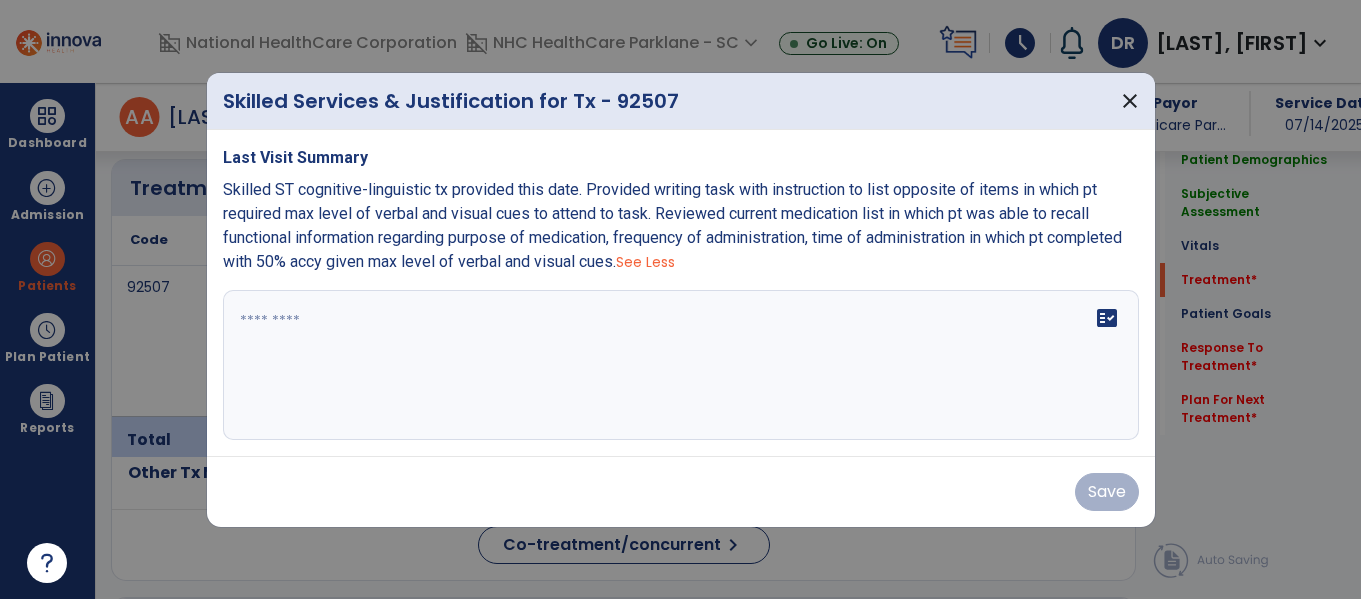 click at bounding box center [681, 365] 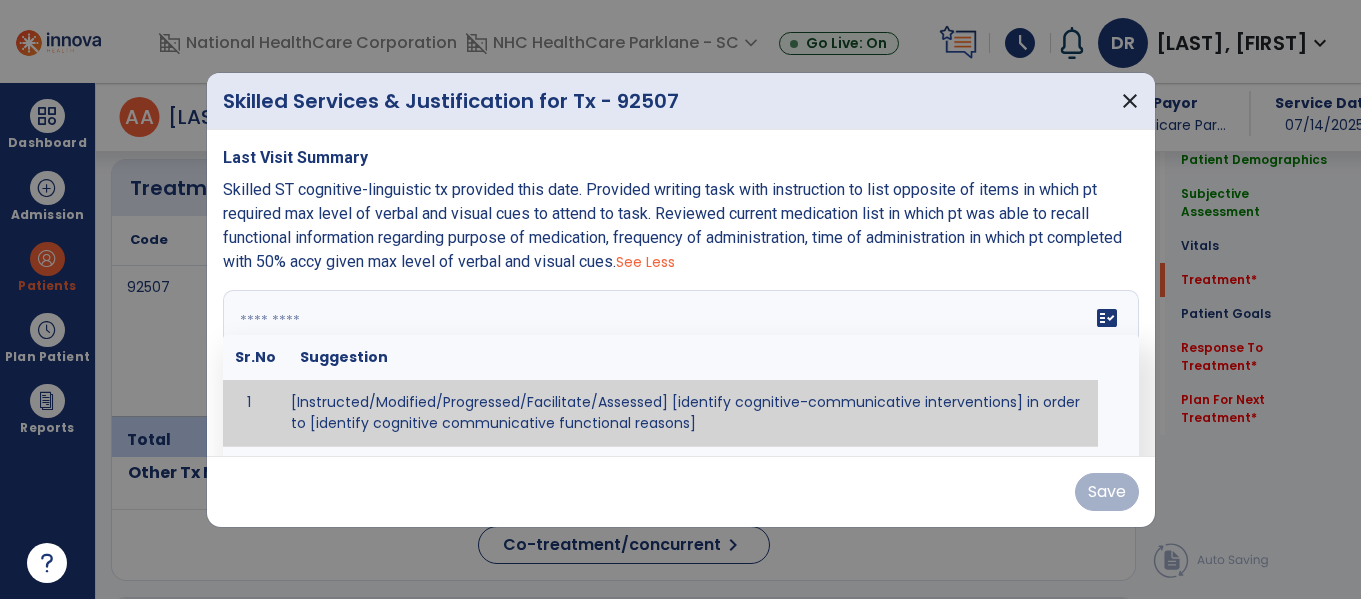 paste on "**********" 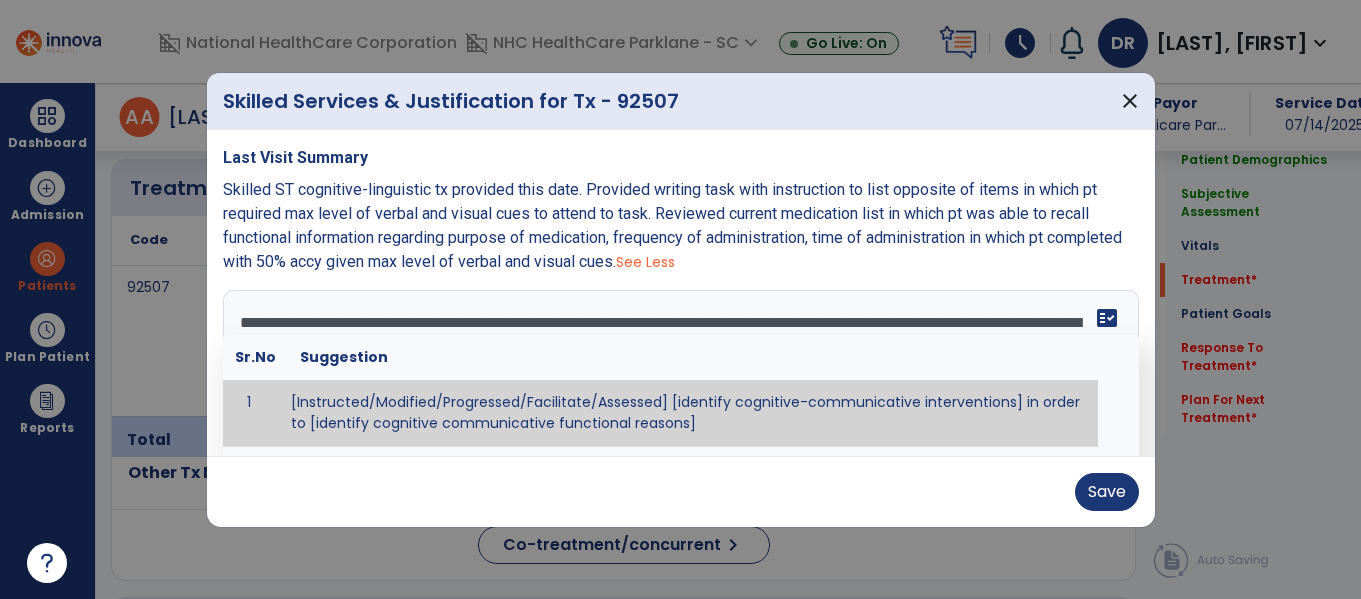 scroll, scrollTop: 40, scrollLeft: 0, axis: vertical 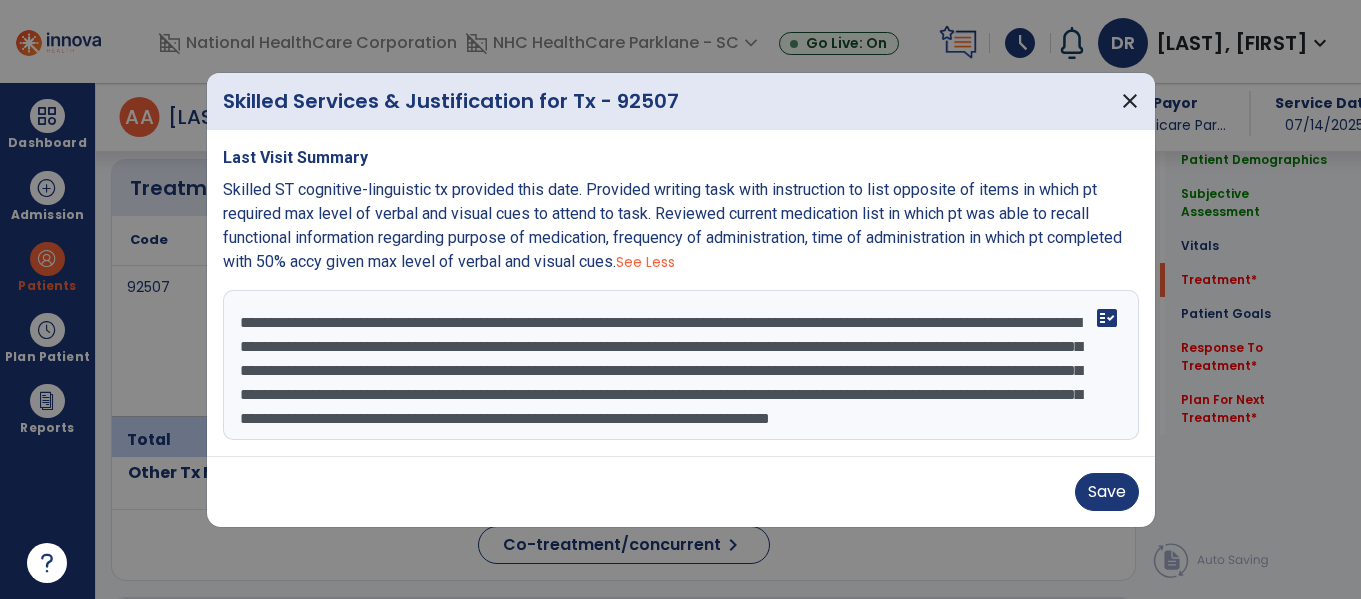 click on "**********" at bounding box center [681, 365] 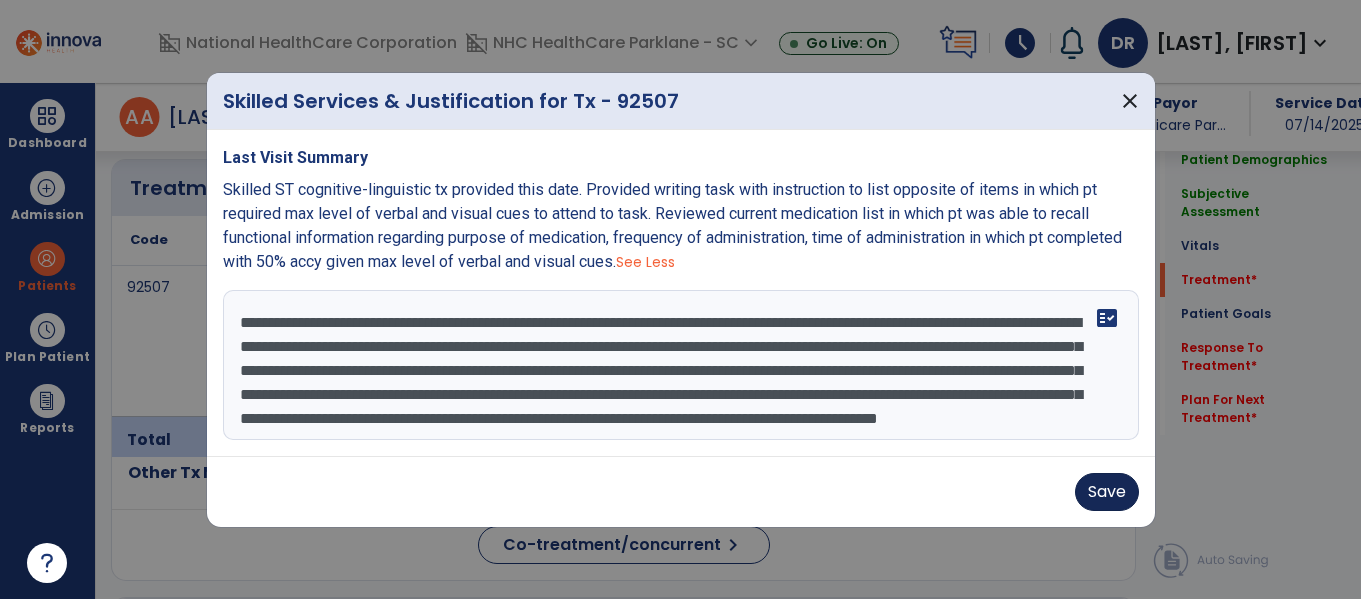 type on "**********" 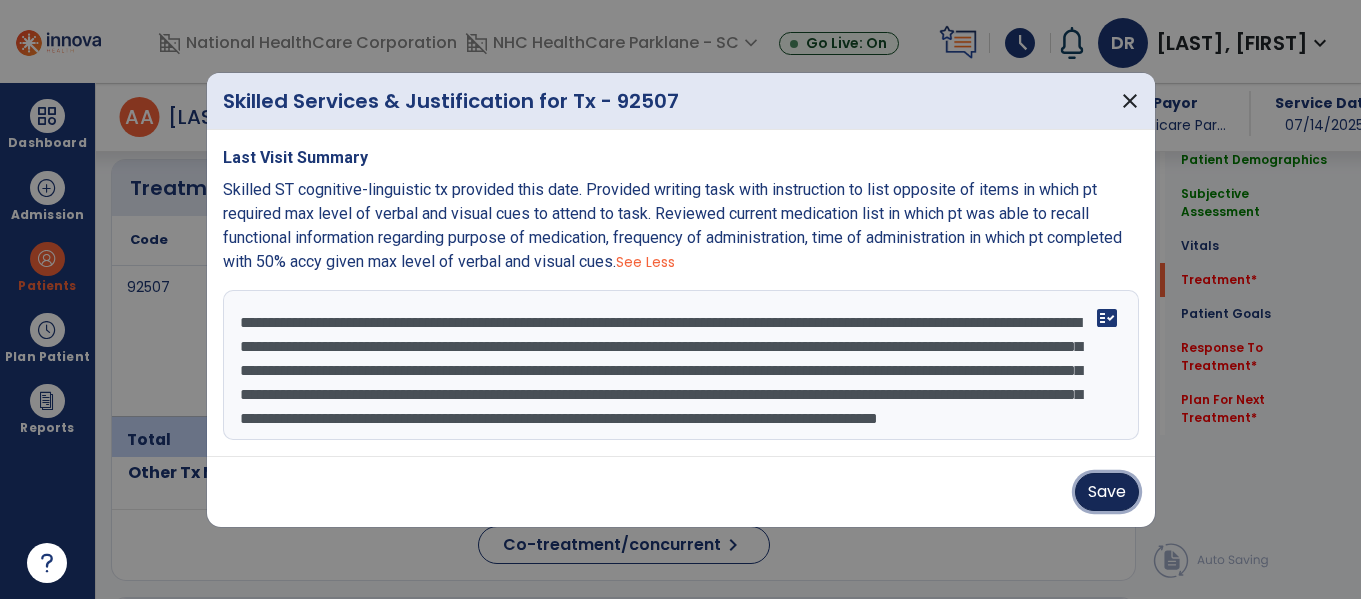 click on "Save" at bounding box center (1107, 492) 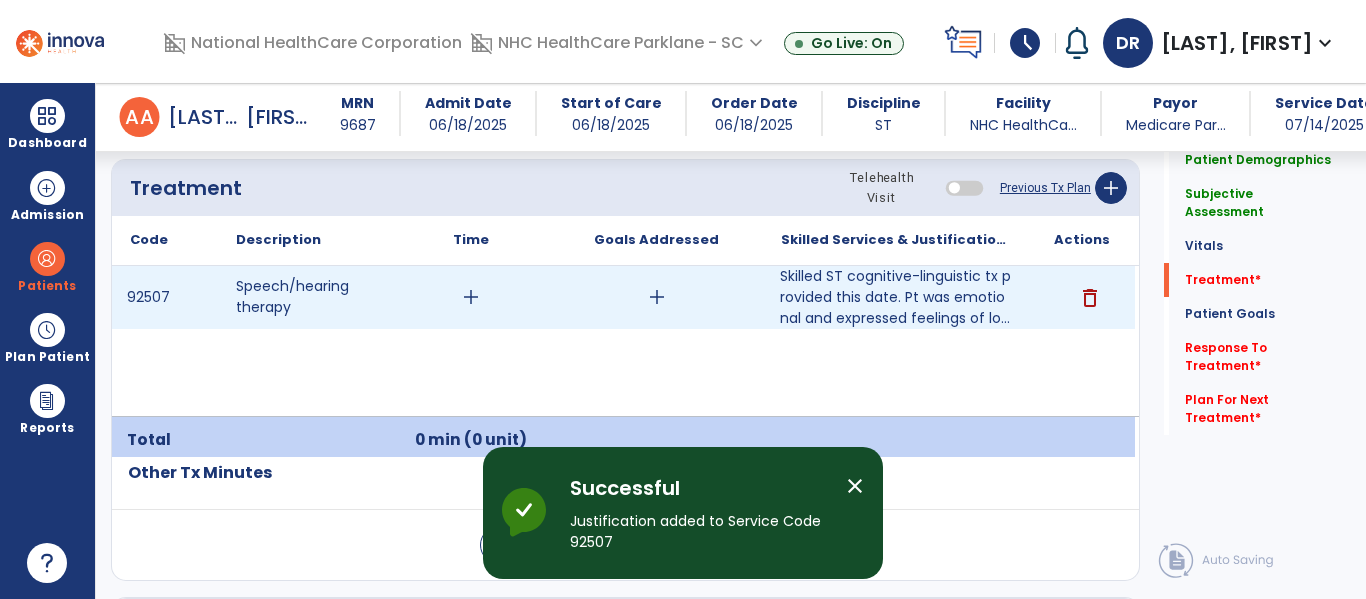 click on "add" at bounding box center [471, 297] 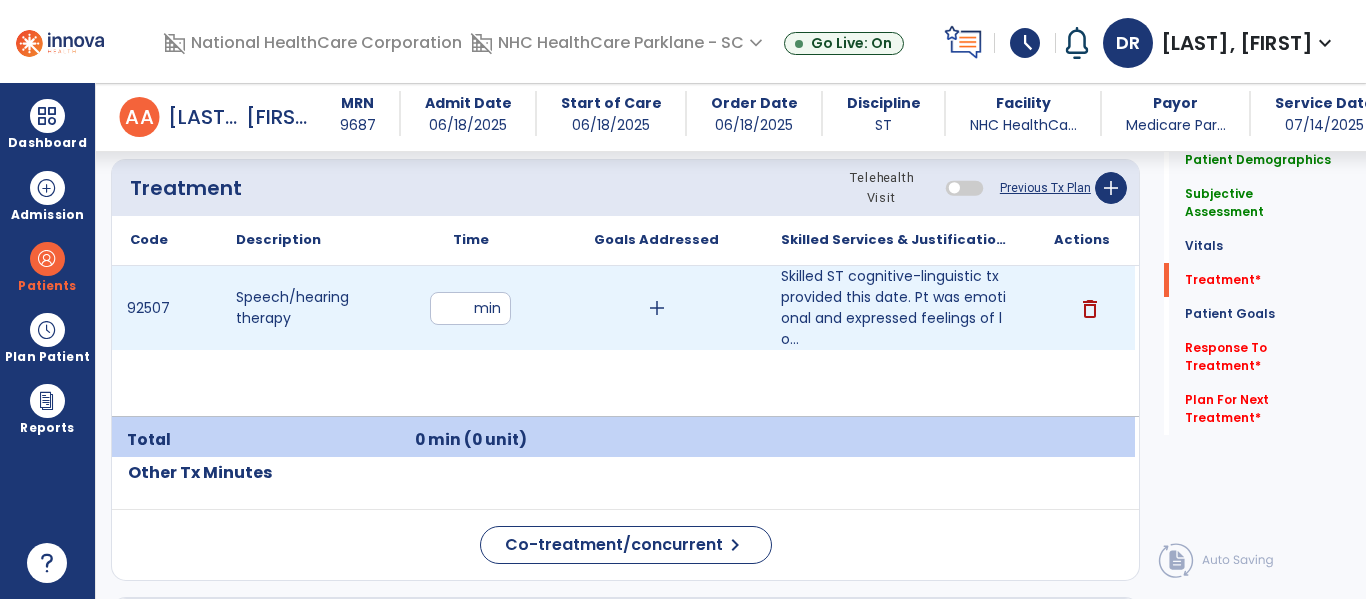 type on "**" 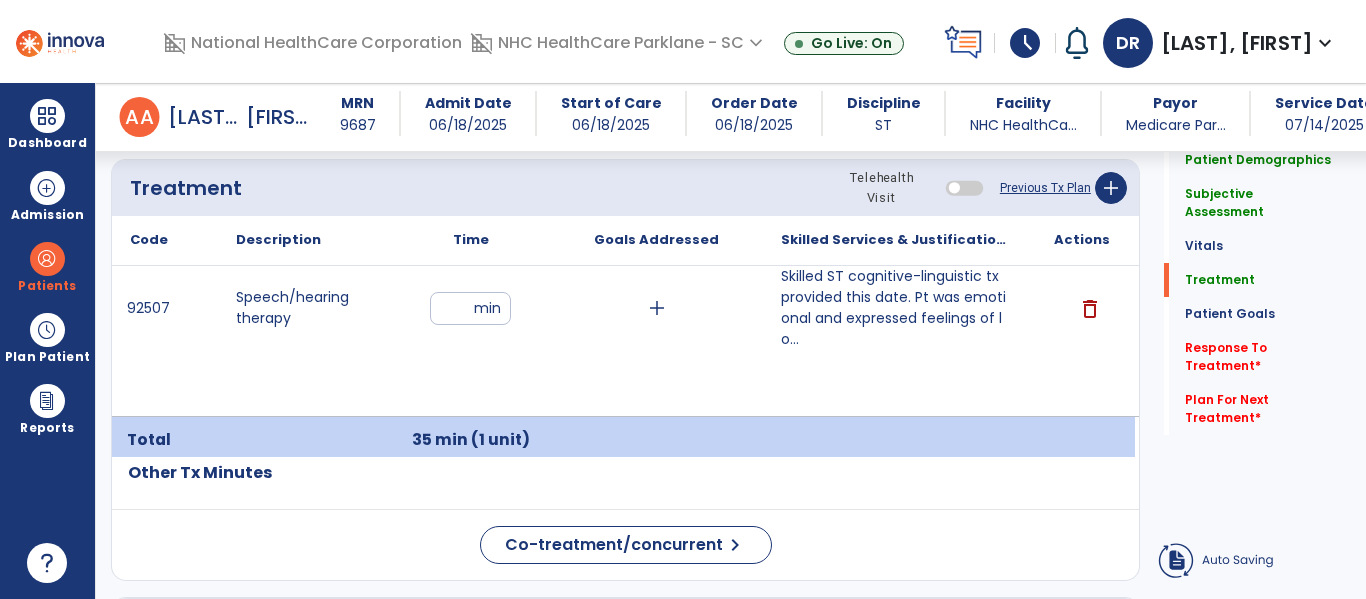 click on "Co-treatment/concurrent  chevron_right" 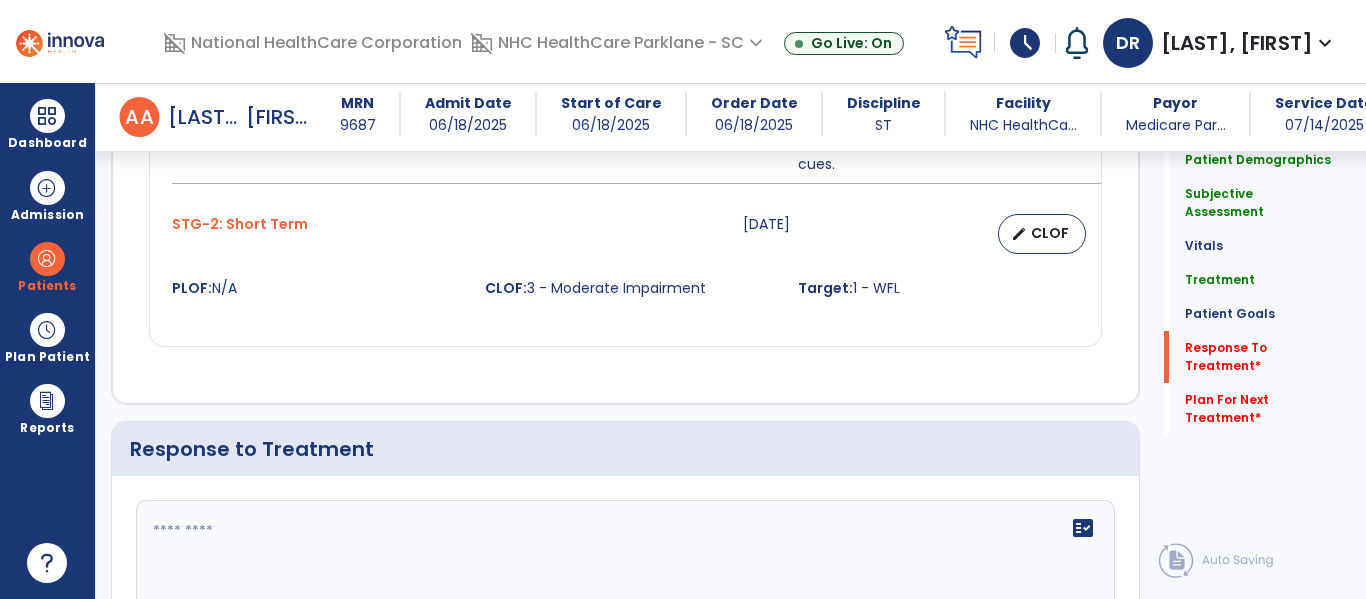 scroll, scrollTop: 2400, scrollLeft: 0, axis: vertical 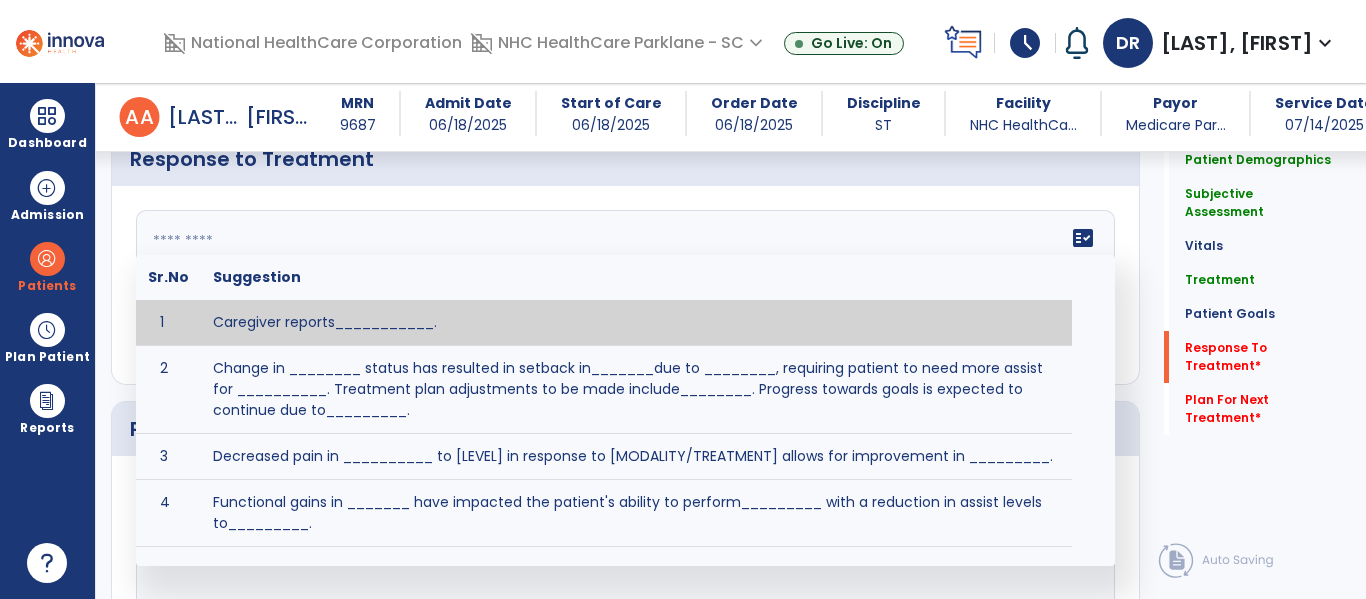 click on "fact_check  Sr.No Suggestion 1 Caregiver reports___________. 2 Change in ________ status has resulted in setback in_______due to ________, requiring patient to need more assist for __________.   Treatment plan adjustments to be made include________.  Progress towards goals is expected to continue due to_________. 3 Decreased pain in __________ to [LEVEL] in response to [MODALITY/TREATMENT] allows for improvement in _________. 4 Functional gains in _______ have impacted the patient's ability to perform_________ with a reduction in assist levels to_________. 5 Functional progress this week has been significant due to__________. 6 Gains in ________ have improved the patient's ability to perform ______with decreased levels of assist to___________. 7 Improvement in ________allows patient to tolerate higher levels of challenges in_________. 8 Pain in [AREA] has decreased to [LEVEL] in response to [TREATMENT/MODALITY], allowing fore ease in completing__________. 9 10 11 12 13 14 15 16 17 18 19 20 21" 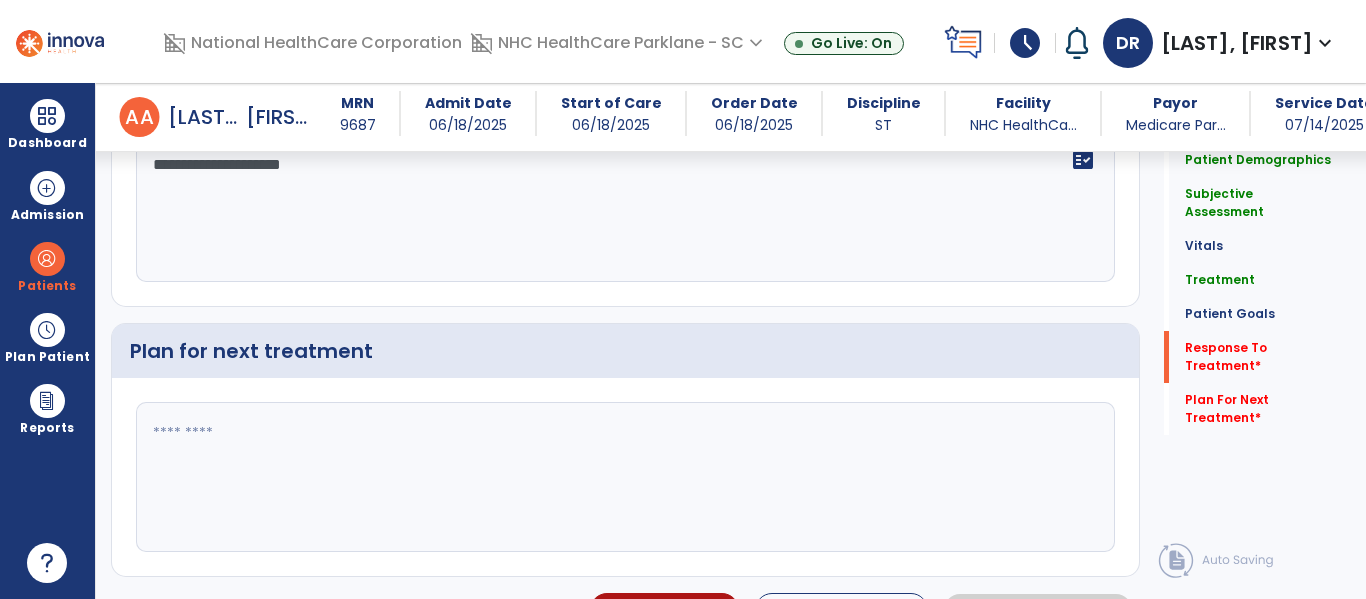 scroll, scrollTop: 2523, scrollLeft: 0, axis: vertical 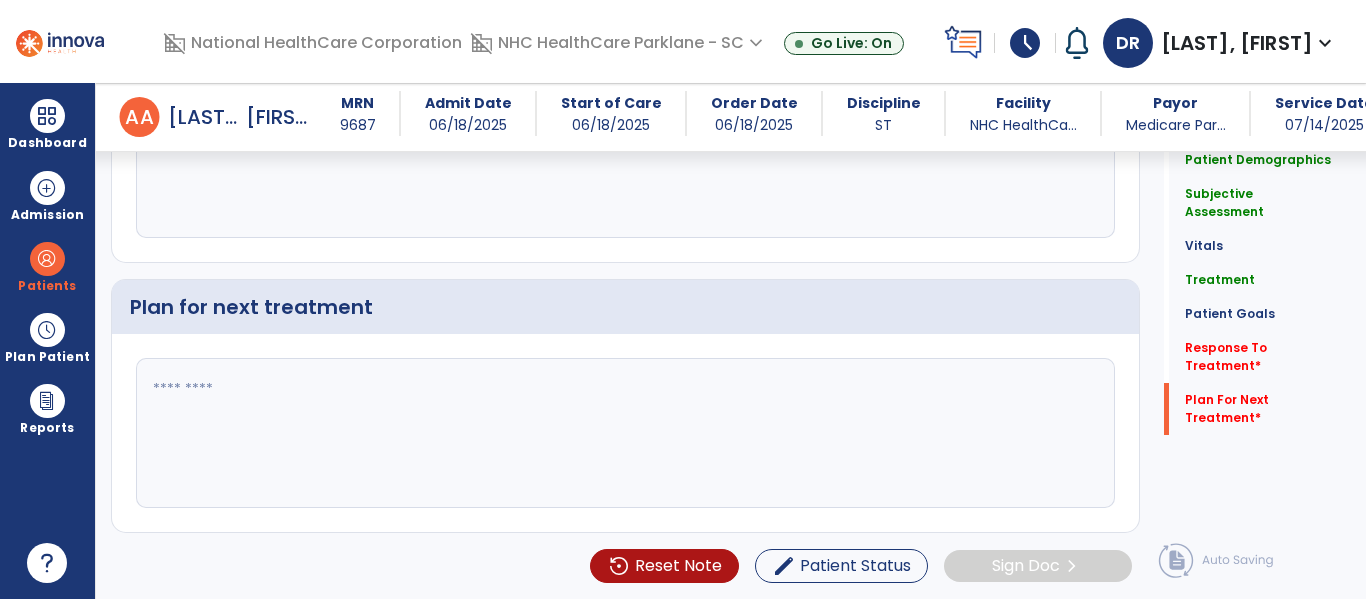 type on "**********" 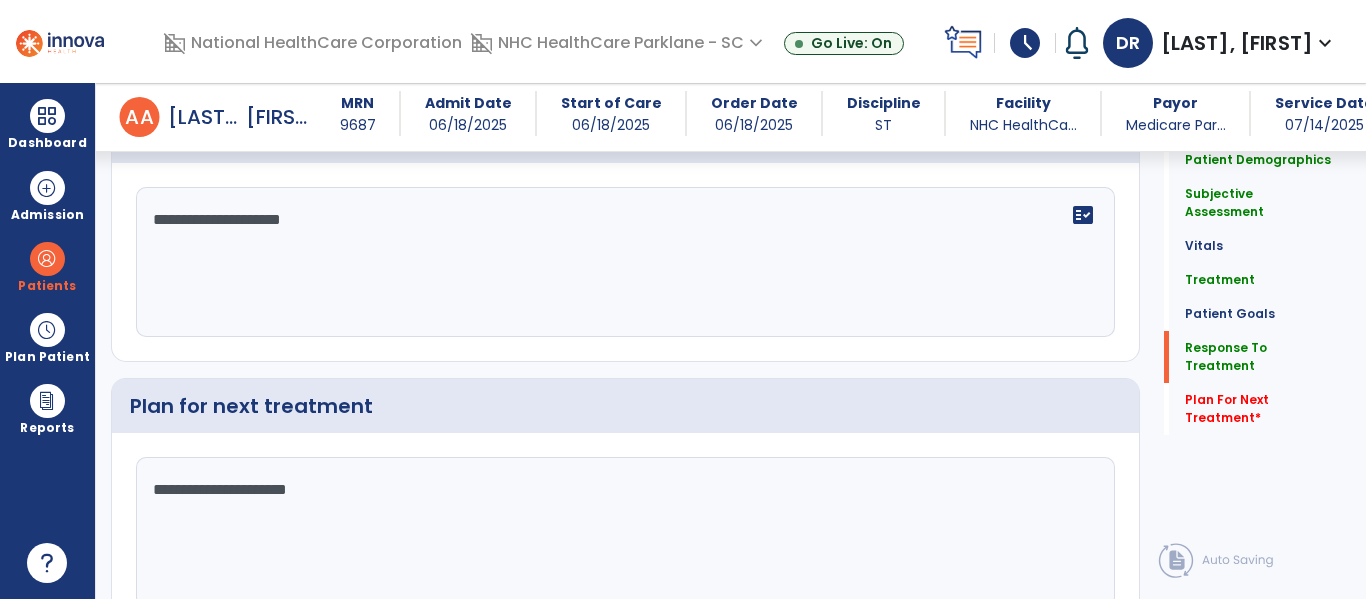 type on "**********" 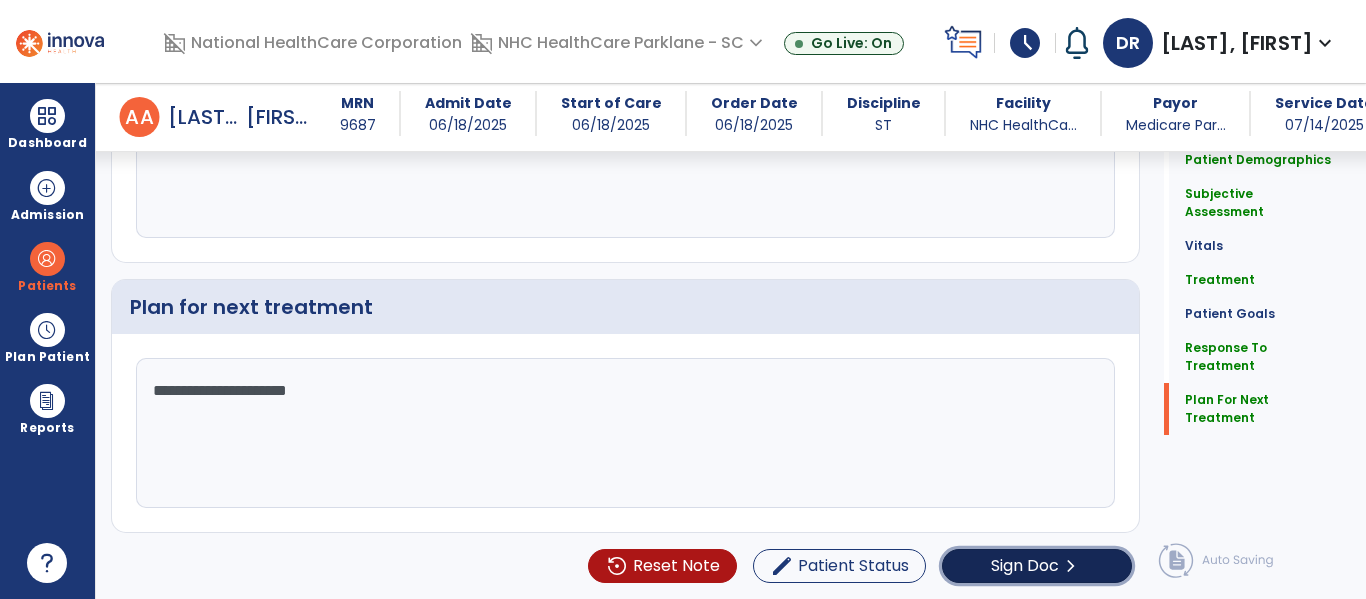 click on "Sign Doc" 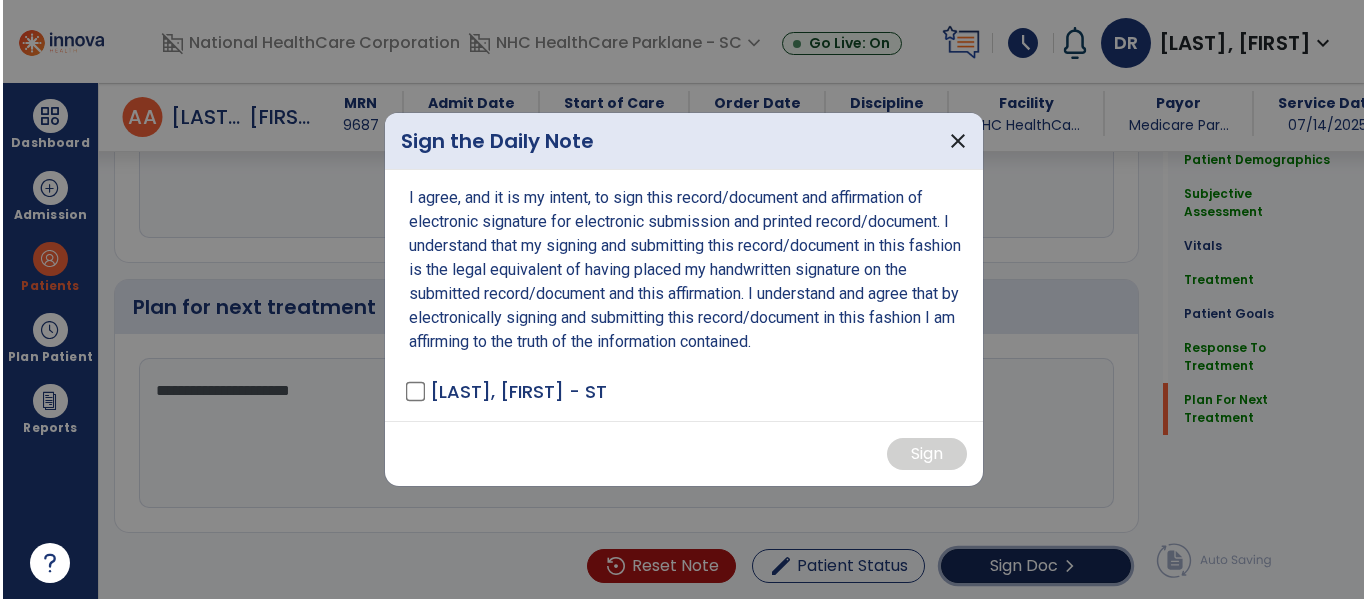 scroll, scrollTop: 2523, scrollLeft: 0, axis: vertical 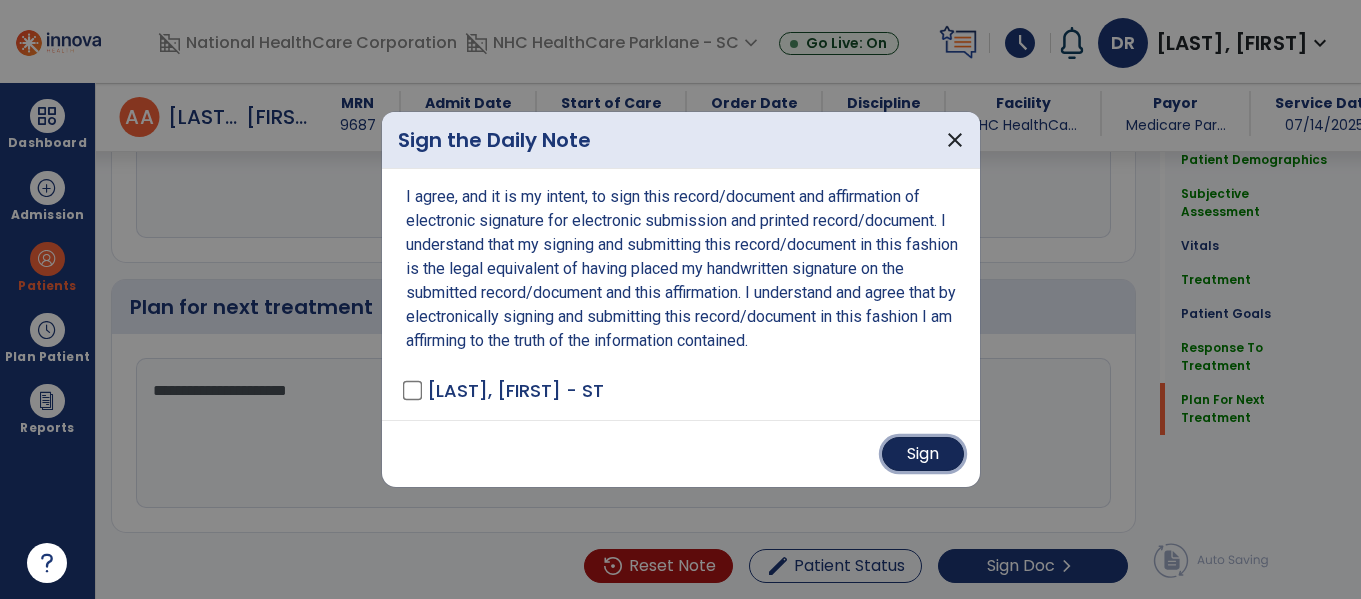 click on "Sign" at bounding box center (923, 454) 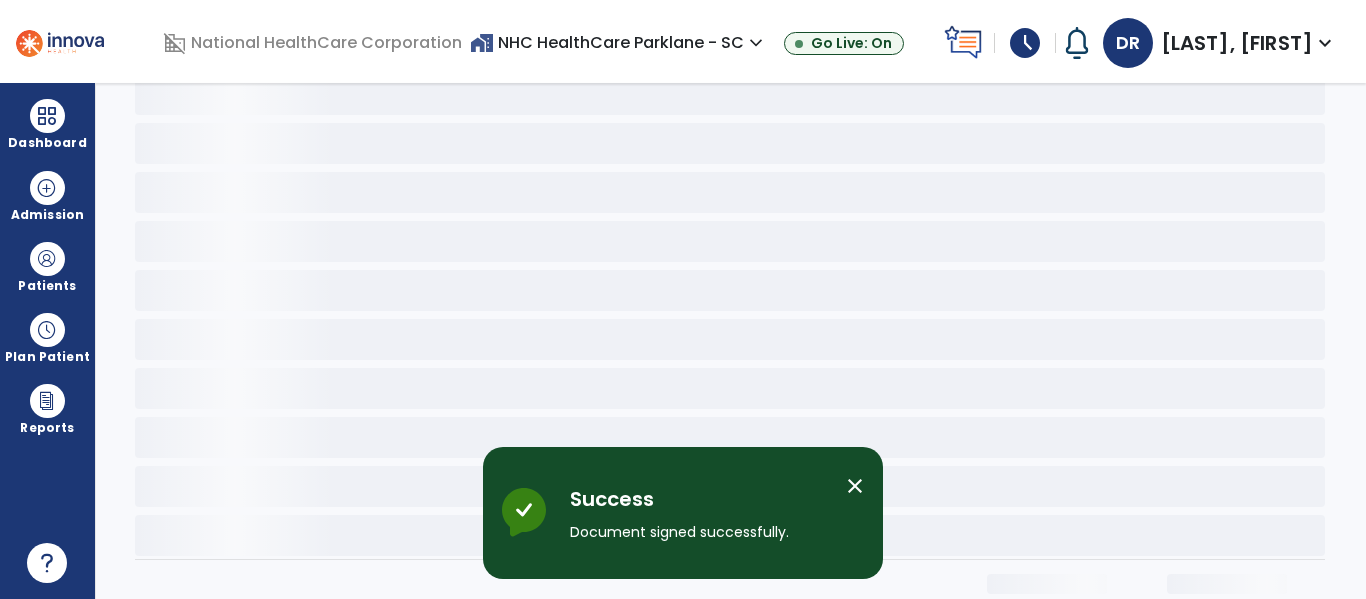 scroll, scrollTop: 0, scrollLeft: 0, axis: both 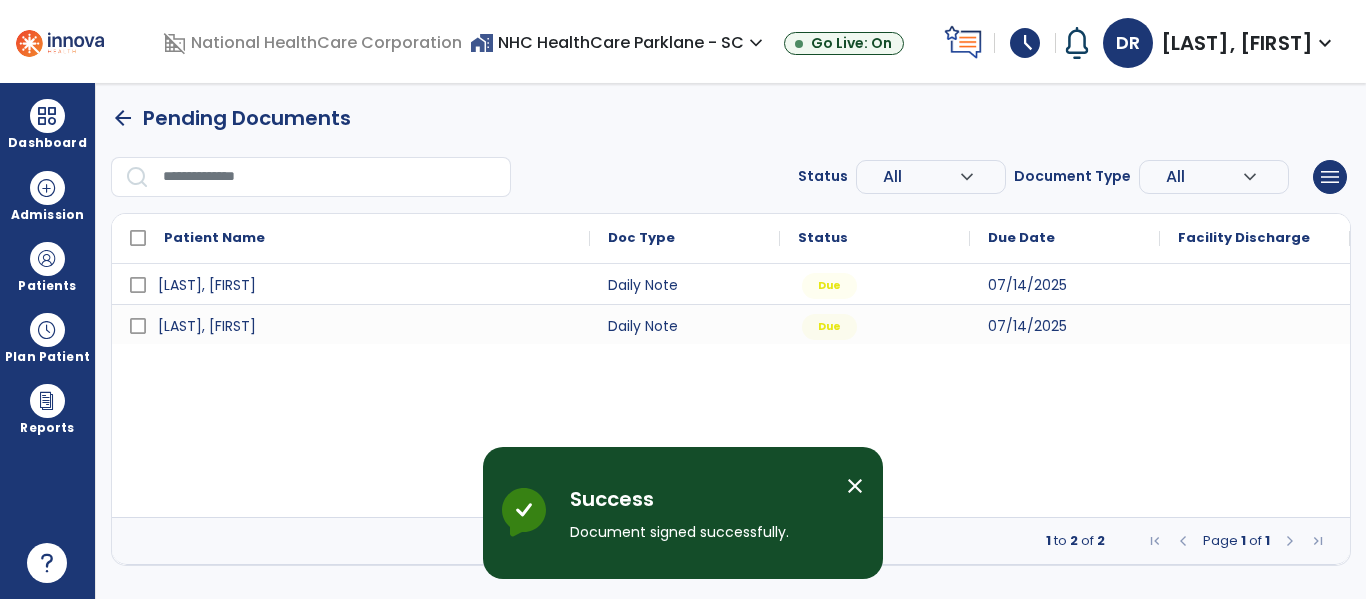 click at bounding box center [60, 41] 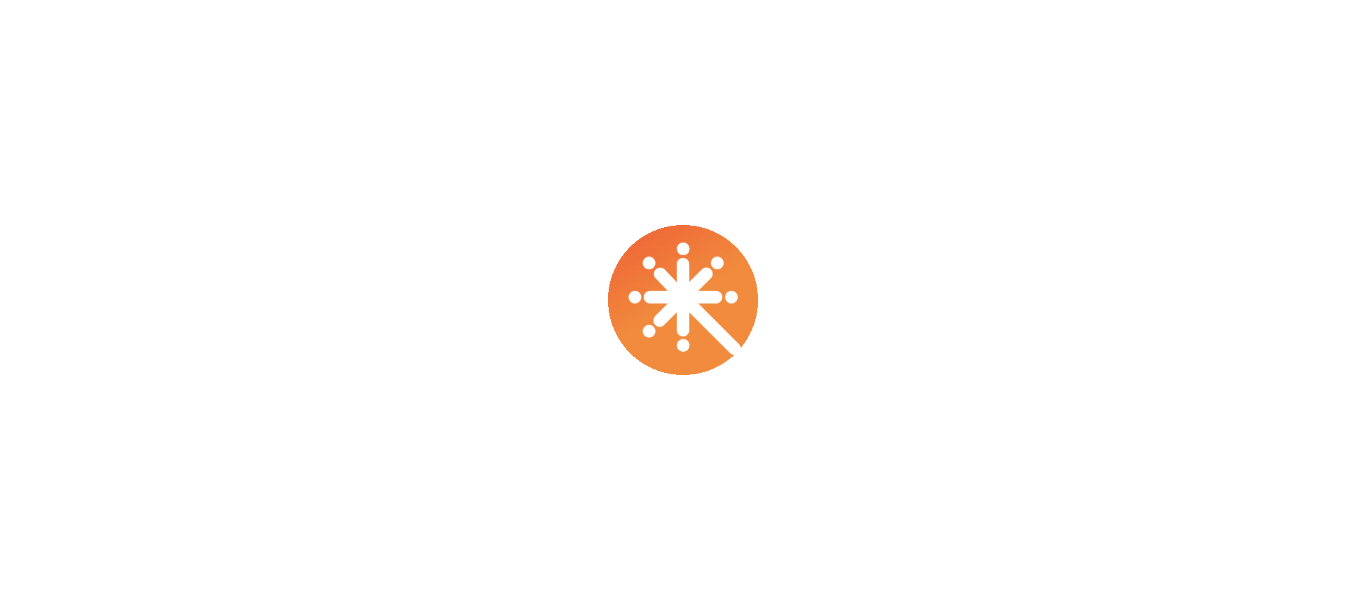 scroll, scrollTop: 0, scrollLeft: 0, axis: both 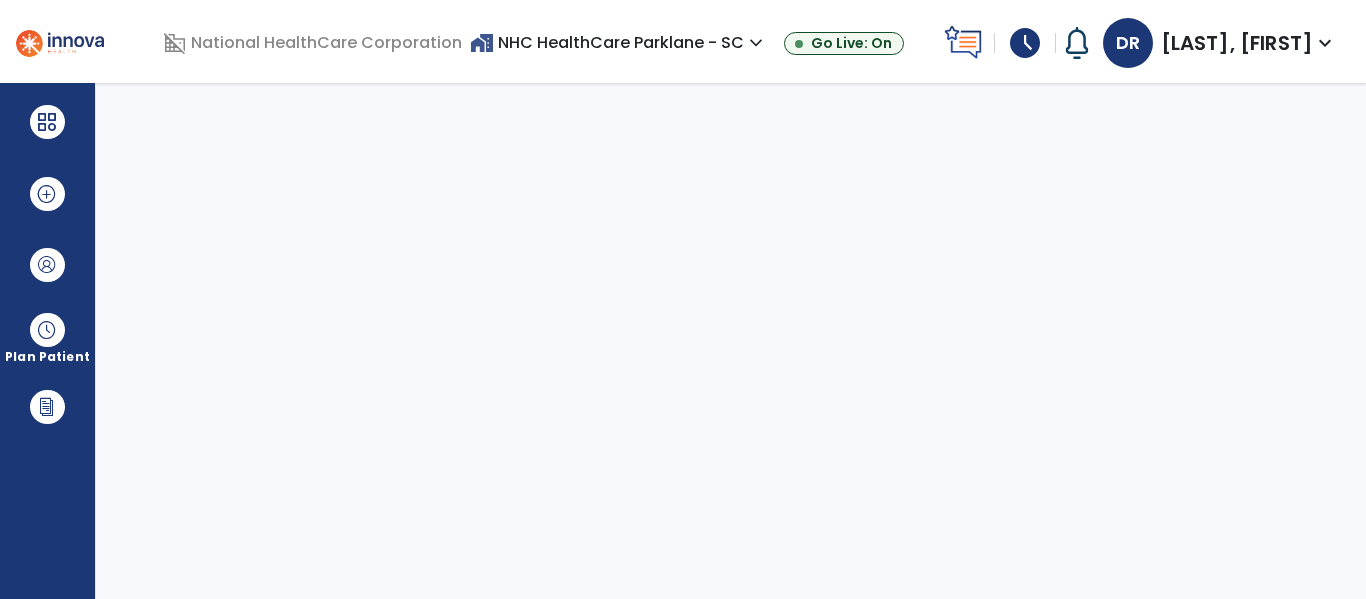 select on "****" 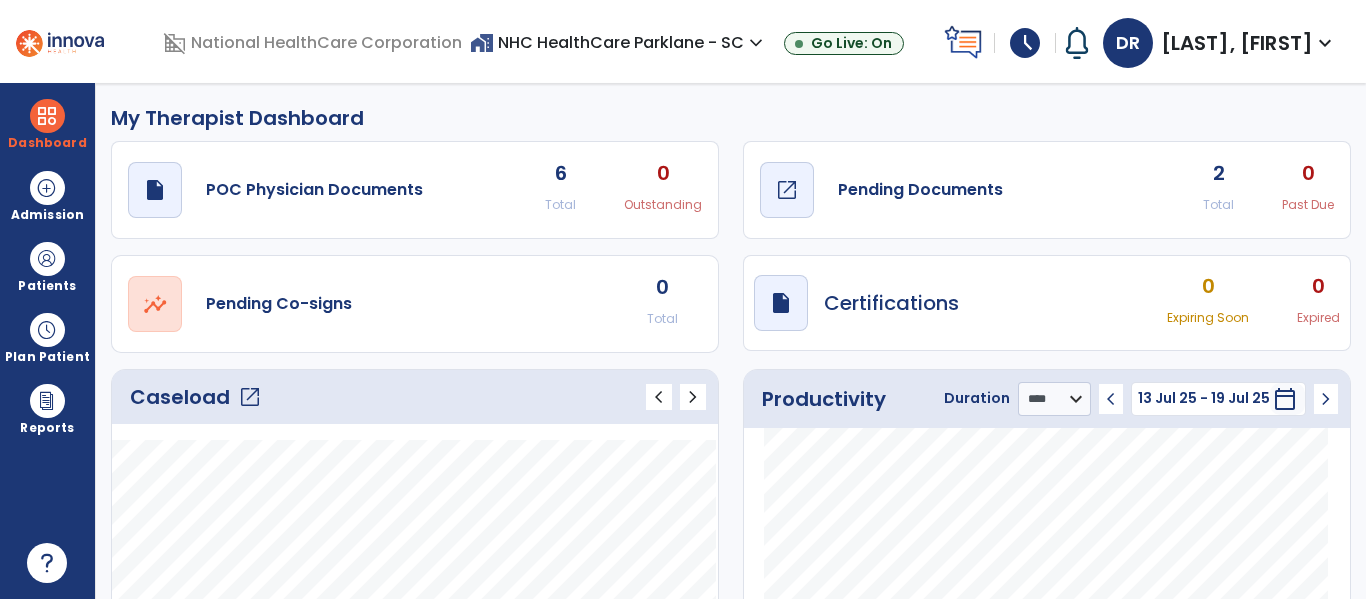 click on "draft   open_in_new  Pending Documents" 